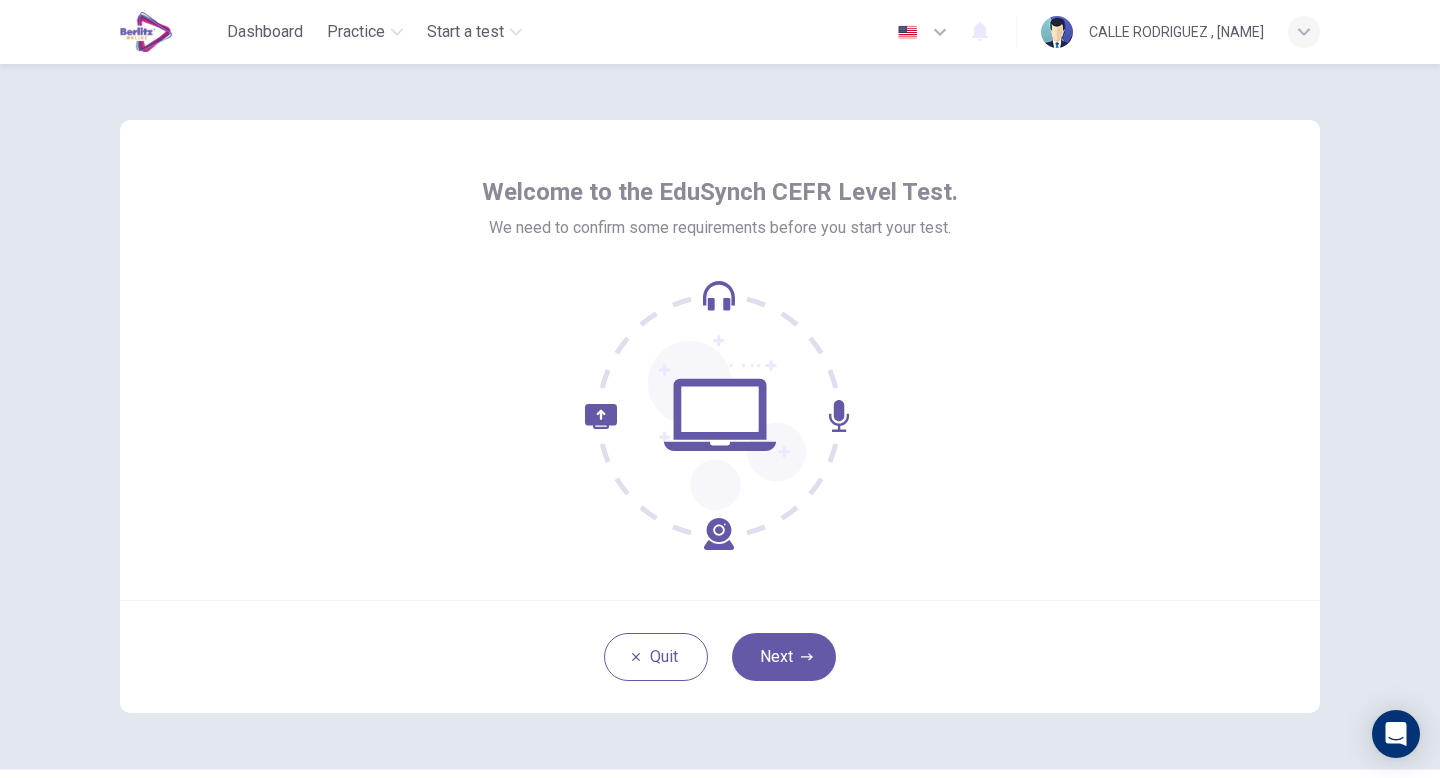 scroll, scrollTop: 0, scrollLeft: 0, axis: both 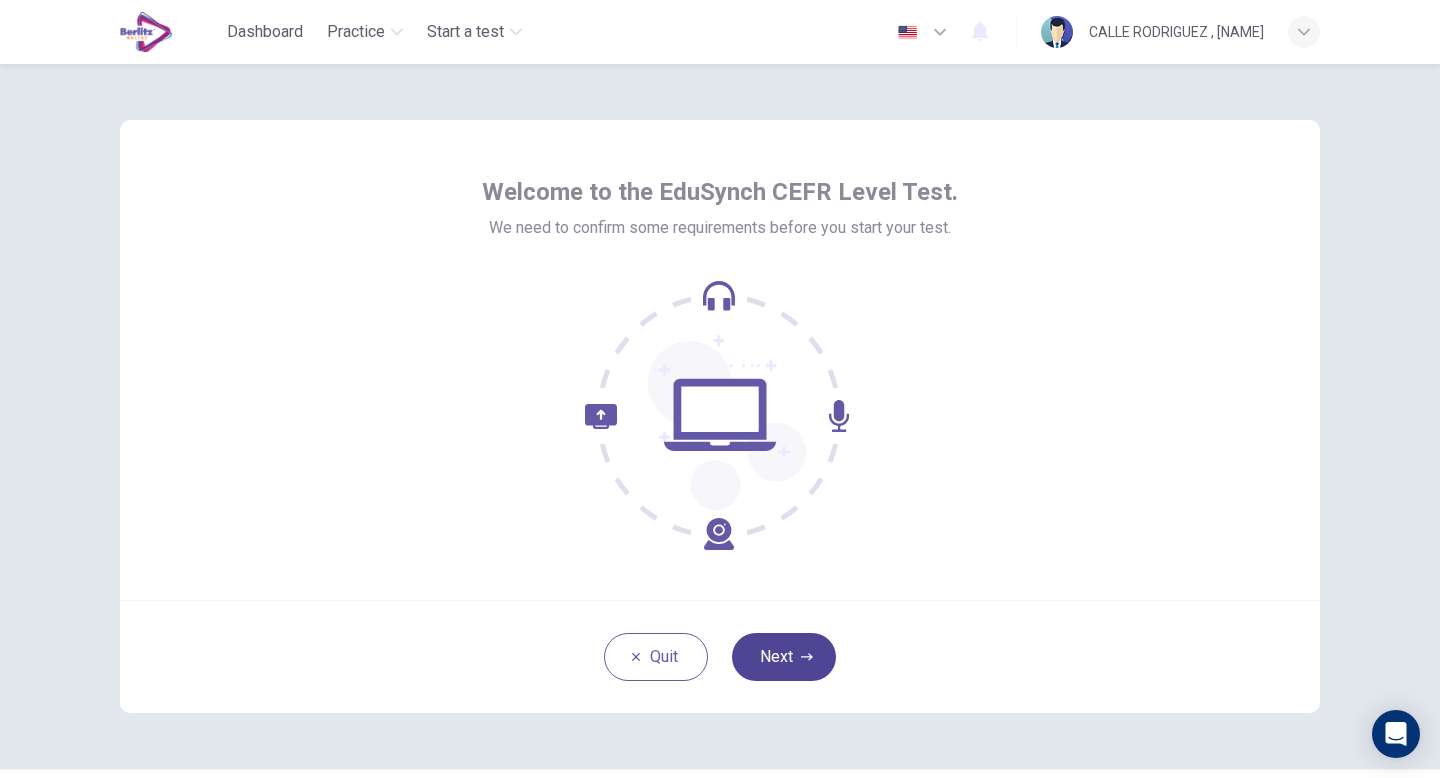 click on "Next" at bounding box center (784, 657) 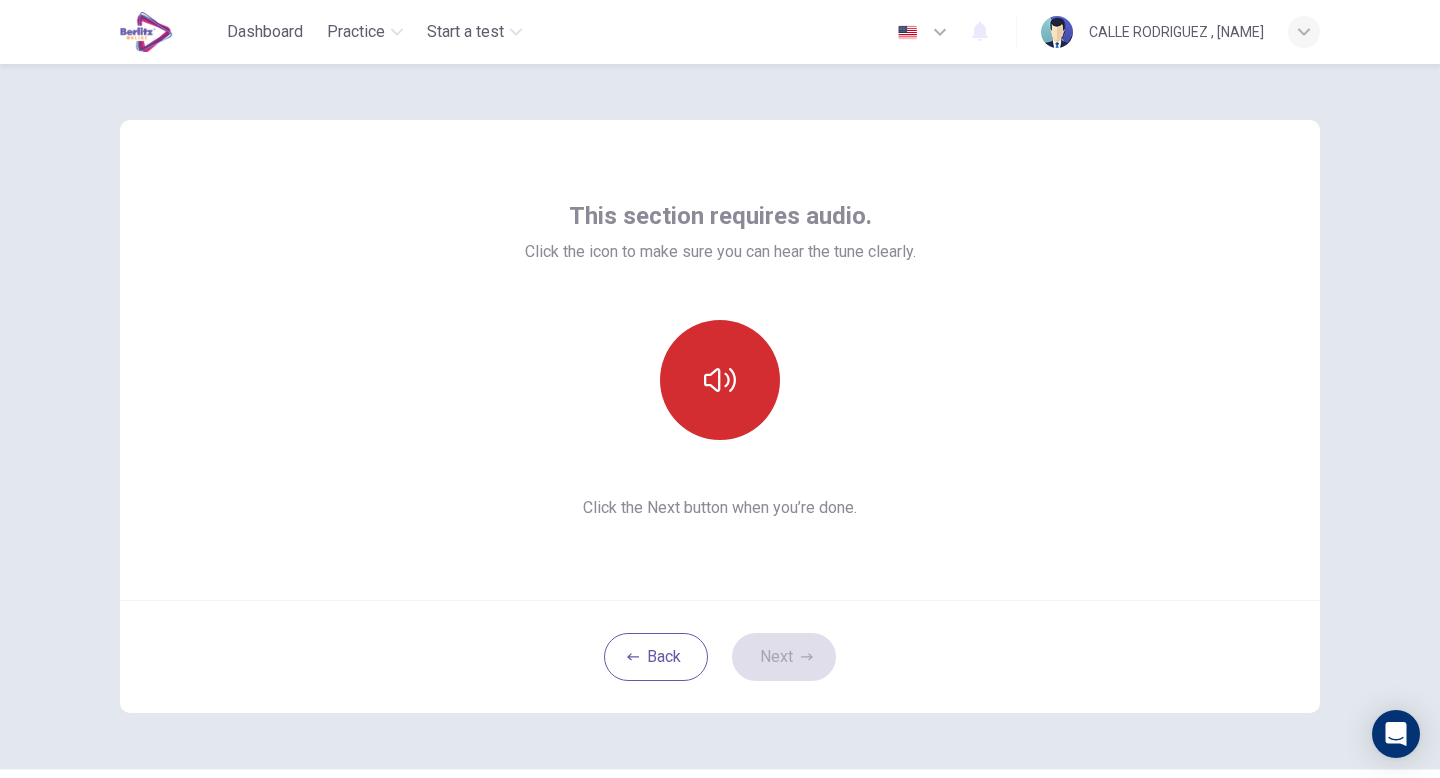 click at bounding box center [720, 380] 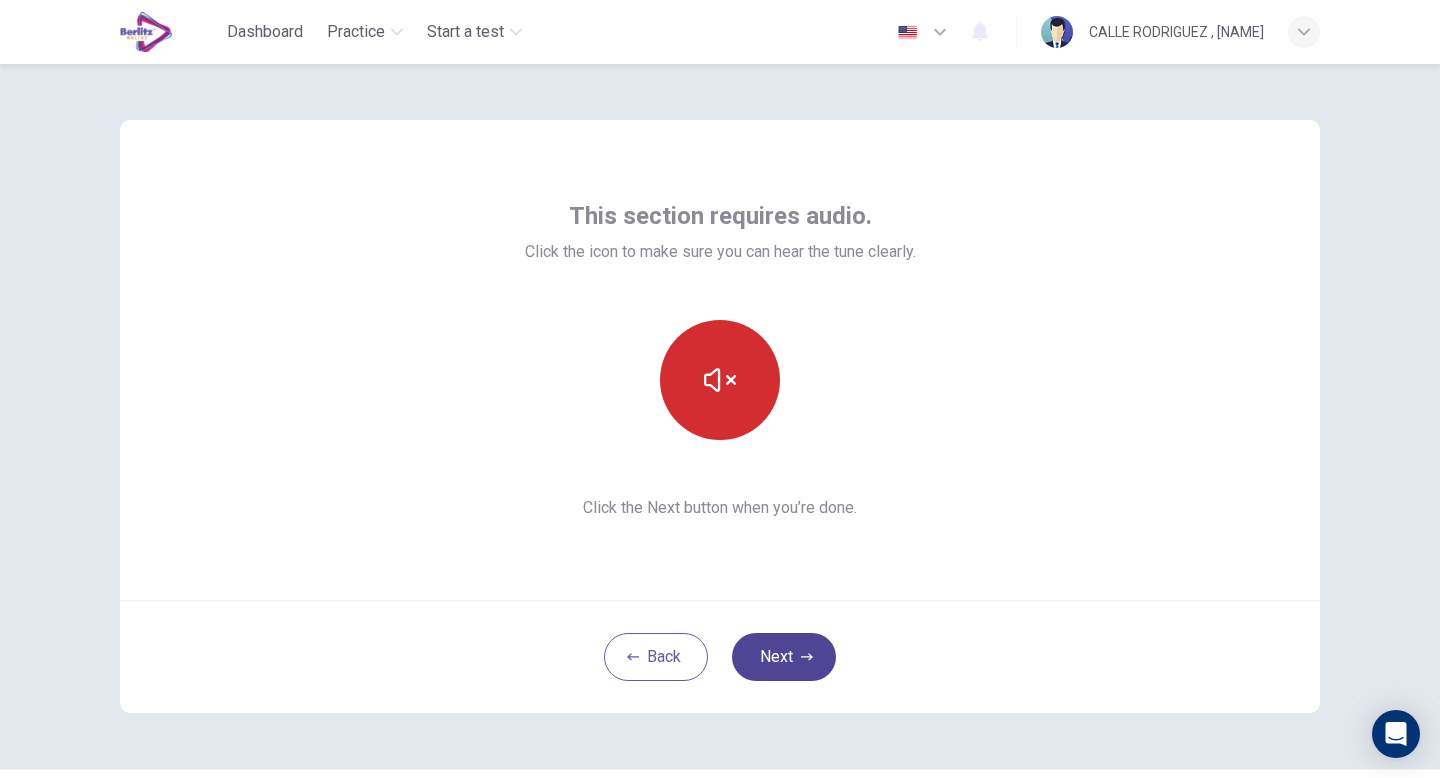 click on "Next" at bounding box center [784, 657] 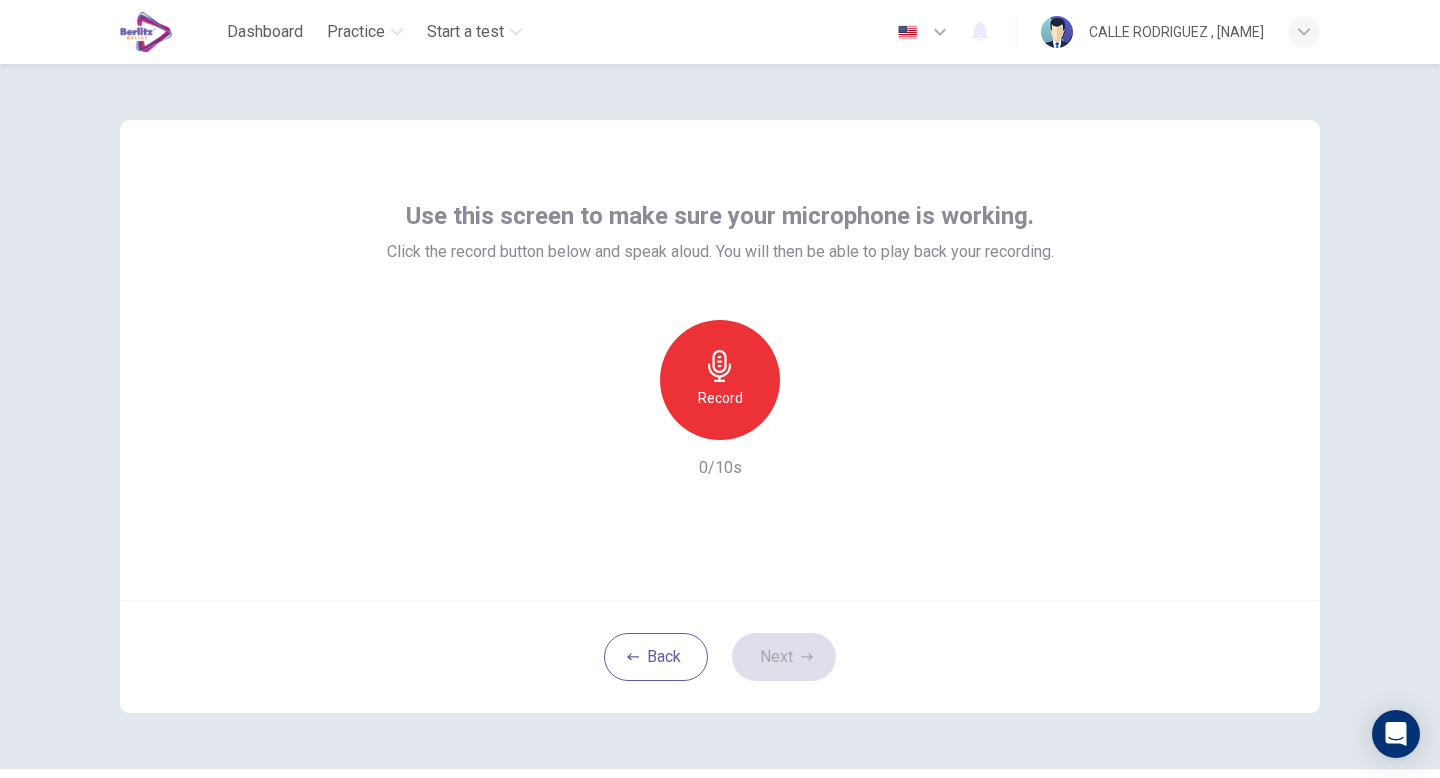 click at bounding box center [719, 366] 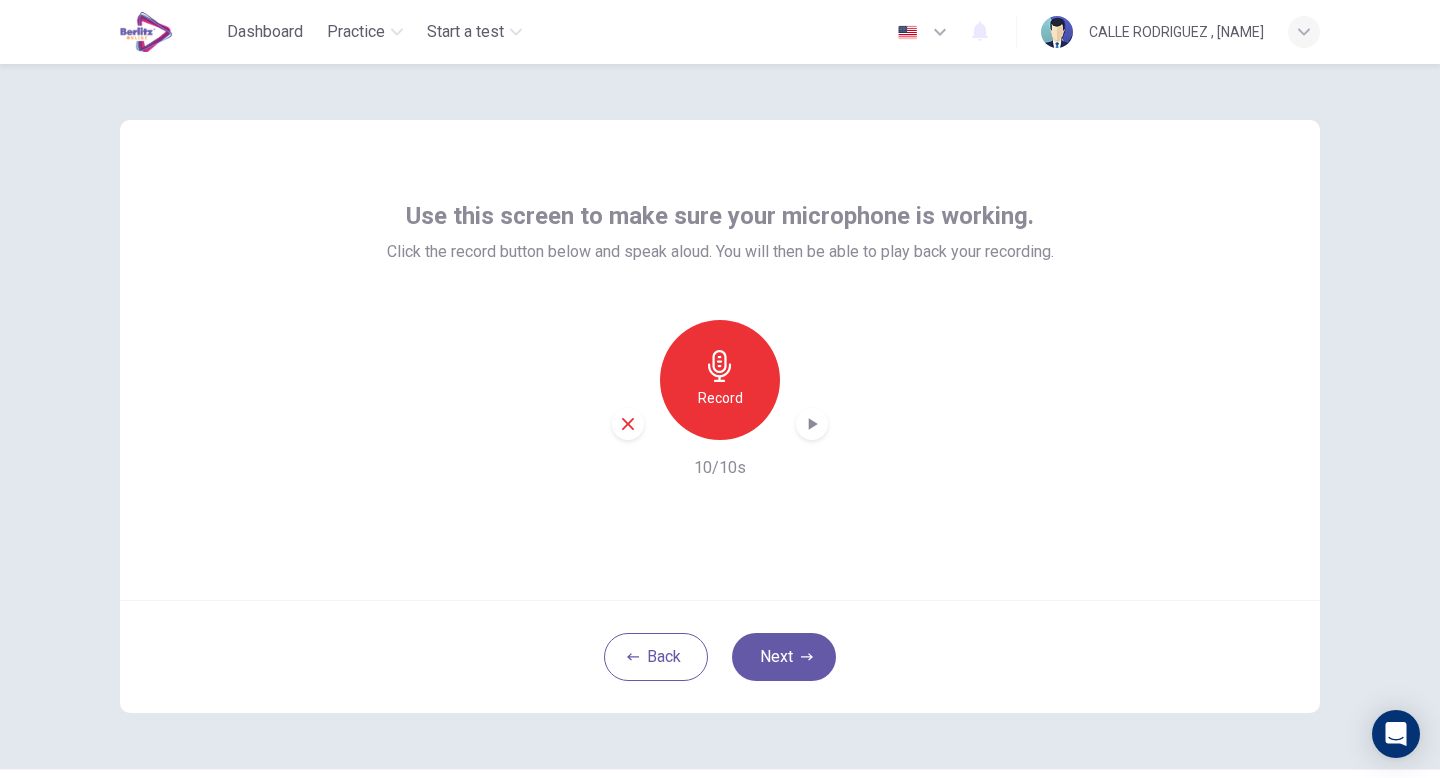 click at bounding box center [720, 366] 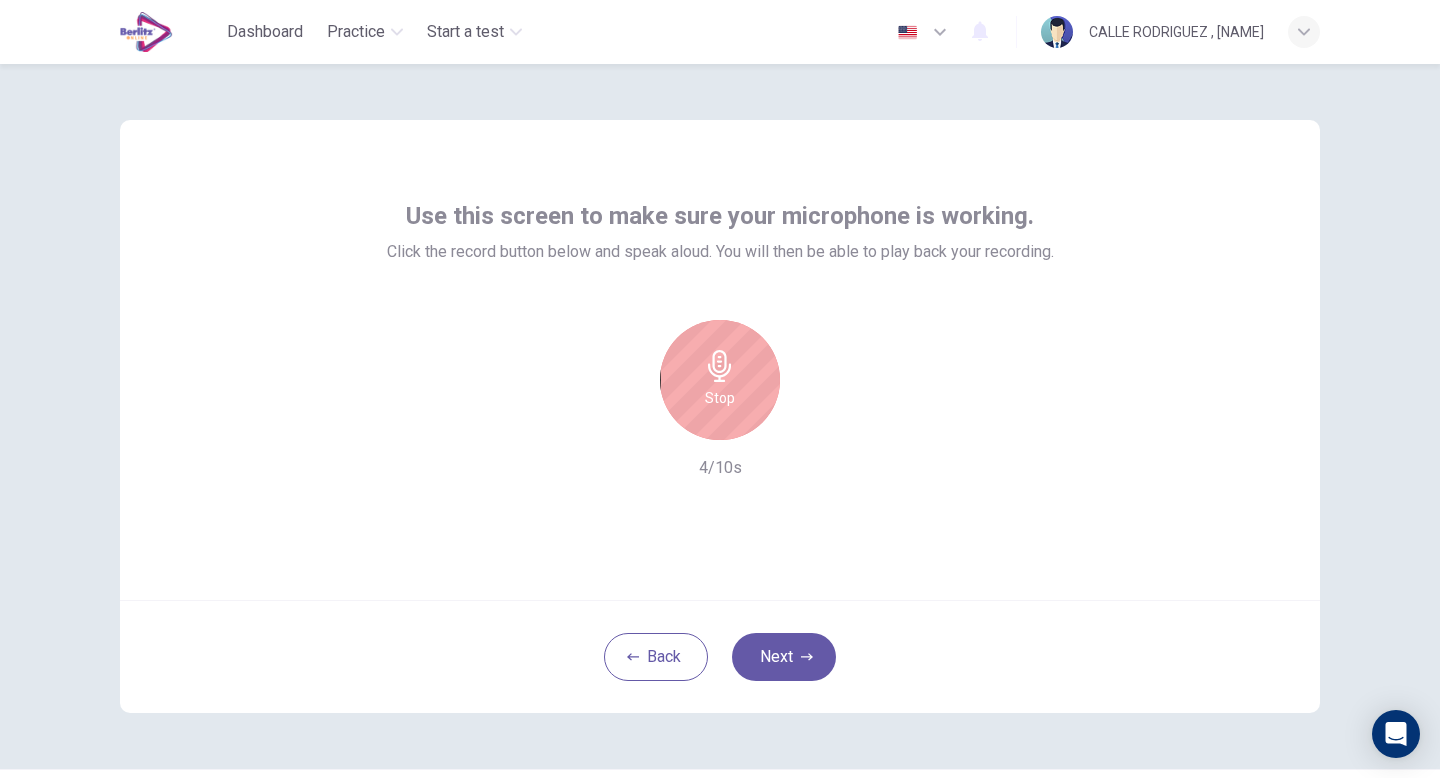 click at bounding box center (720, 366) 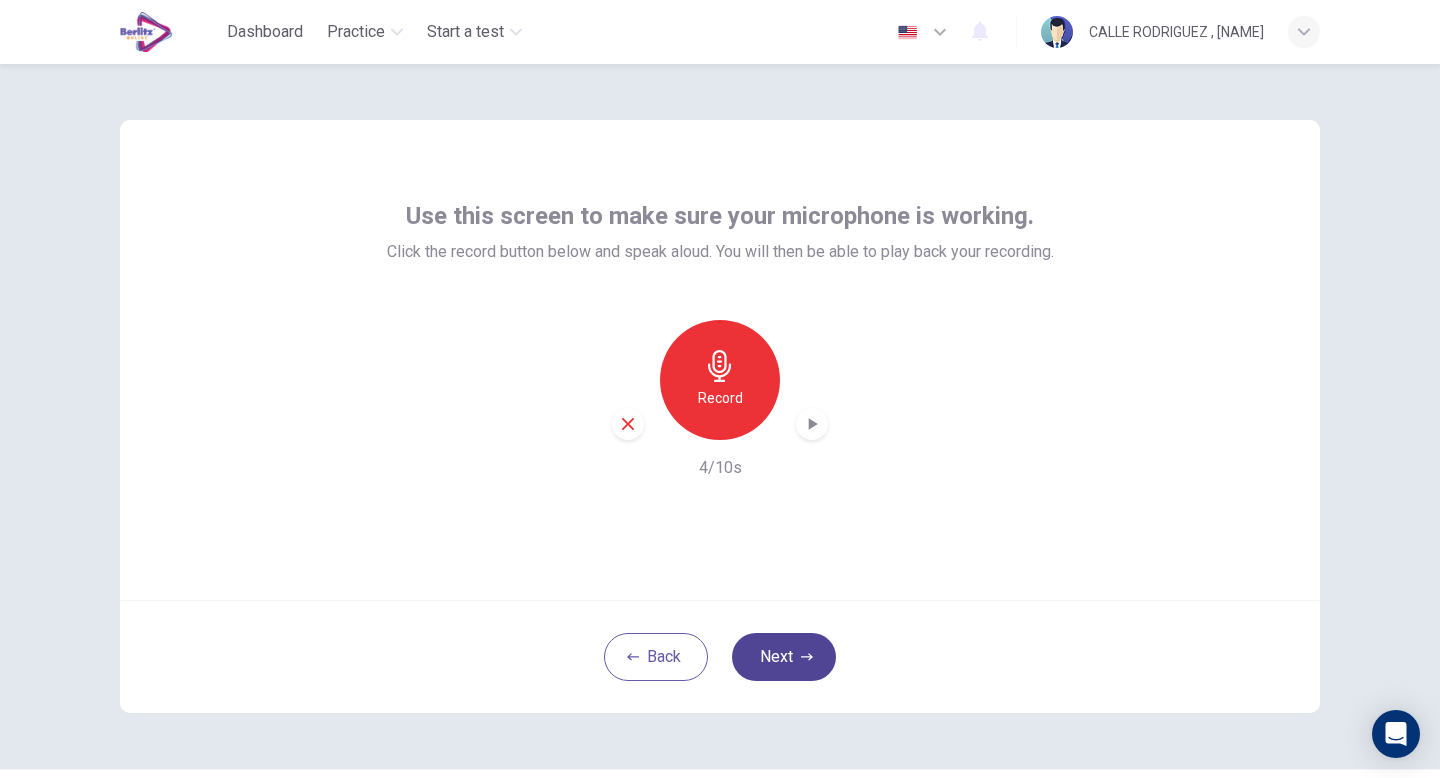 click on "Next" at bounding box center [784, 657] 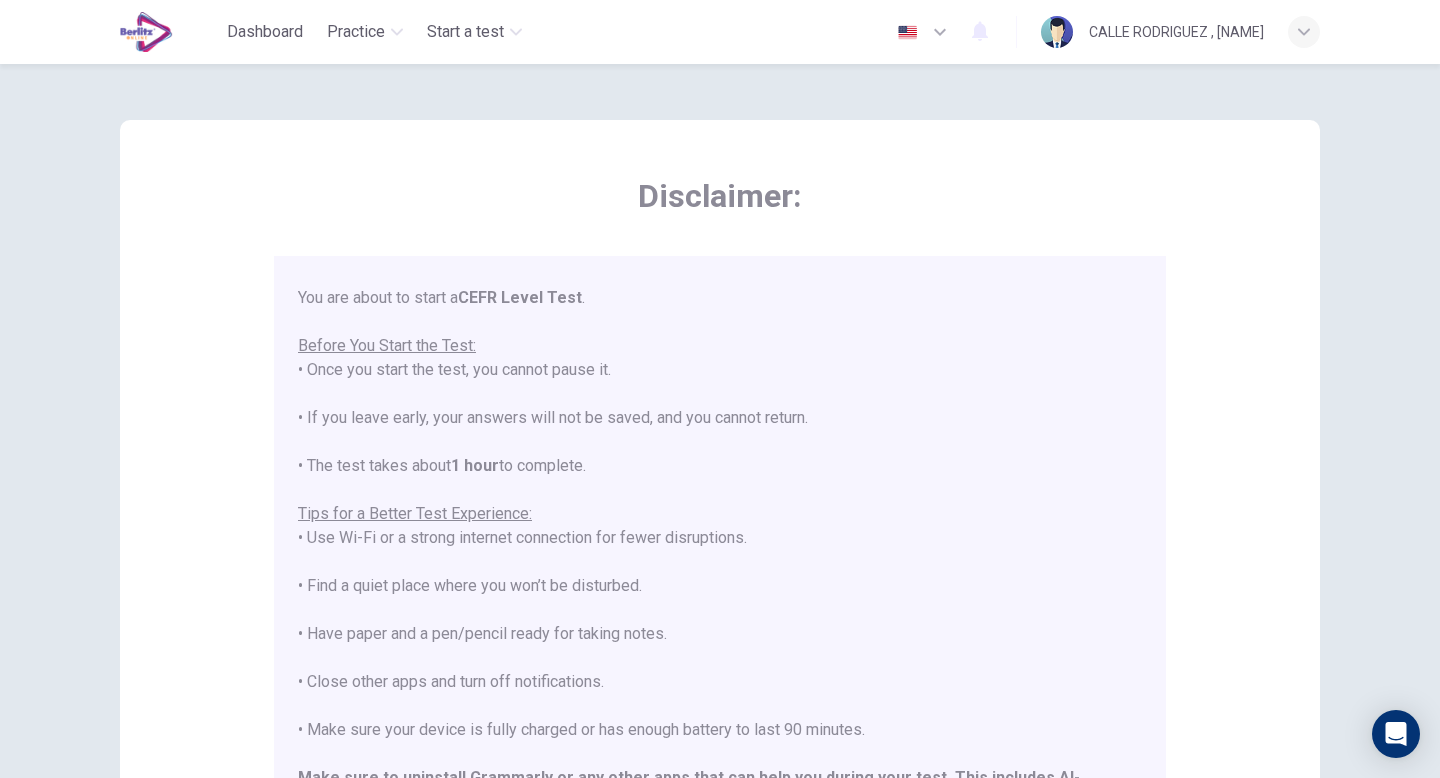 scroll, scrollTop: 191, scrollLeft: 0, axis: vertical 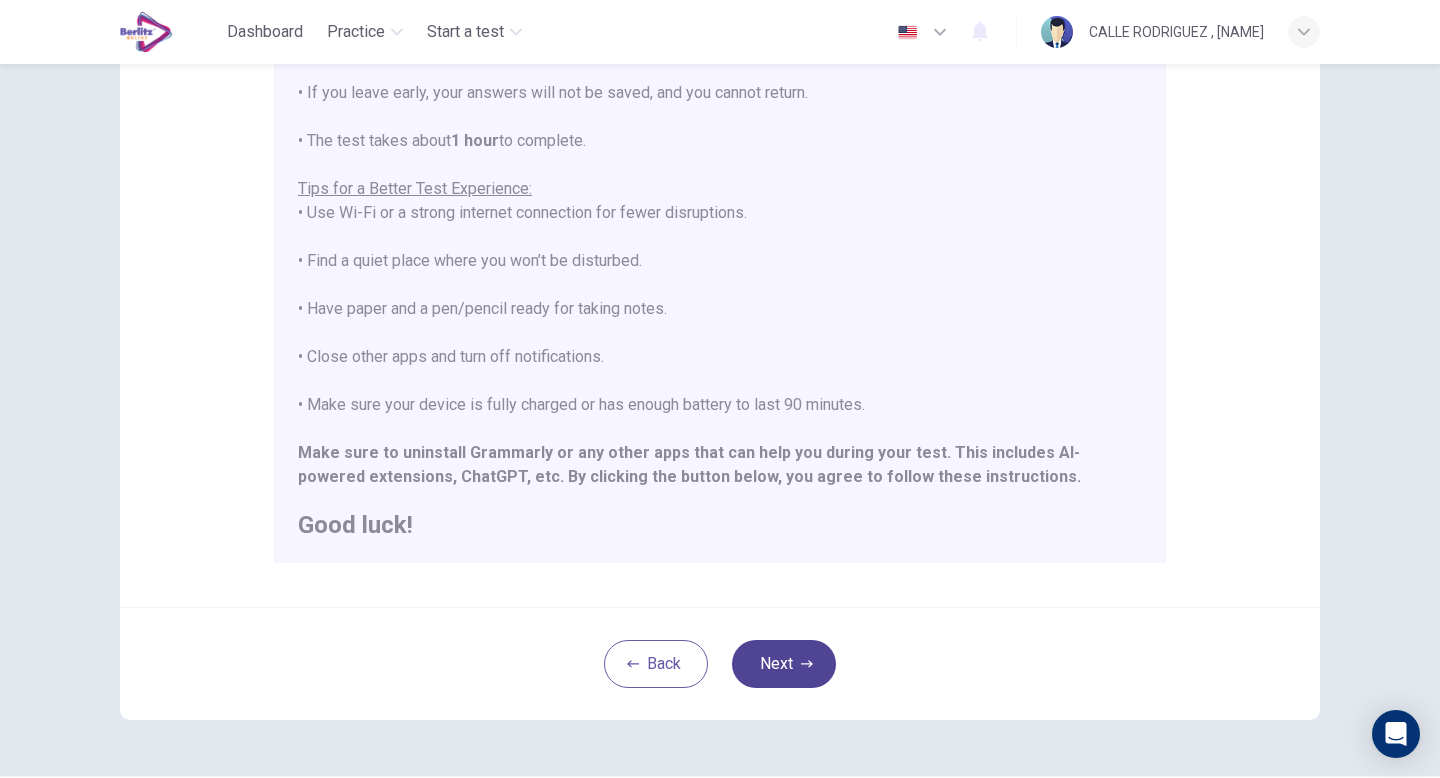 click on "Next" at bounding box center (784, 664) 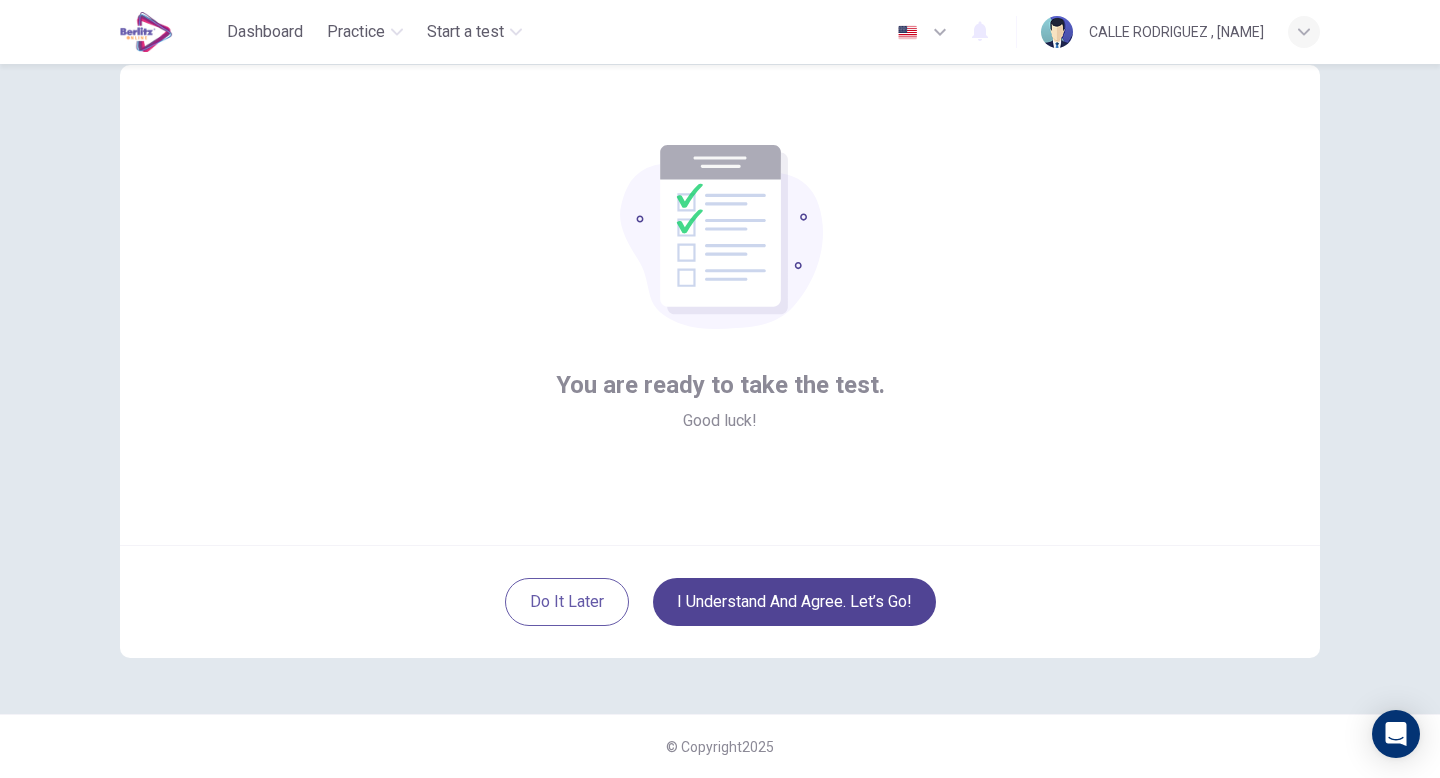 scroll, scrollTop: 55, scrollLeft: 0, axis: vertical 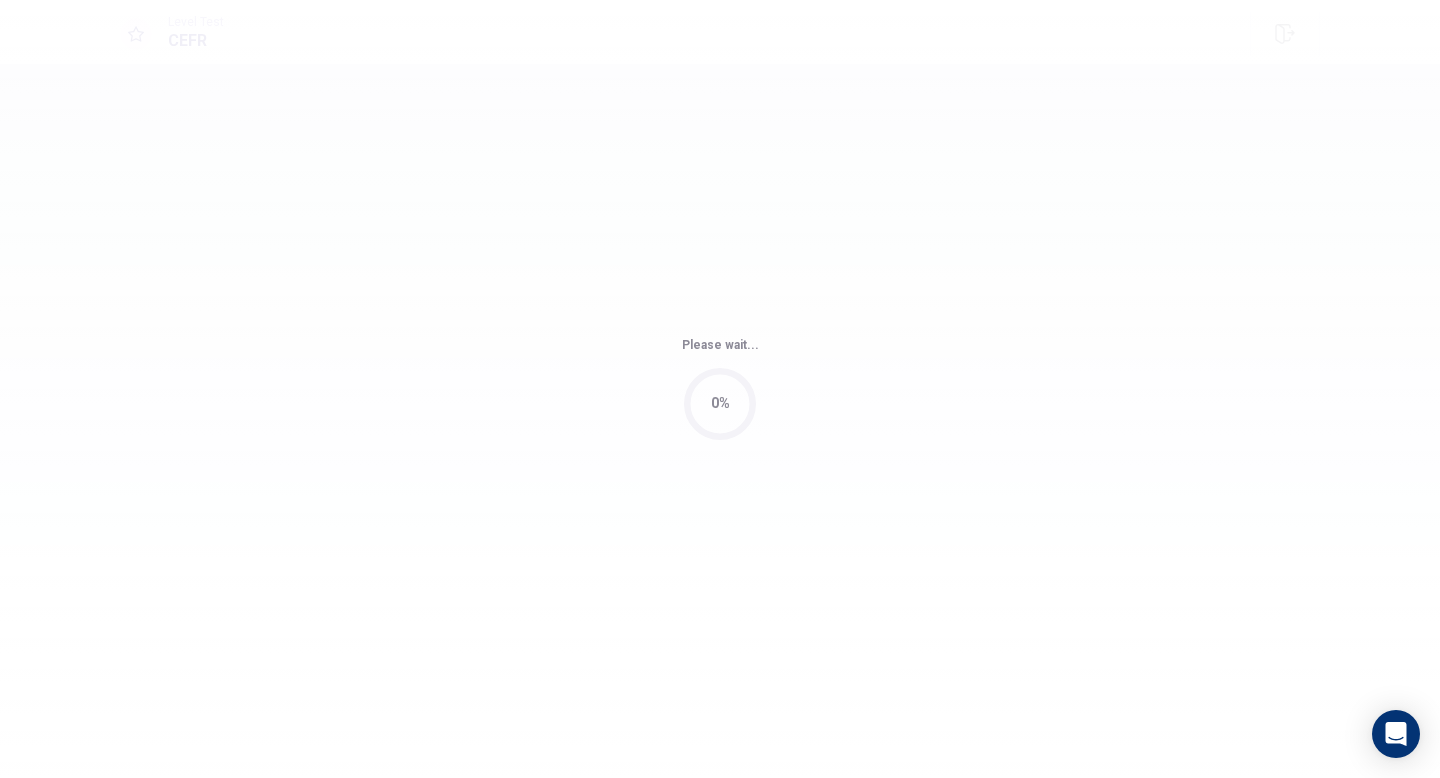 click on "Please wait... 0%" at bounding box center (720, 389) 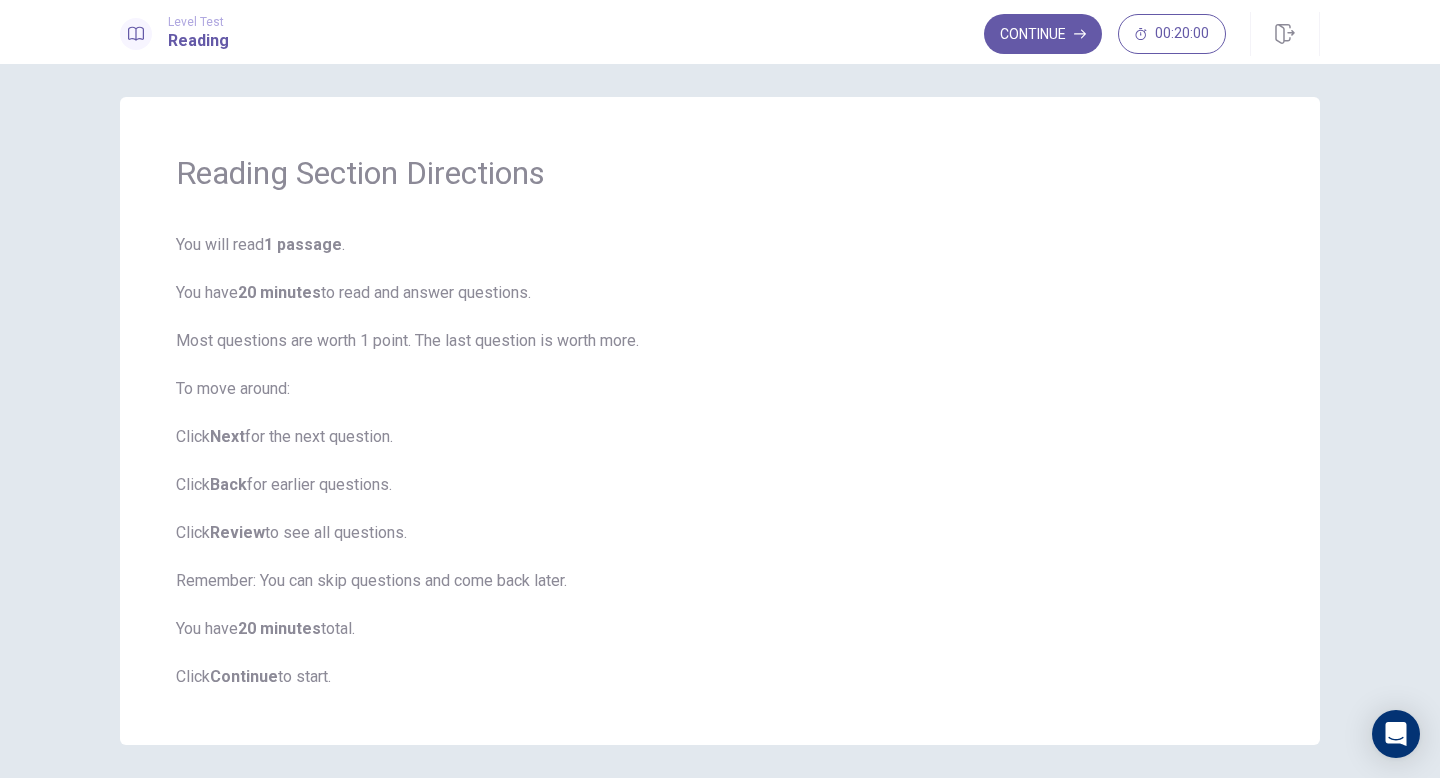 scroll, scrollTop: 9, scrollLeft: 0, axis: vertical 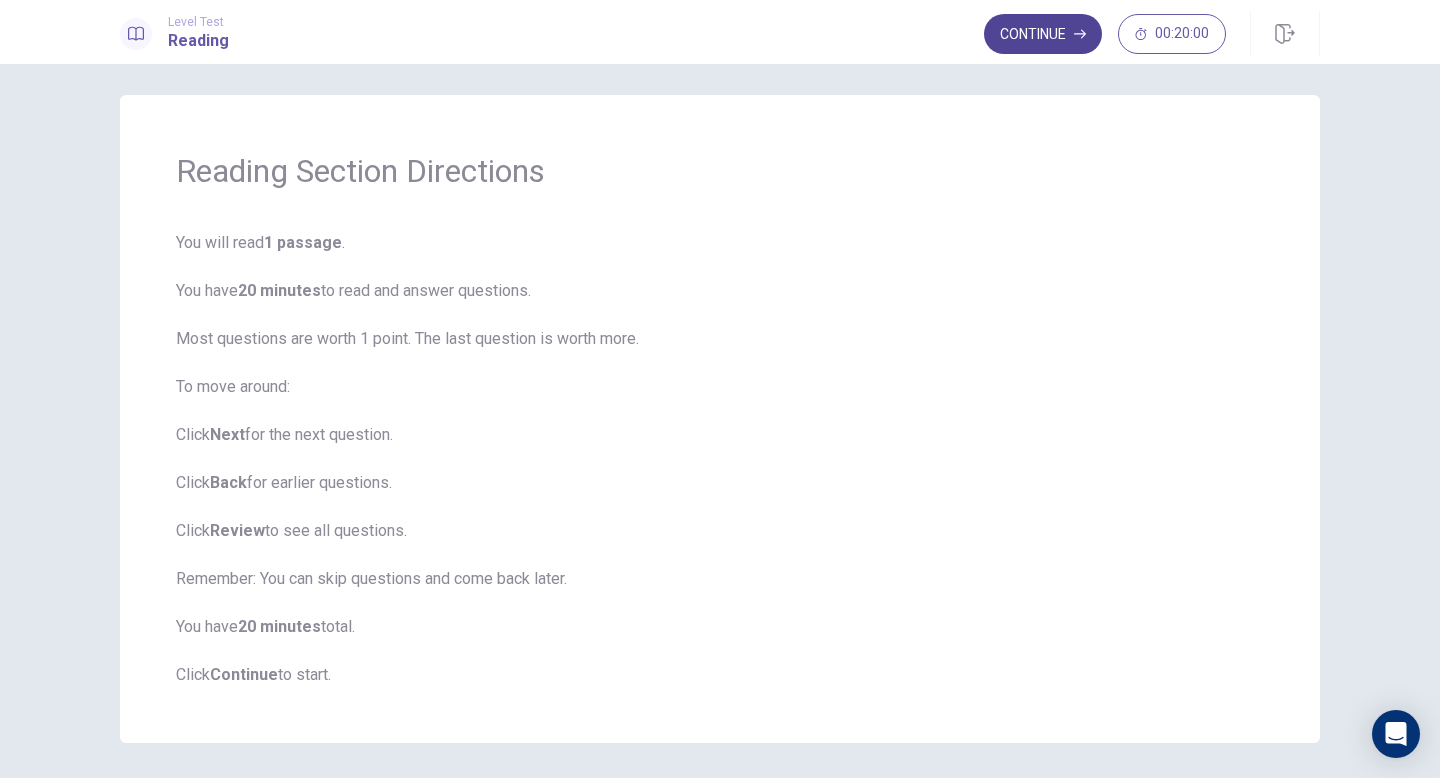 click on "Continue" at bounding box center [1043, 34] 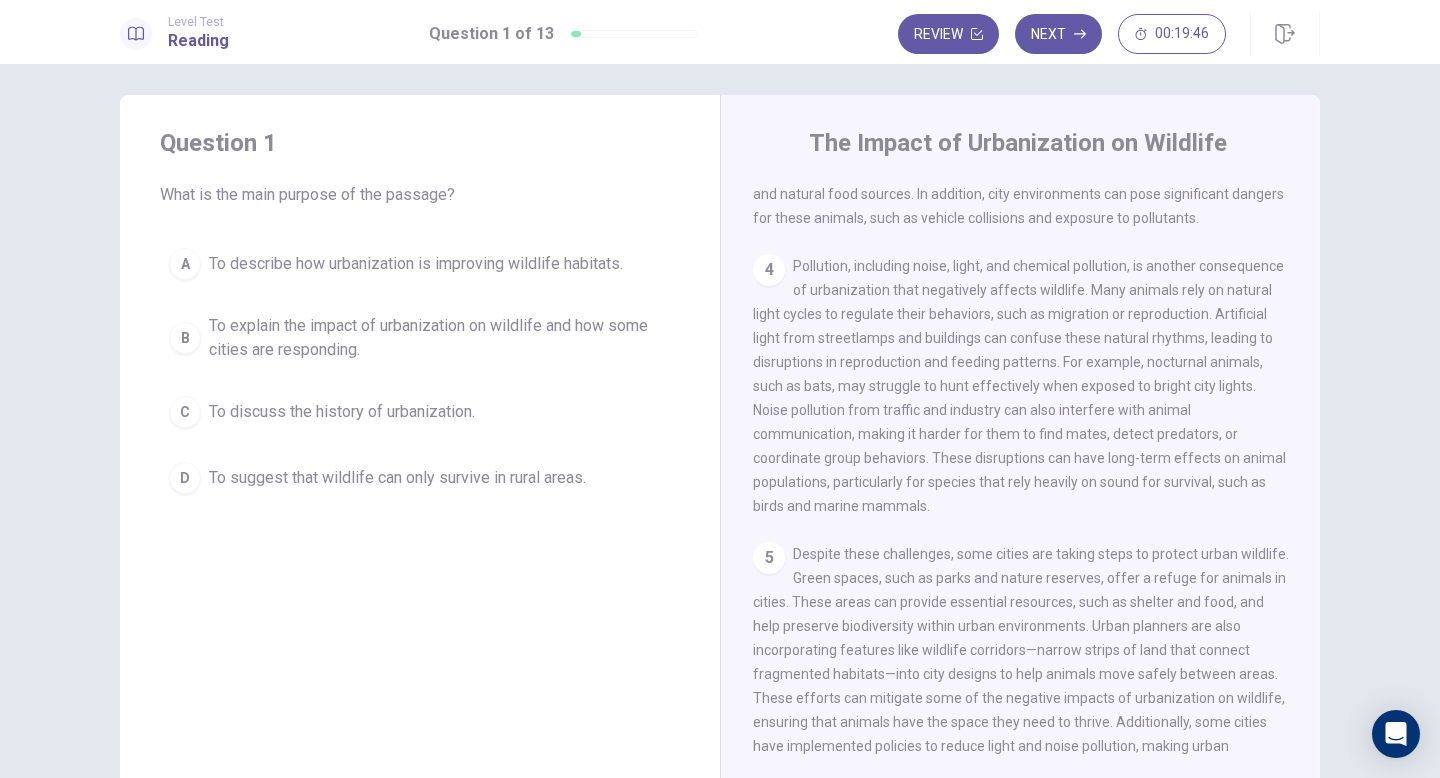 scroll, scrollTop: 577, scrollLeft: 0, axis: vertical 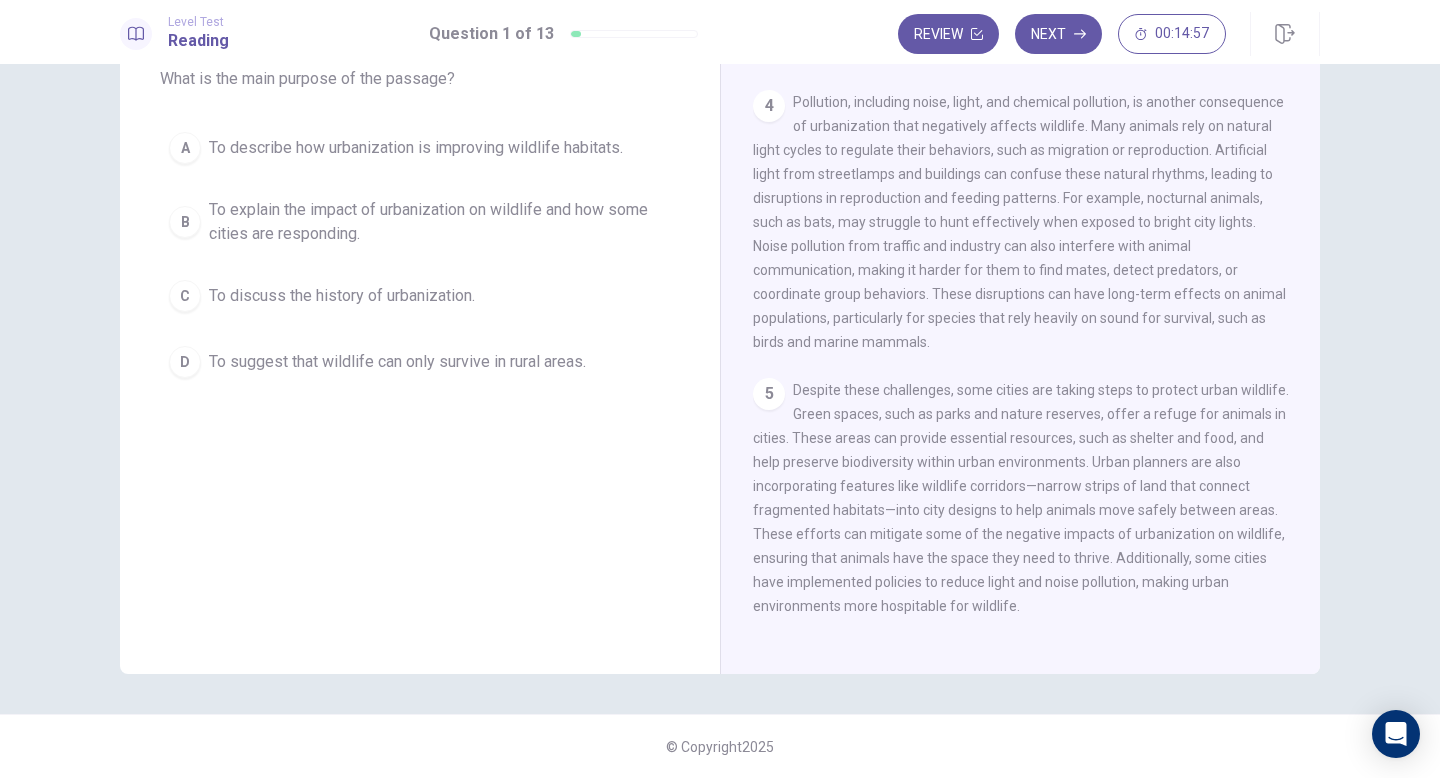 click on "B" at bounding box center [185, 148] 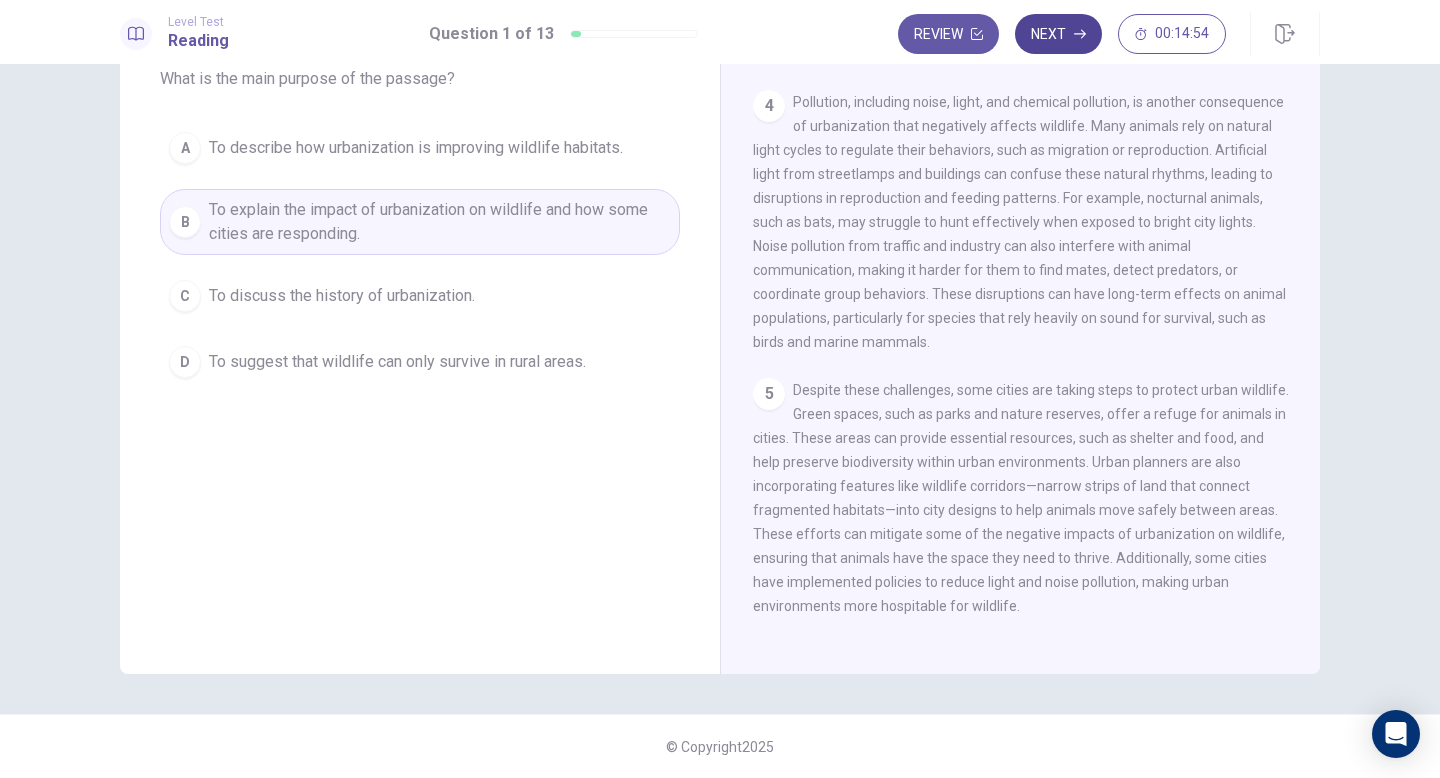 click on "Next" at bounding box center (1058, 34) 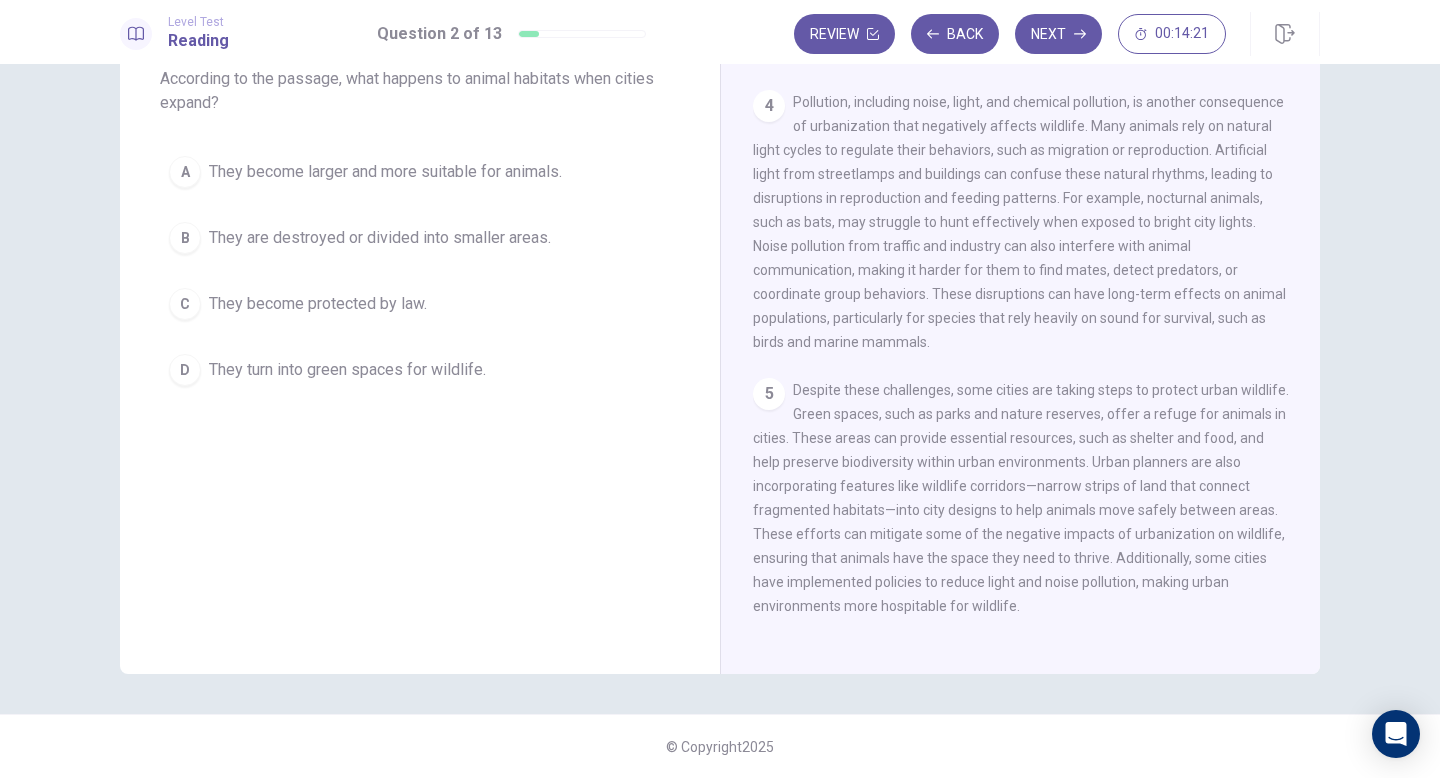 click on "B" at bounding box center (185, 172) 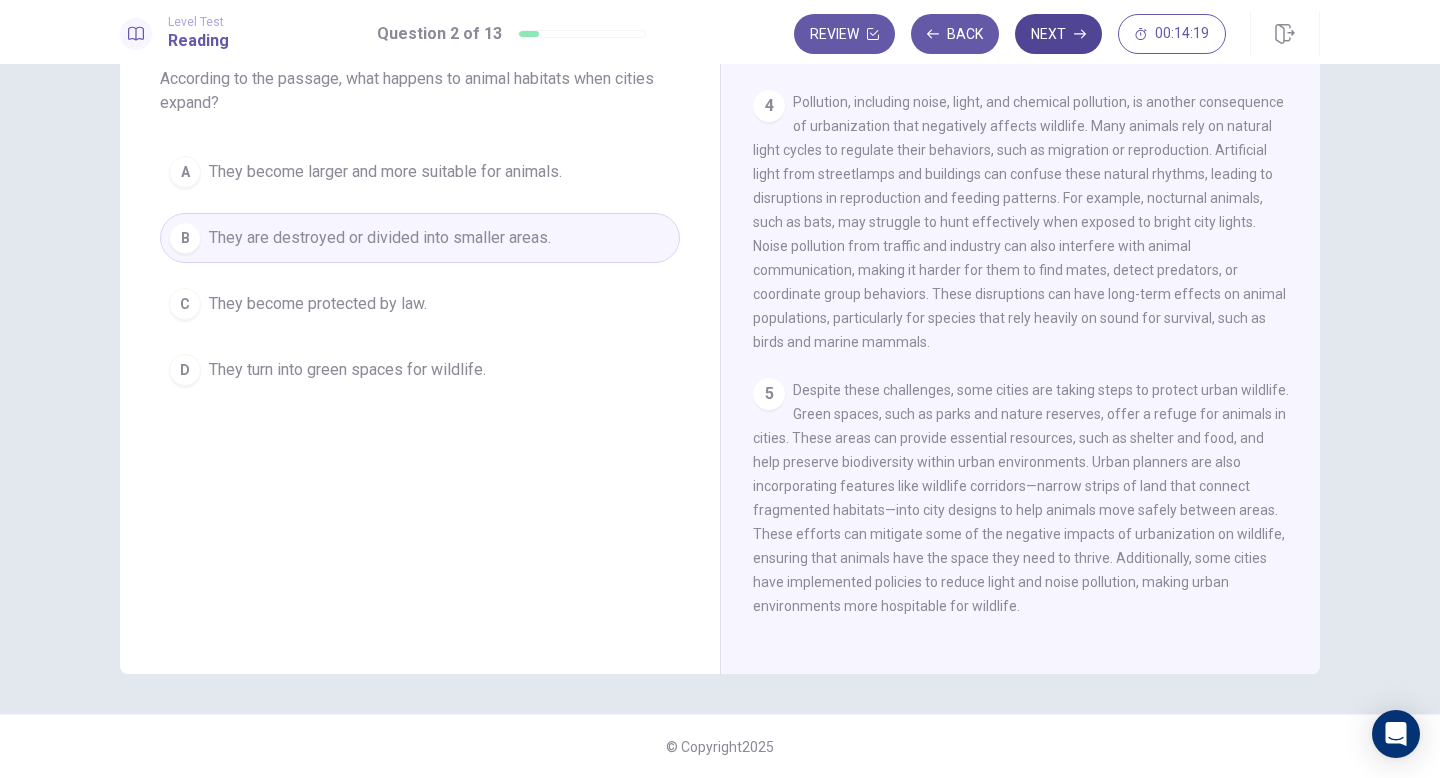 click on "Next" at bounding box center (1058, 34) 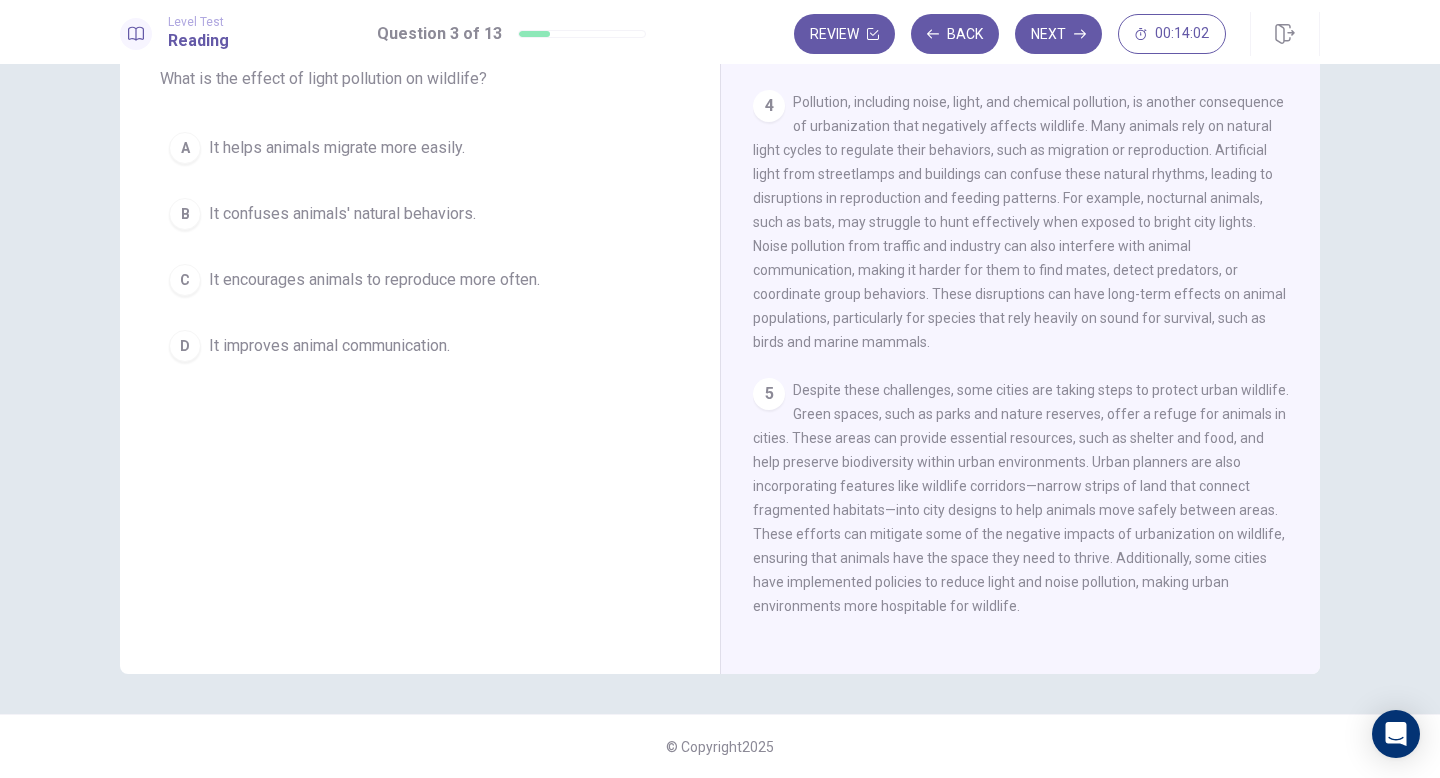 click on "B" at bounding box center [185, 148] 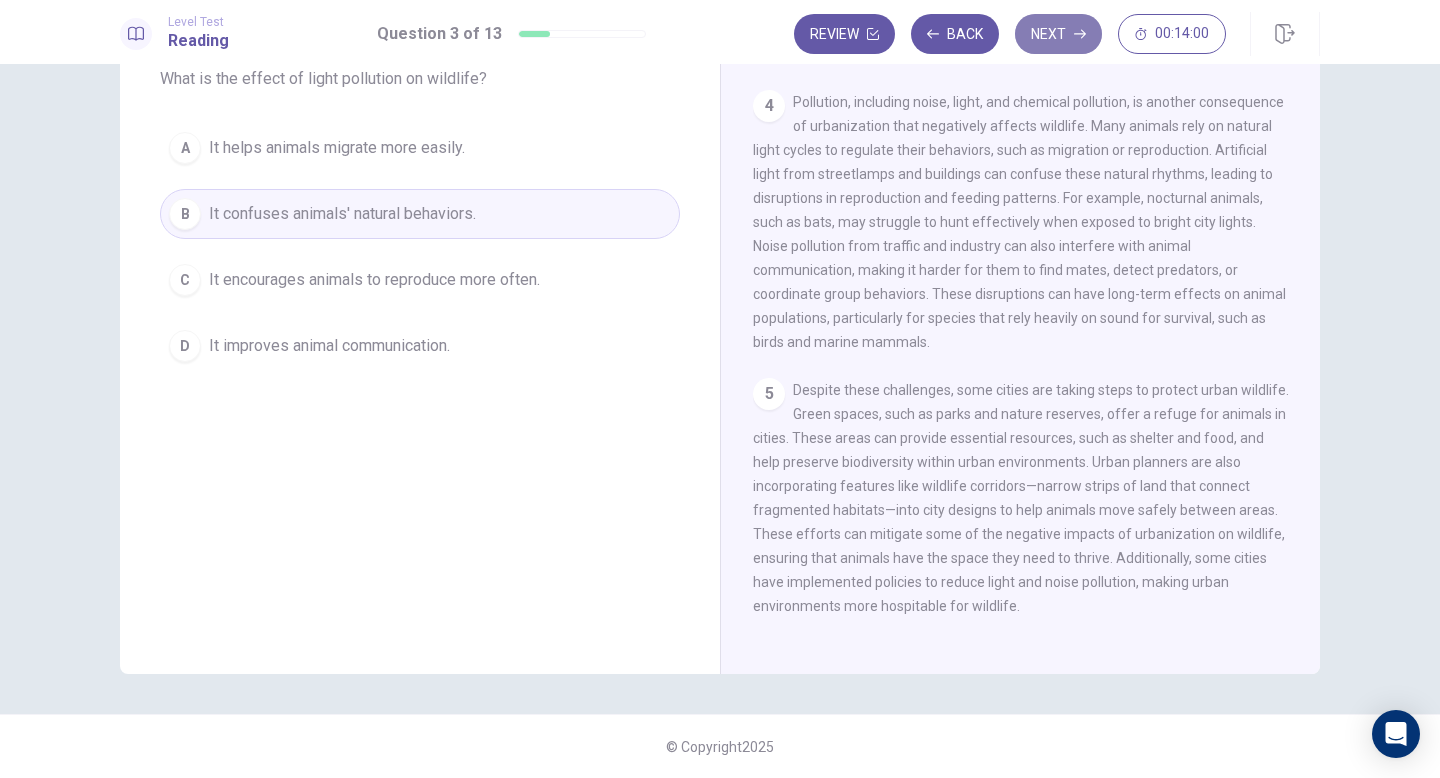 click on "Next" at bounding box center (1058, 34) 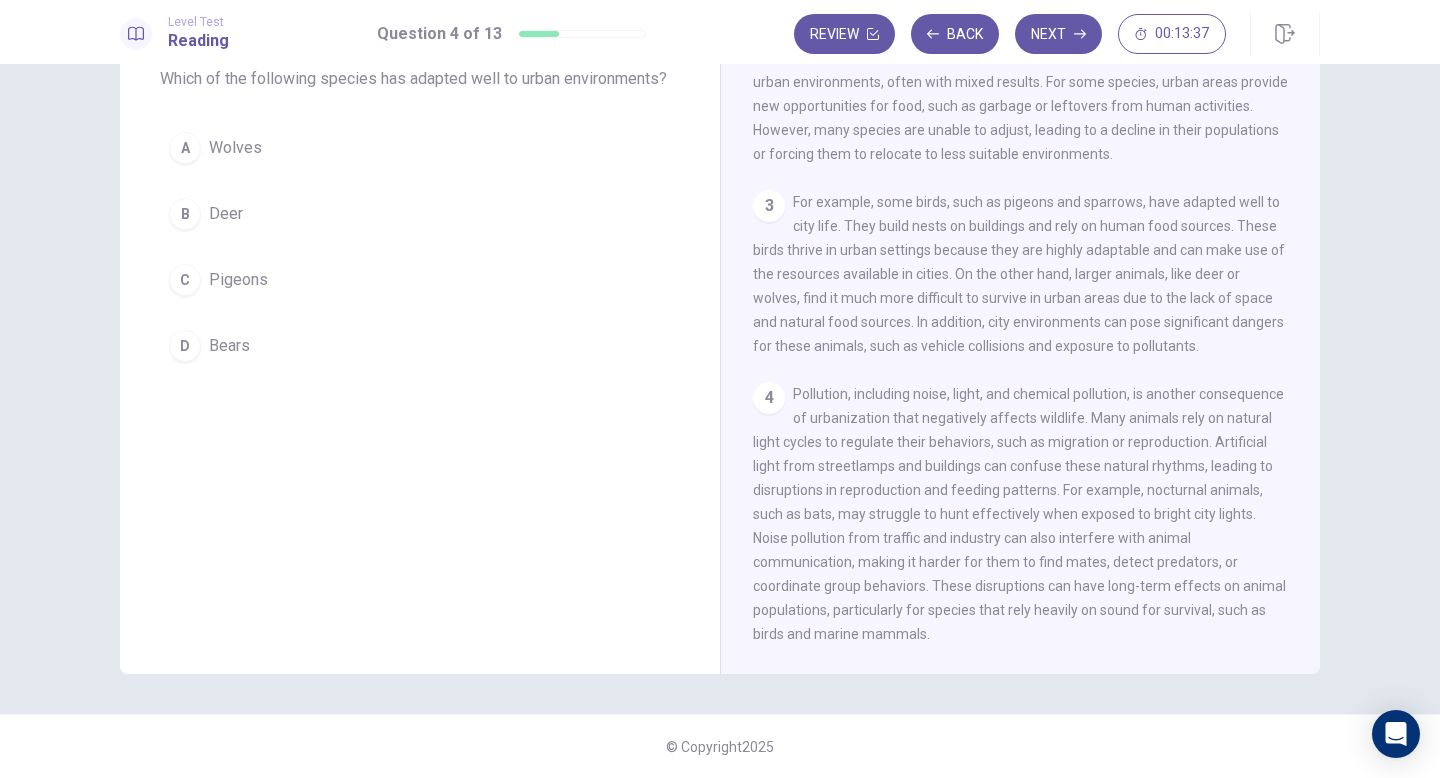 scroll, scrollTop: 284, scrollLeft: 0, axis: vertical 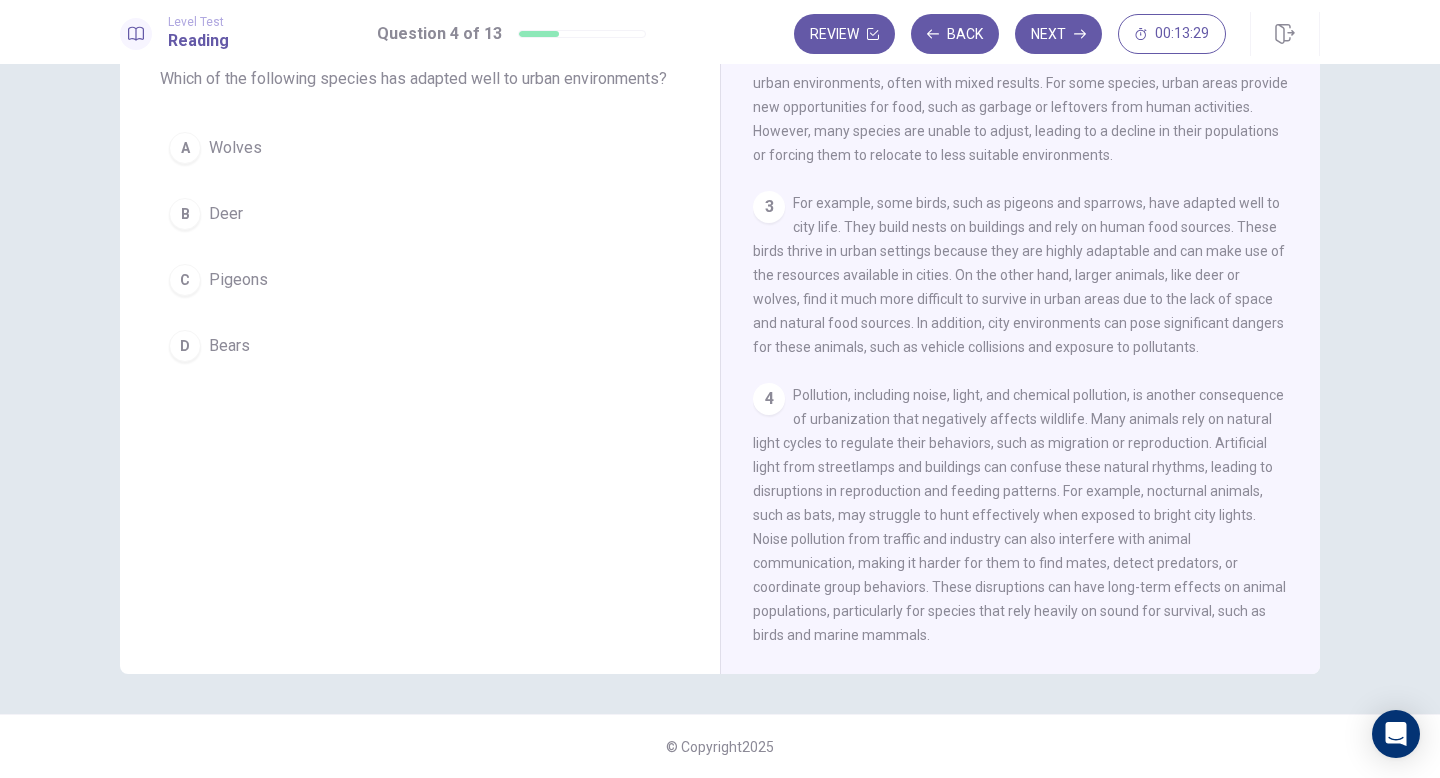 click on "Pigeons" at bounding box center (235, 148) 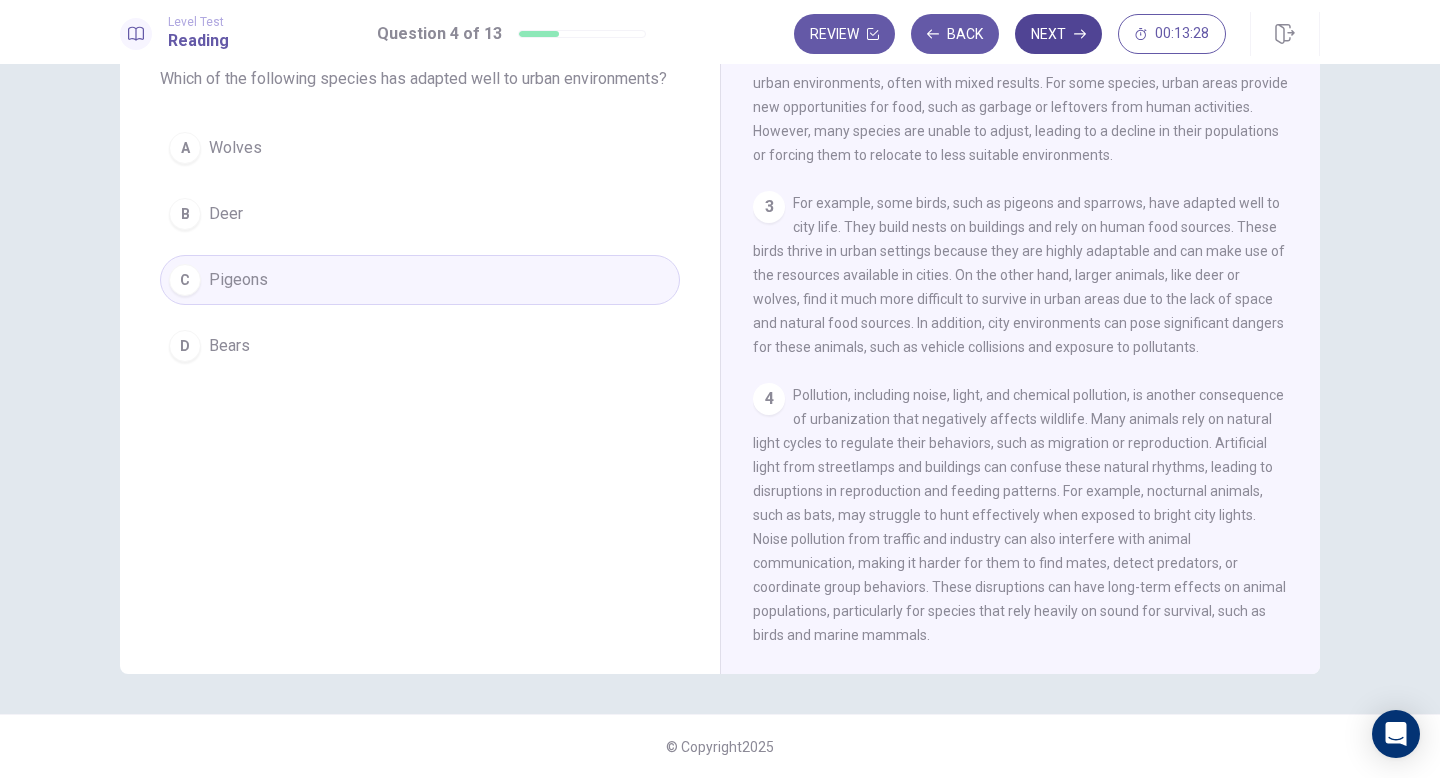 click on "Next" at bounding box center (1058, 34) 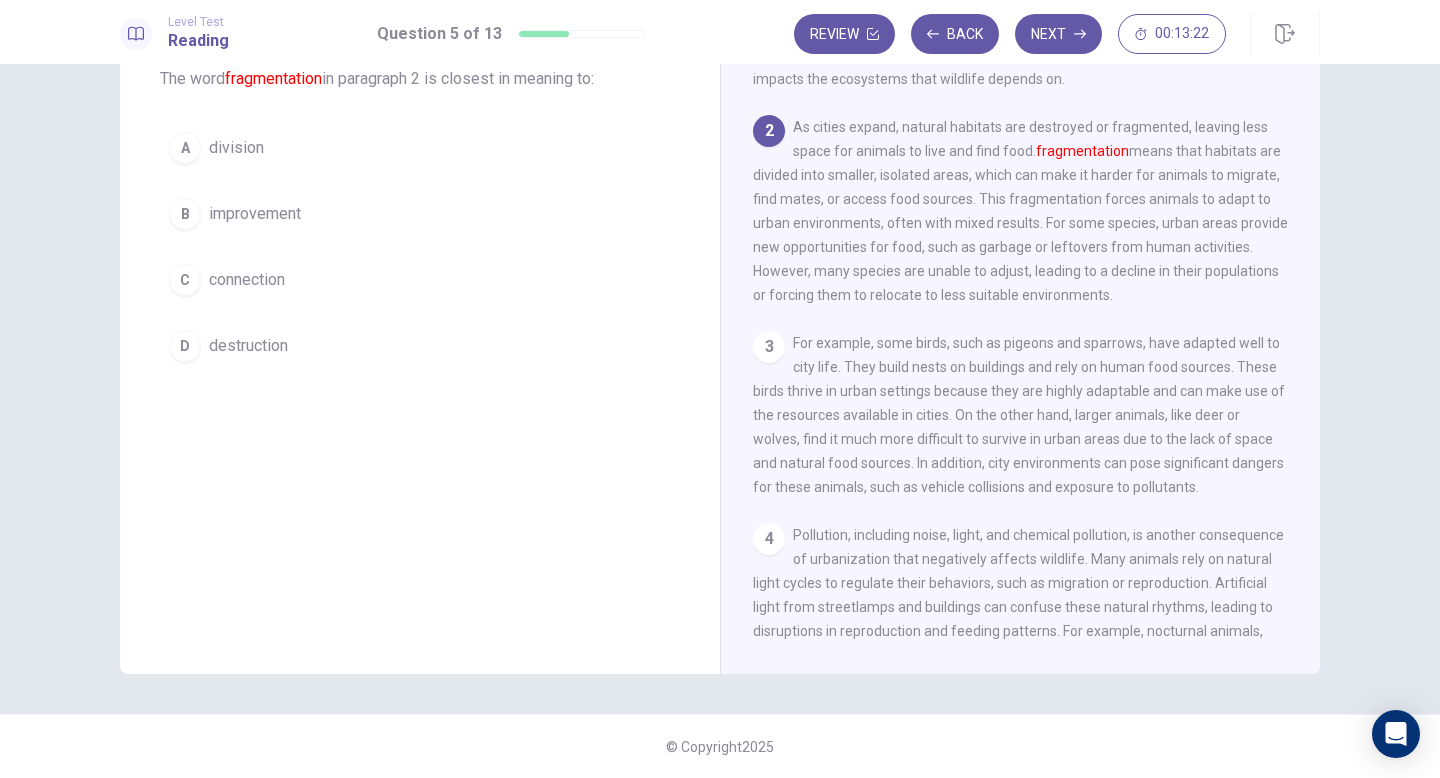 scroll, scrollTop: 142, scrollLeft: 0, axis: vertical 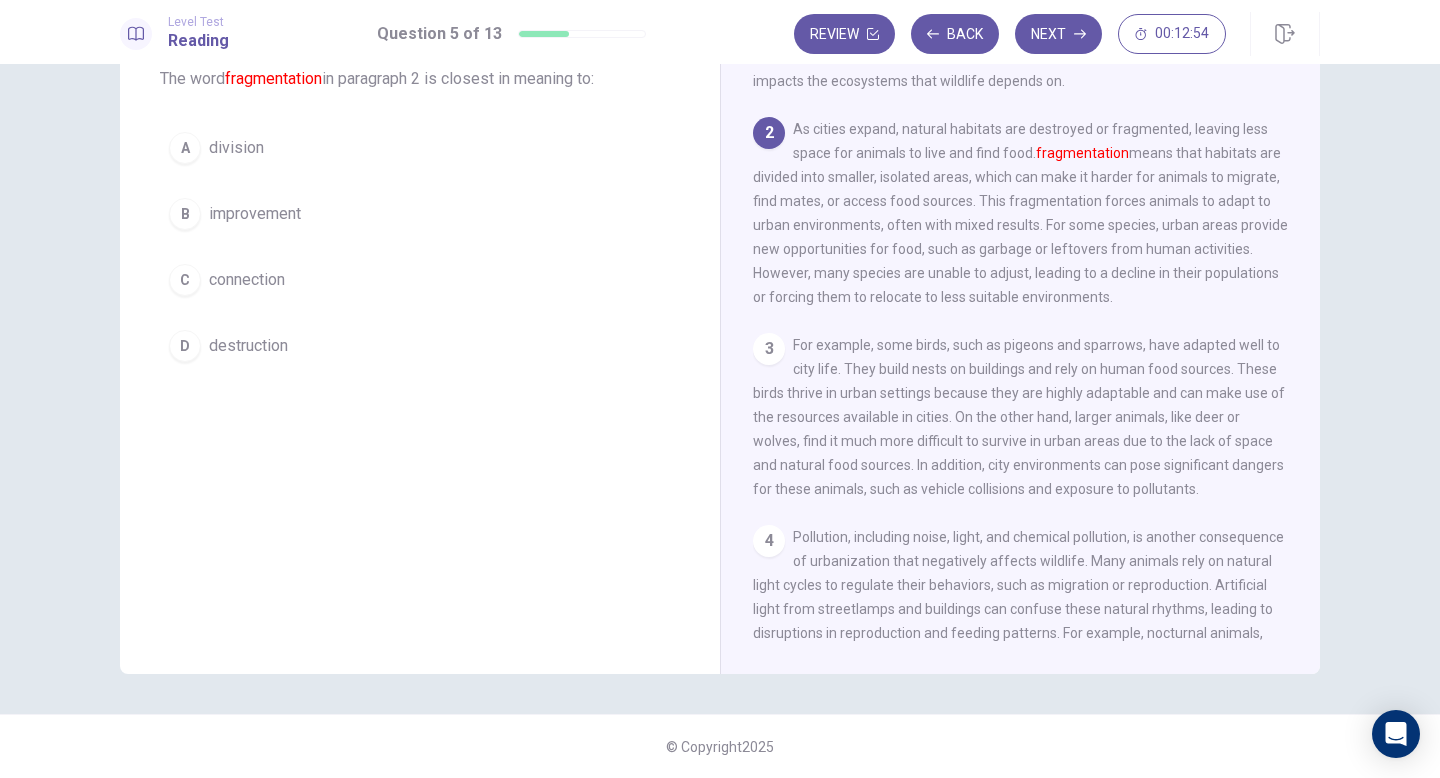 click on "division" at bounding box center [236, 148] 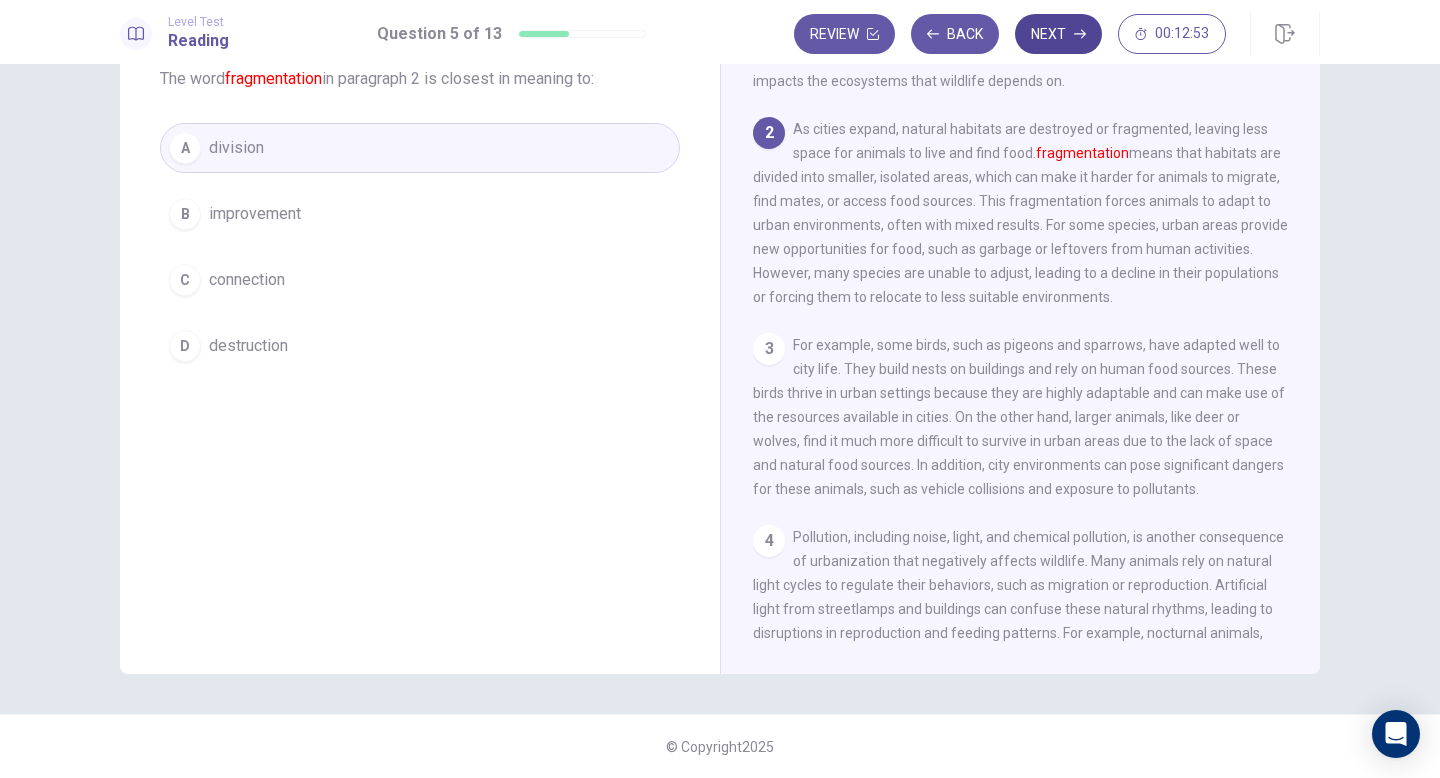 click on "Next" at bounding box center [1058, 34] 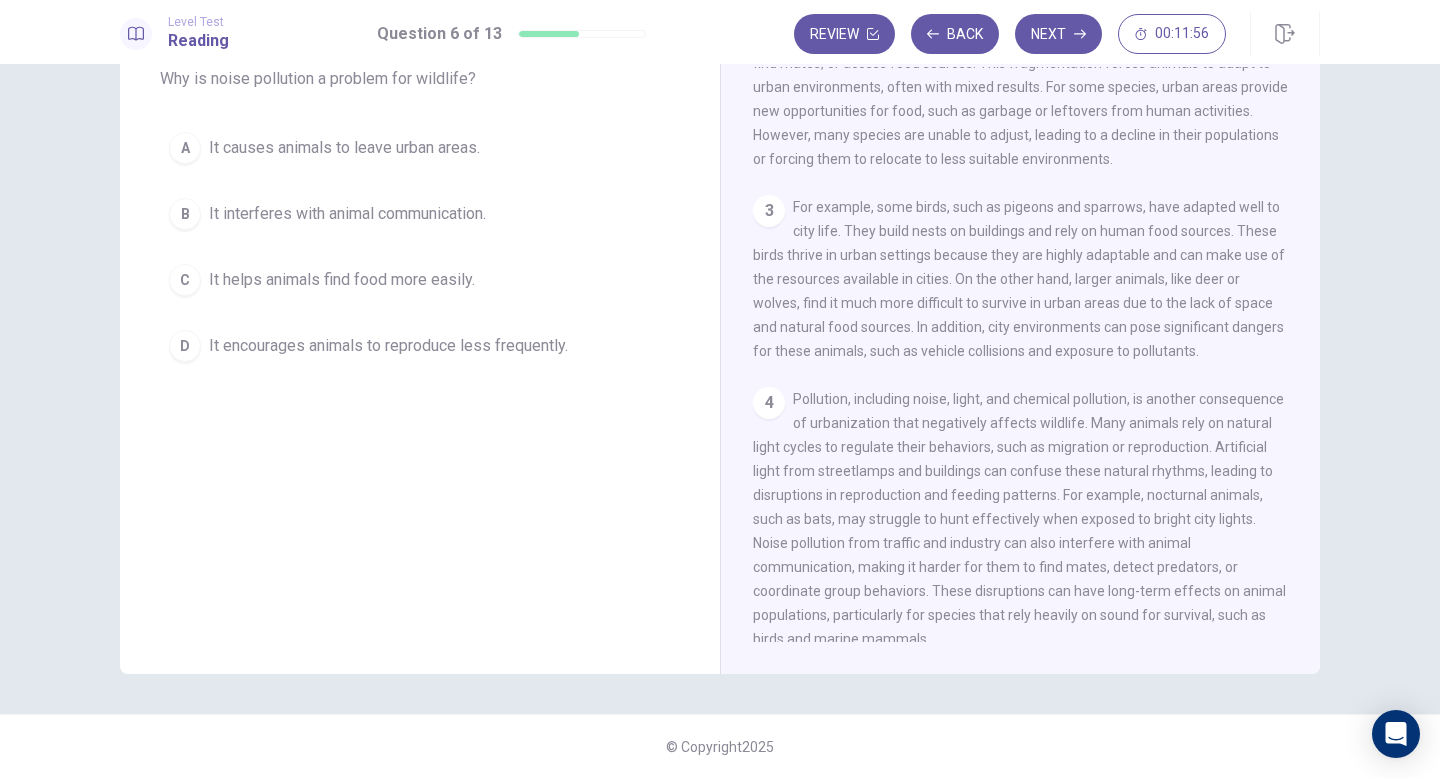 scroll, scrollTop: 281, scrollLeft: 0, axis: vertical 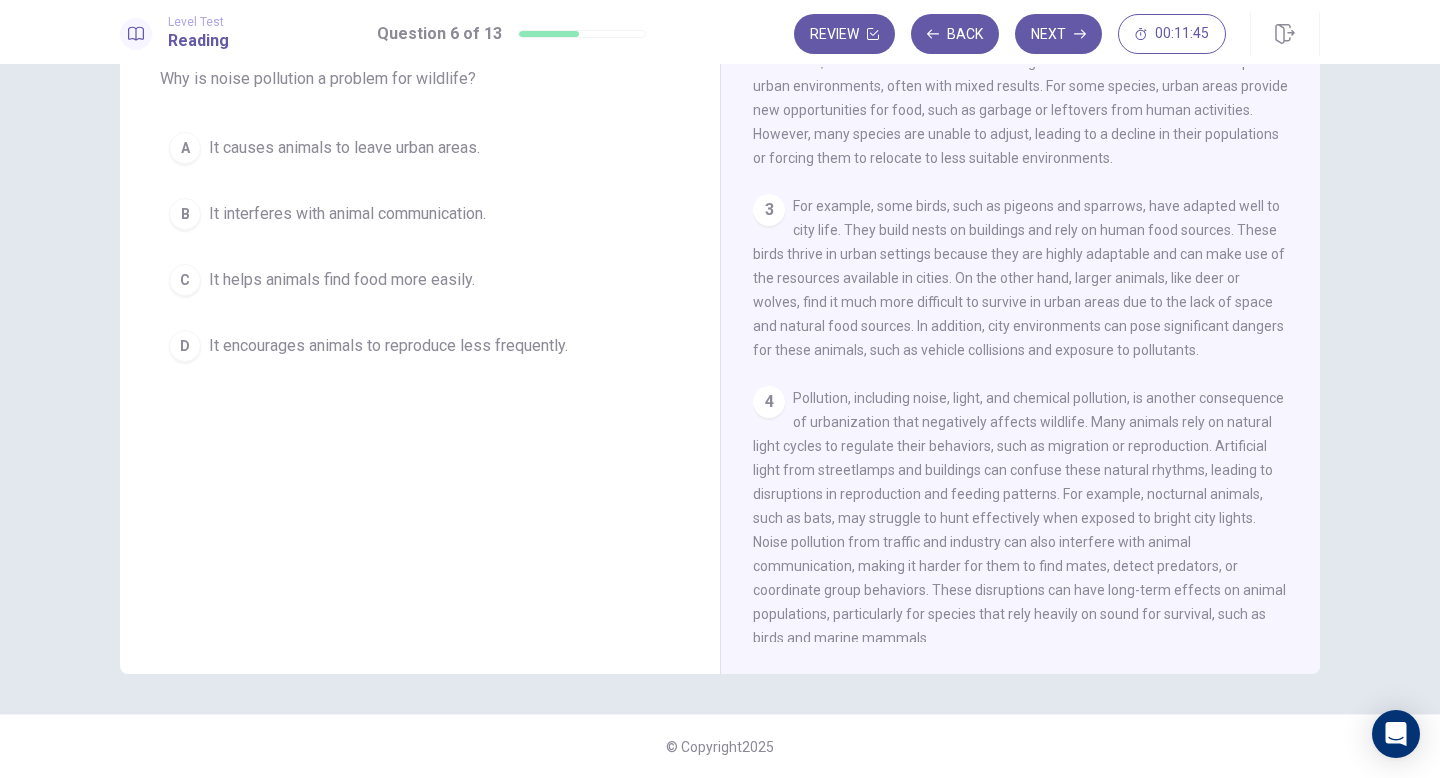 click on "It interferes with animal communication." at bounding box center [344, 148] 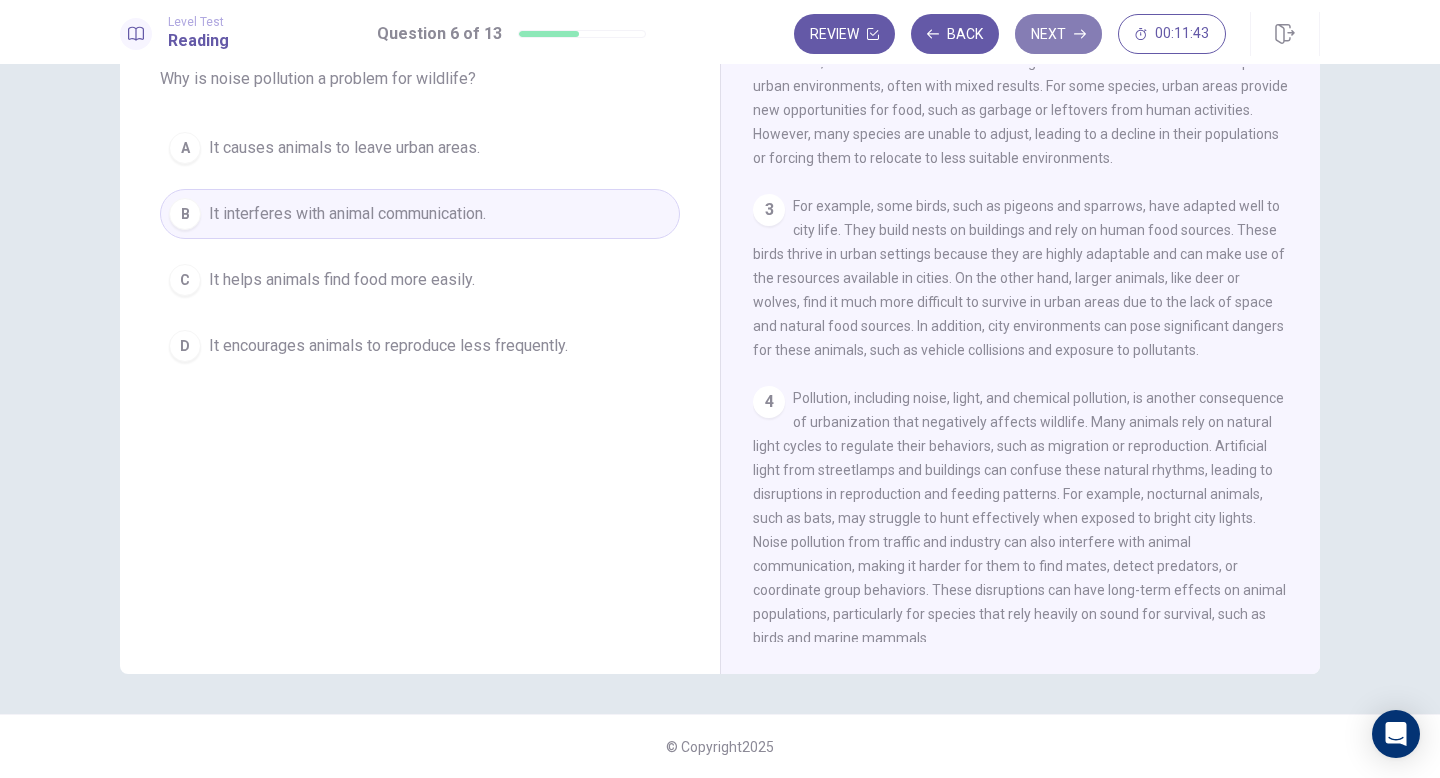 click on "Next" at bounding box center [1058, 34] 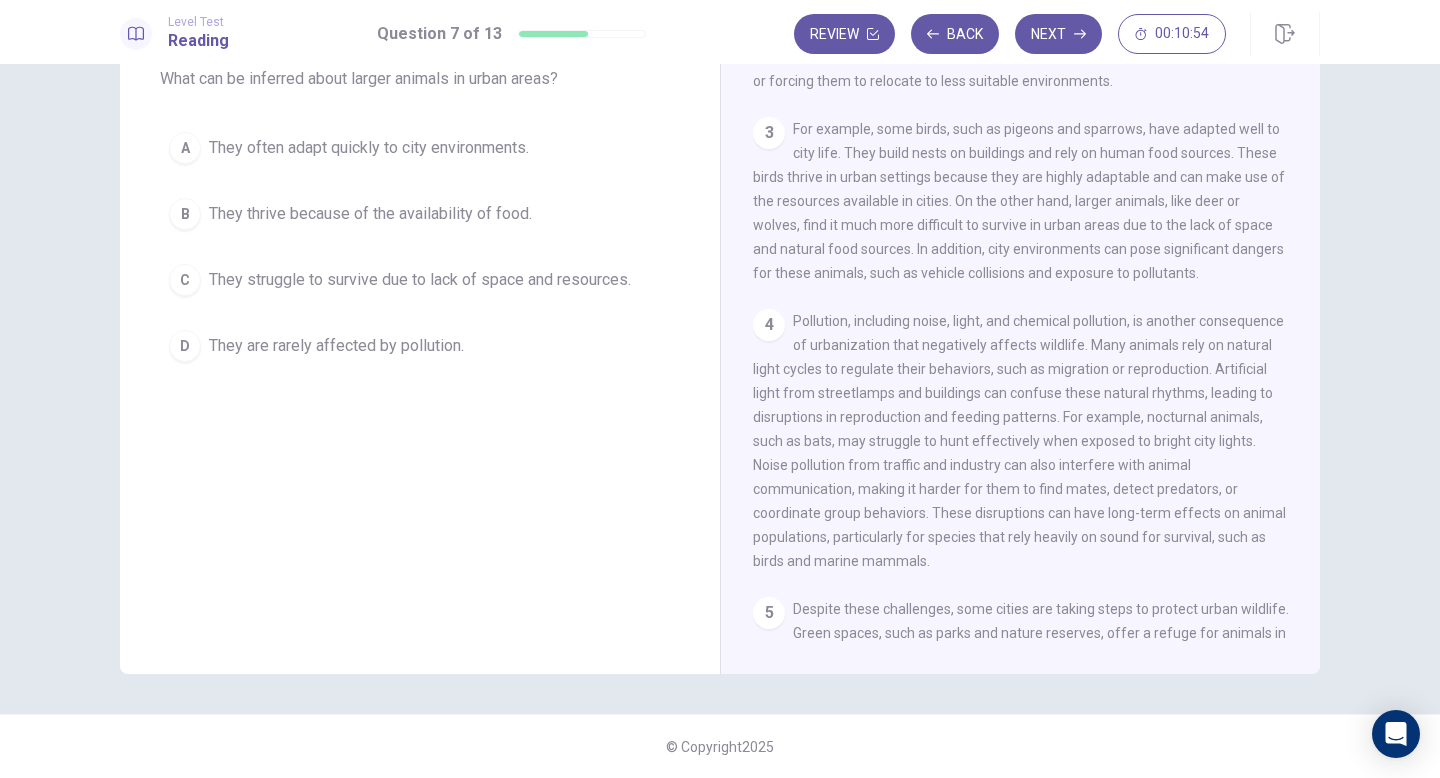 scroll, scrollTop: 355, scrollLeft: 0, axis: vertical 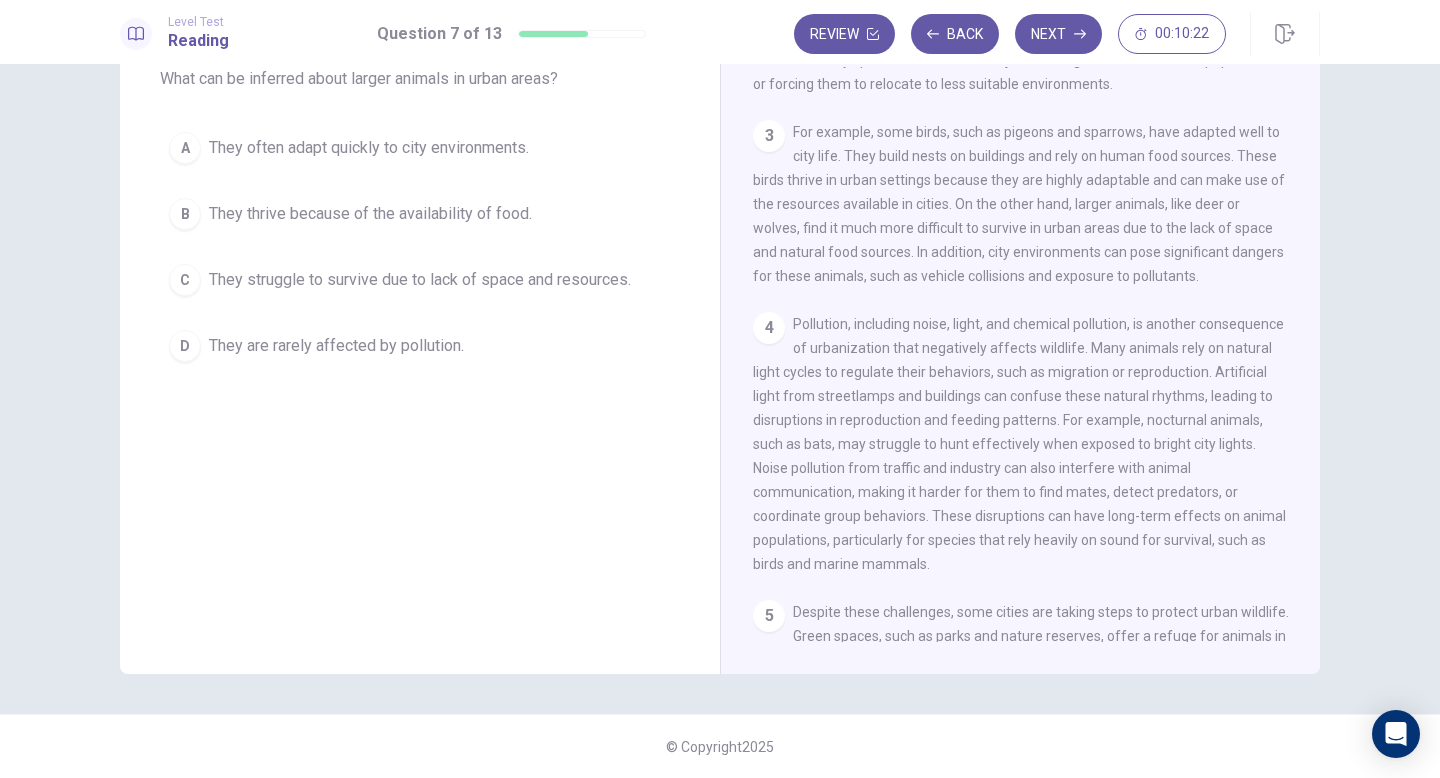 click on "They struggle to survive due to lack of space and resources." at bounding box center [369, 148] 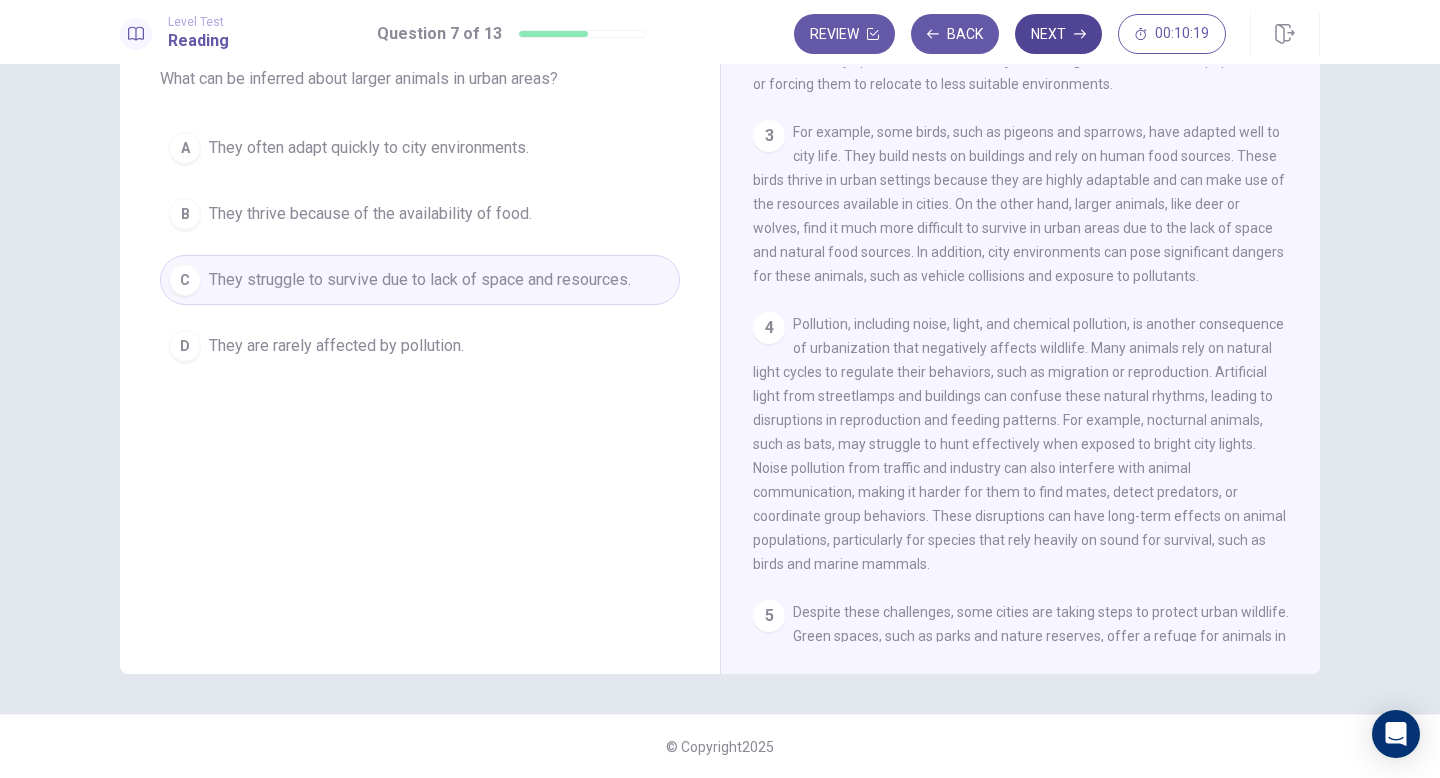 click on "Next" at bounding box center [1058, 34] 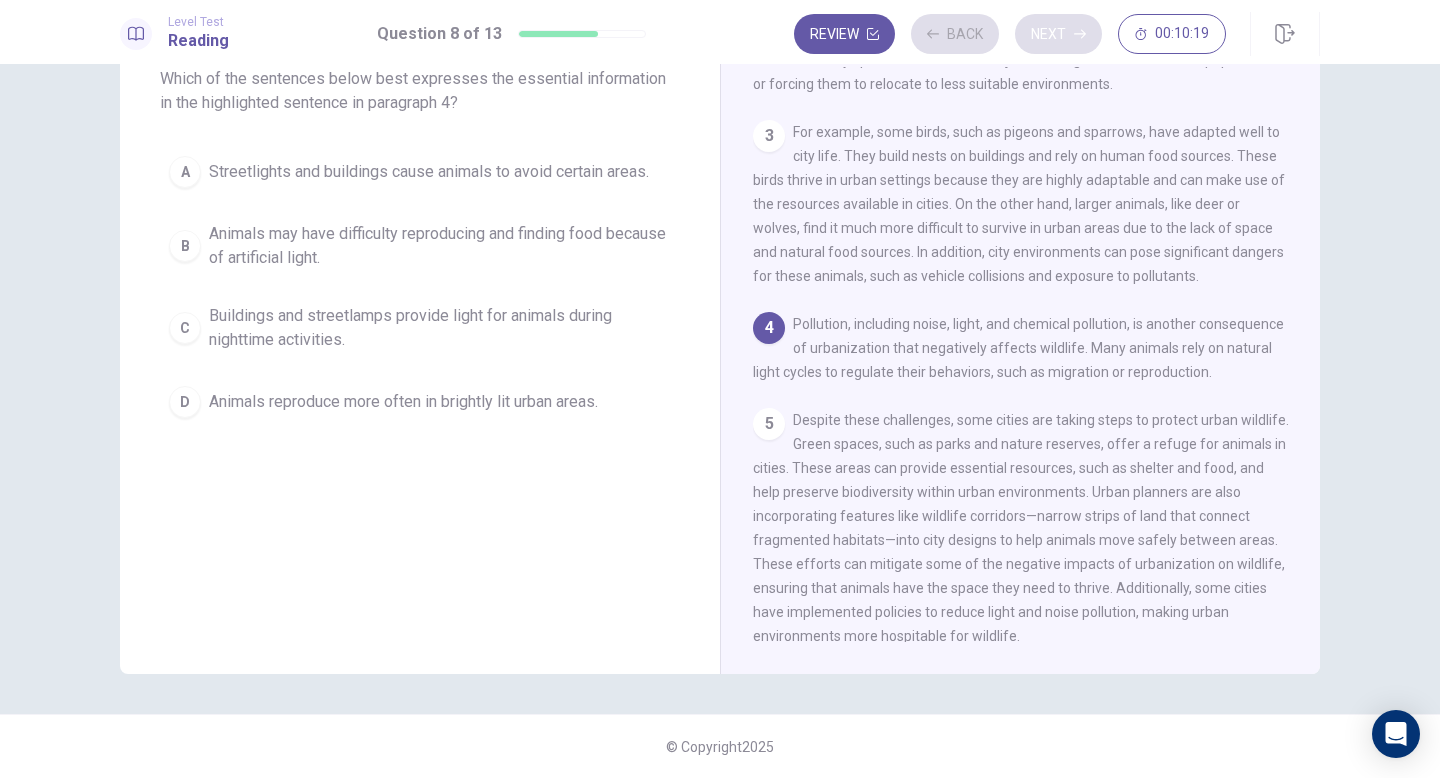 scroll, scrollTop: 385, scrollLeft: 0, axis: vertical 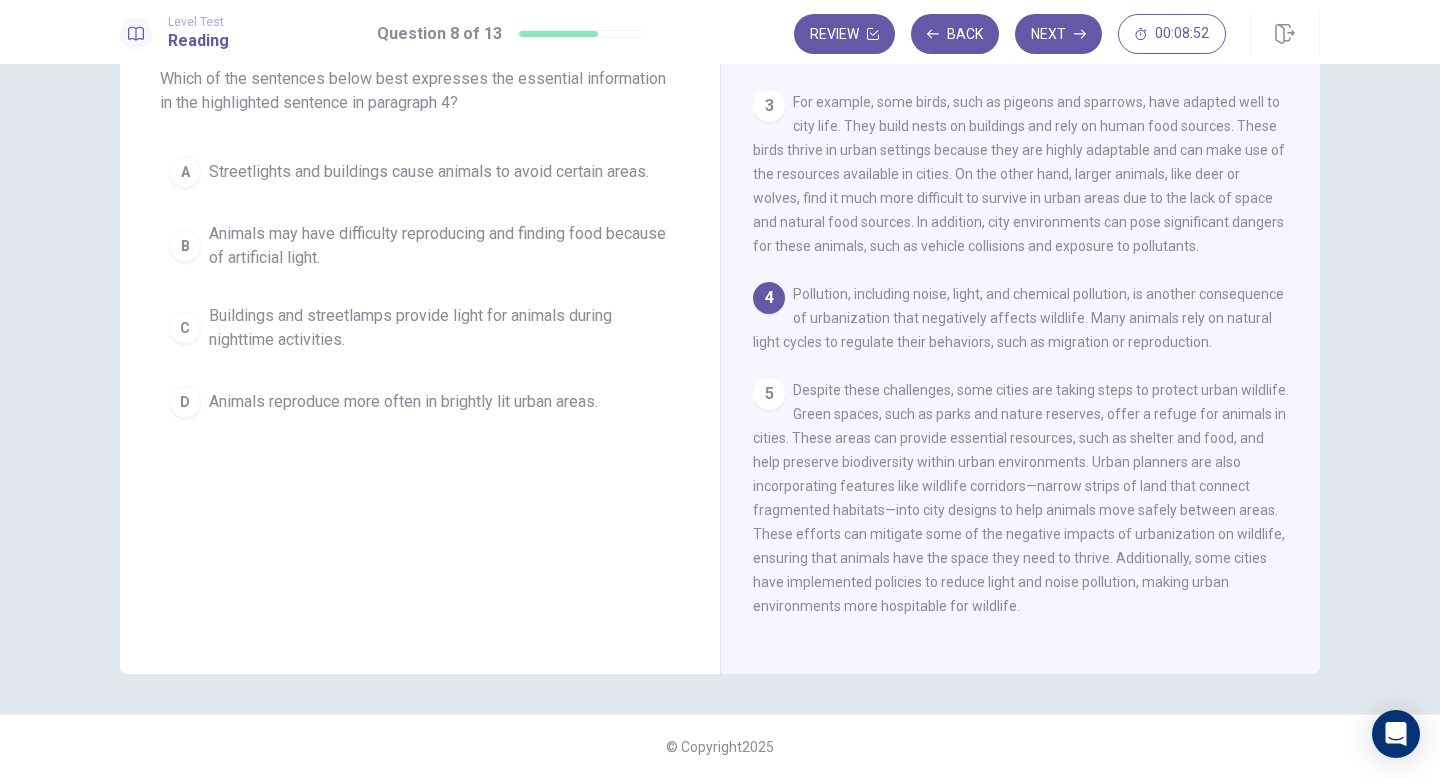 click on "Animals may have difficulty reproducing and finding food because of artificial light." at bounding box center (429, 172) 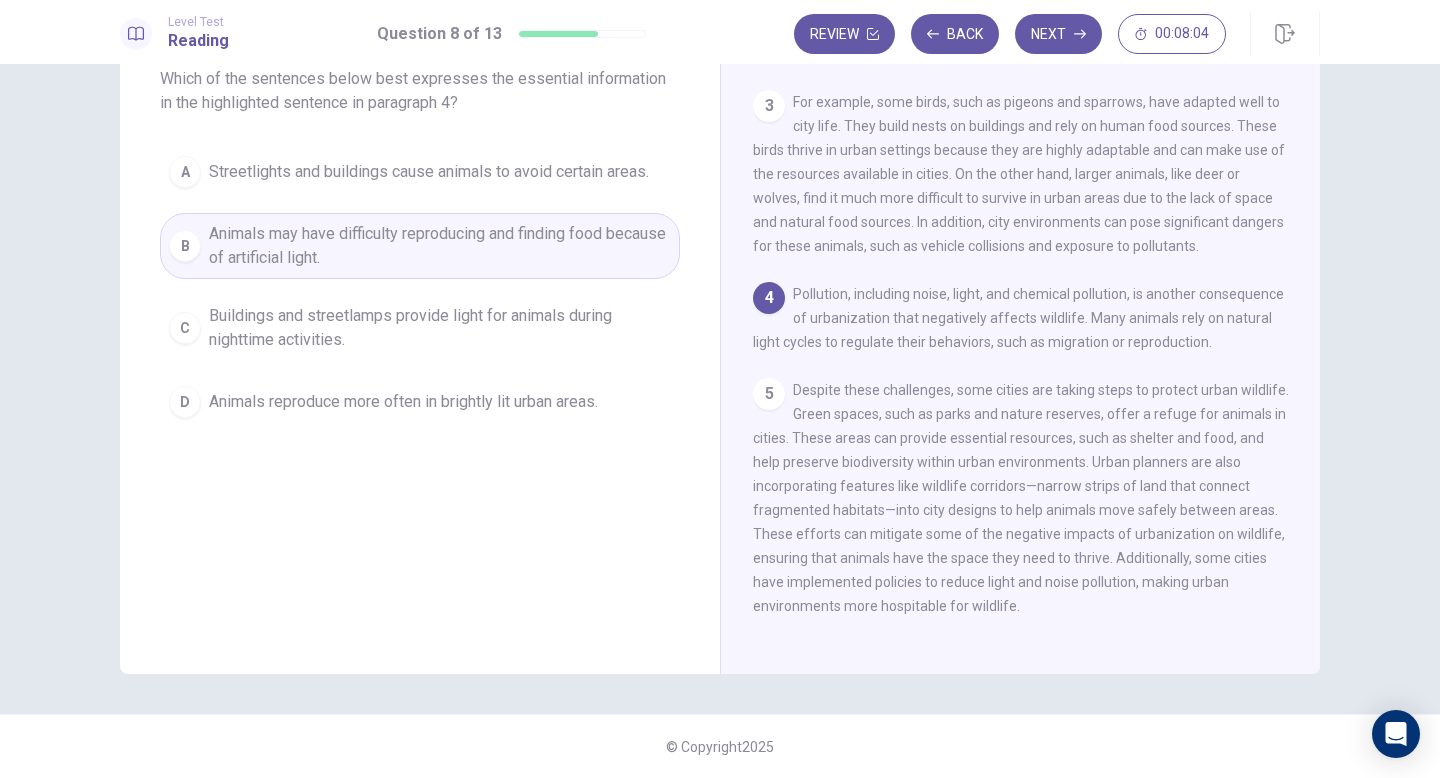 click on "Animals may have difficulty reproducing and finding food because of artificial light." at bounding box center (440, 246) 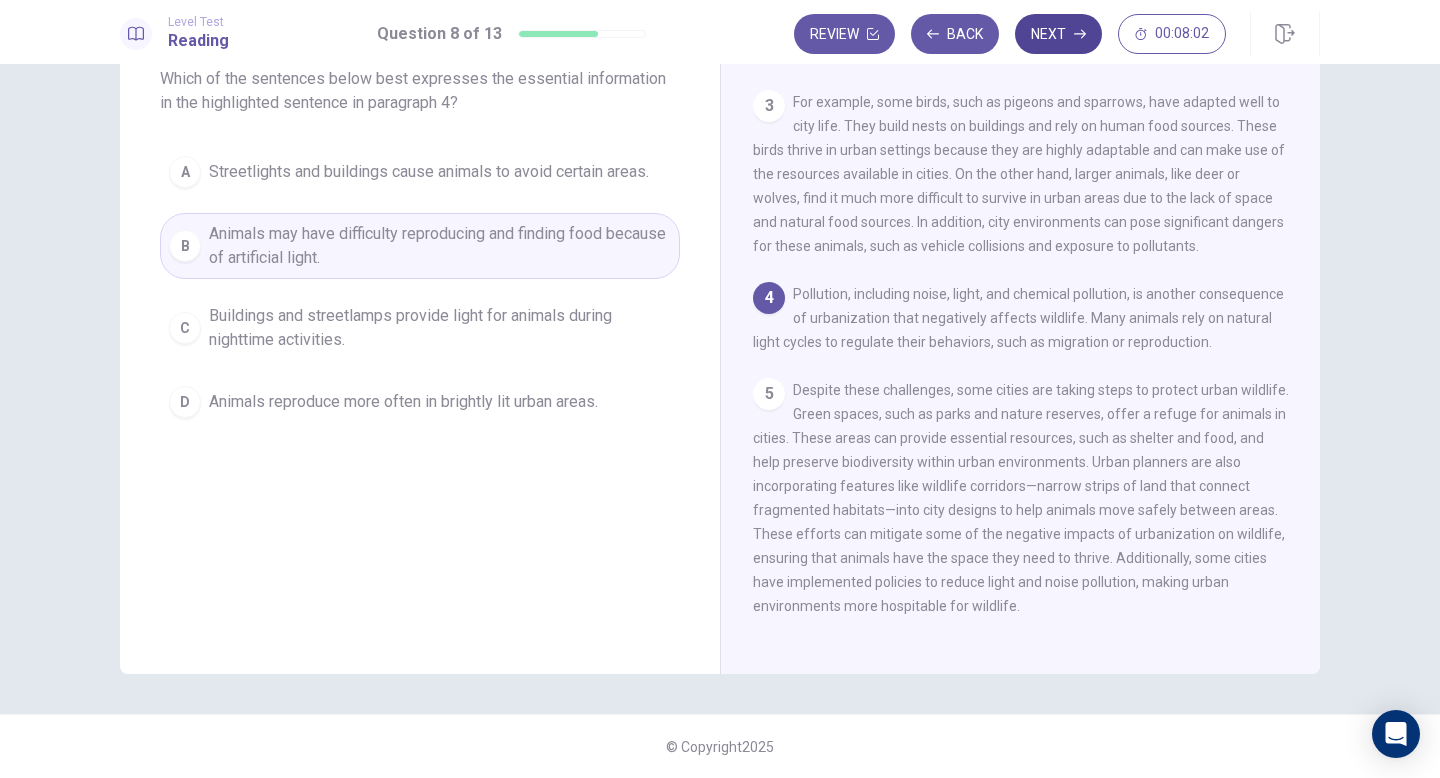 click on "Next" at bounding box center (1058, 34) 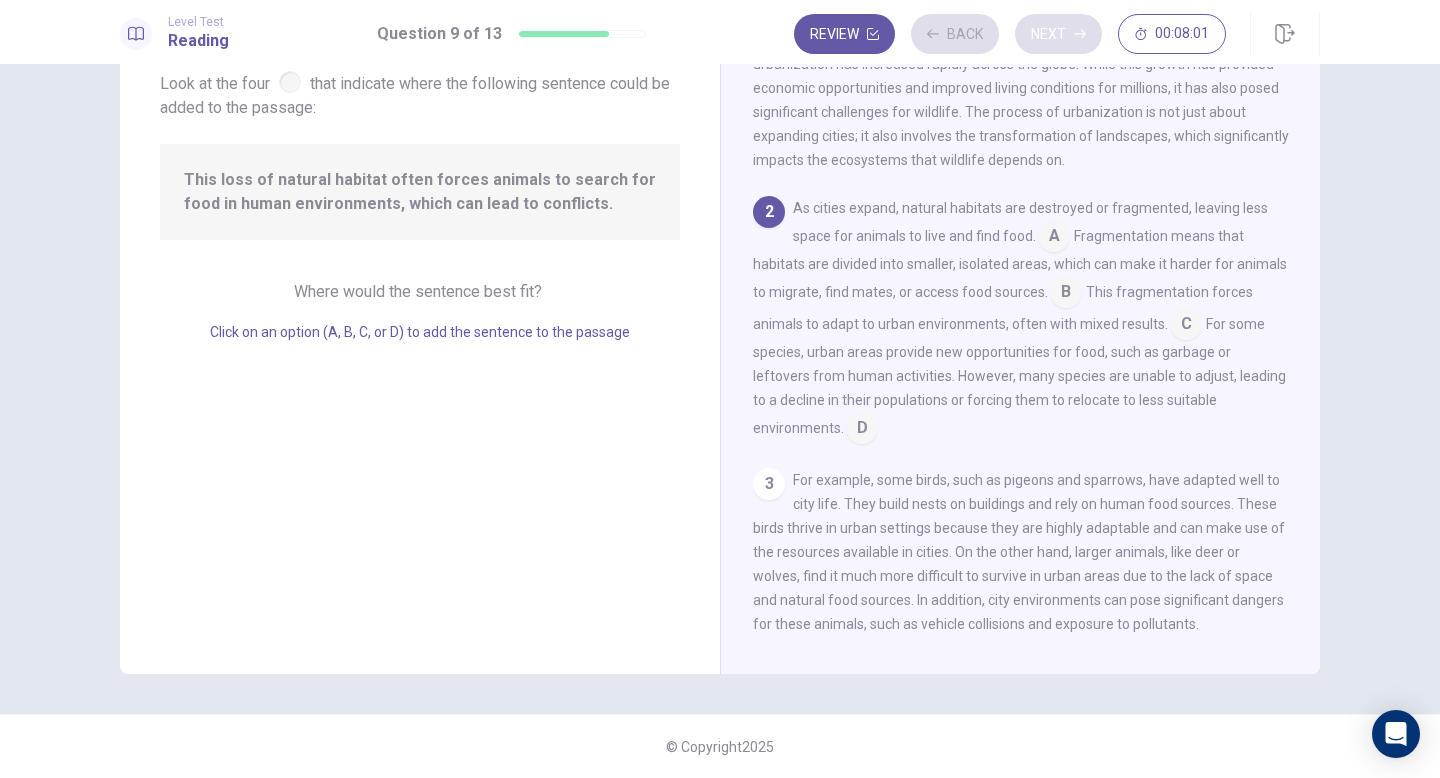 scroll, scrollTop: 65, scrollLeft: 0, axis: vertical 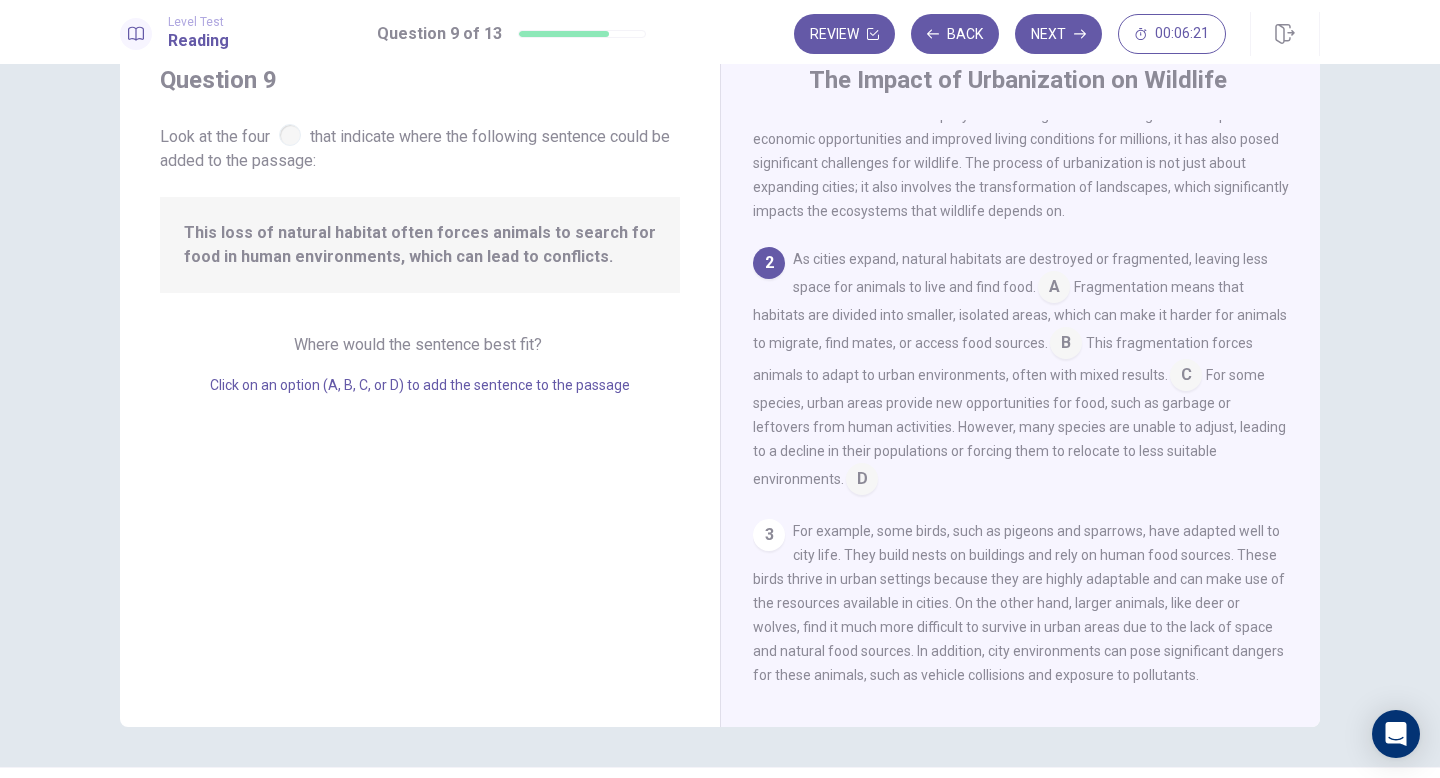 click at bounding box center [290, 135] 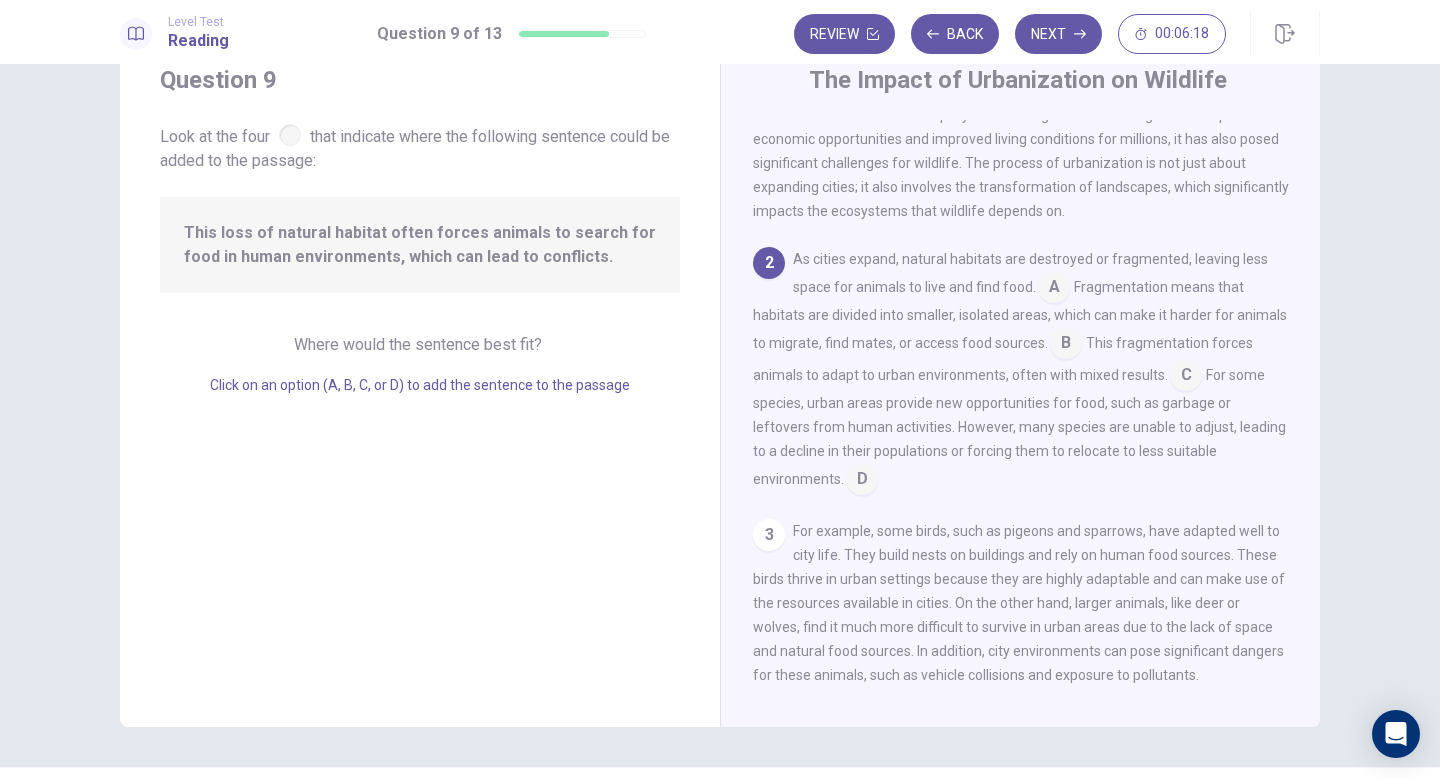 click at bounding box center (1054, 289) 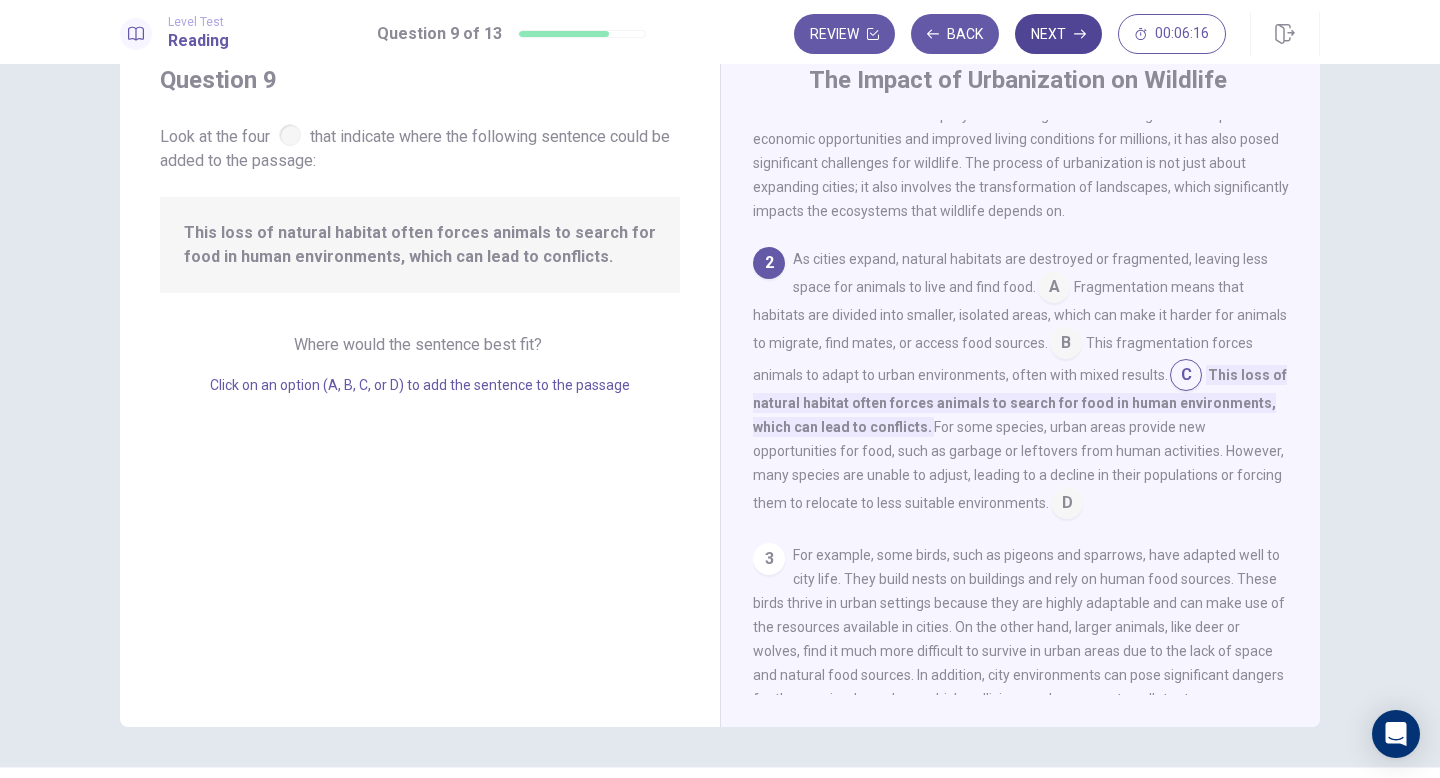 click on "Next" at bounding box center (1058, 34) 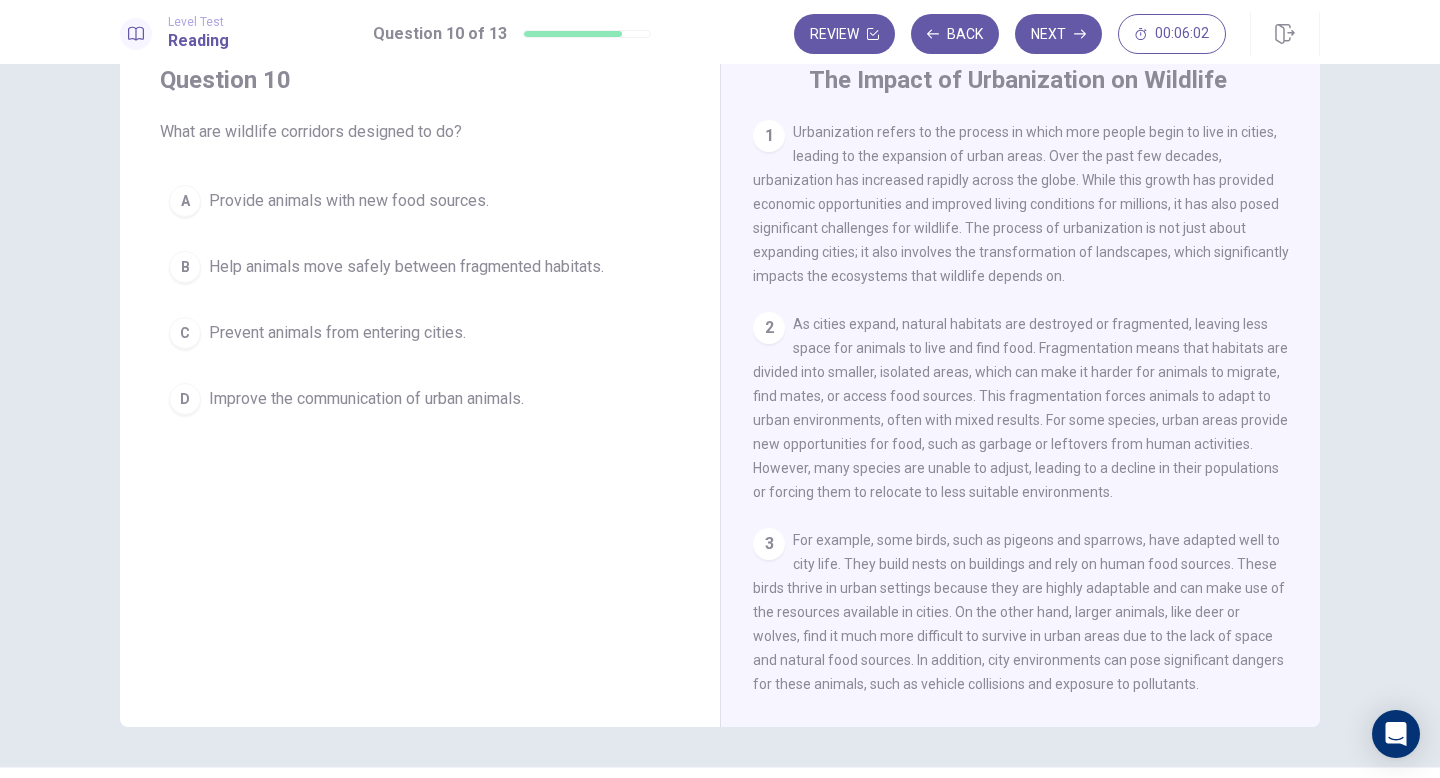 click on "Help animals move safely between fragmented habitats." at bounding box center [349, 201] 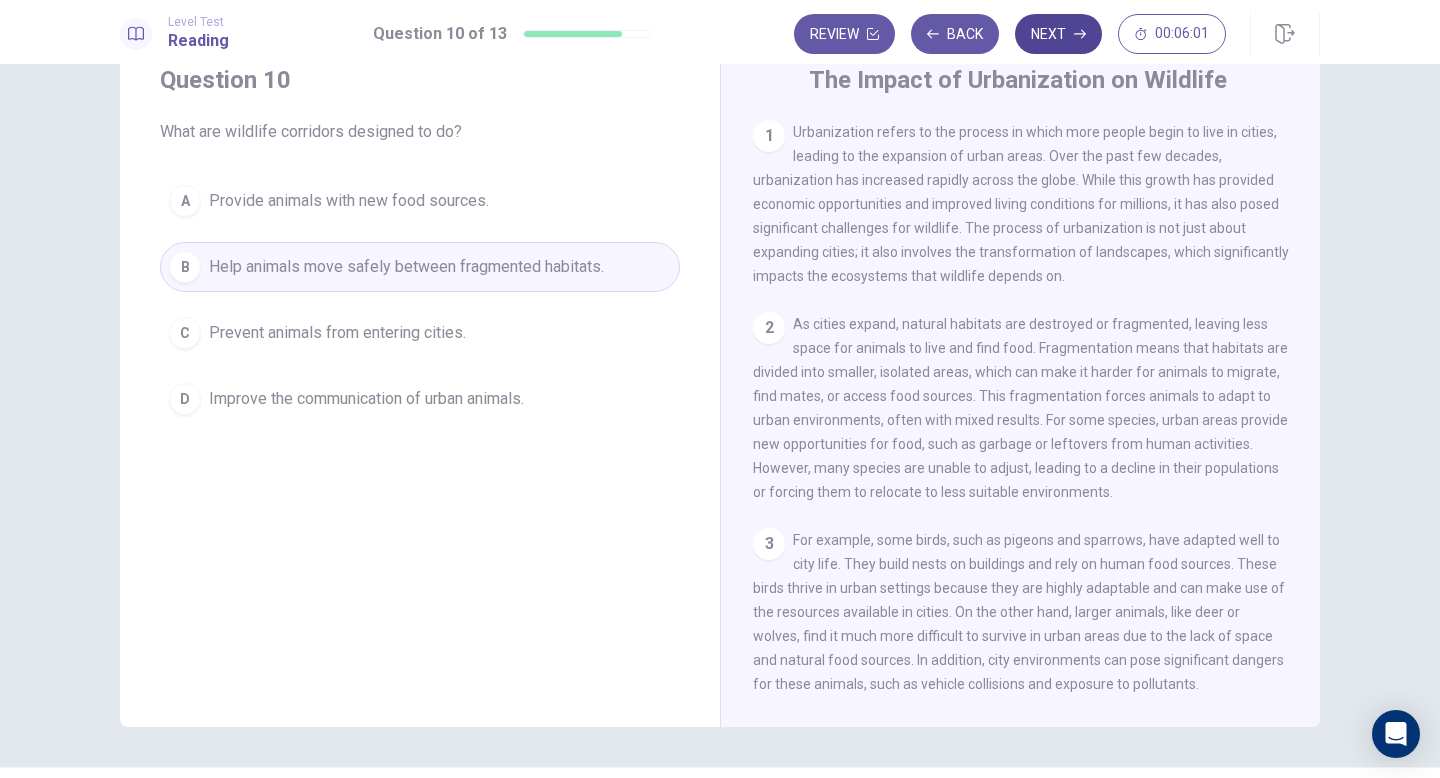 click on "Next" at bounding box center [1058, 34] 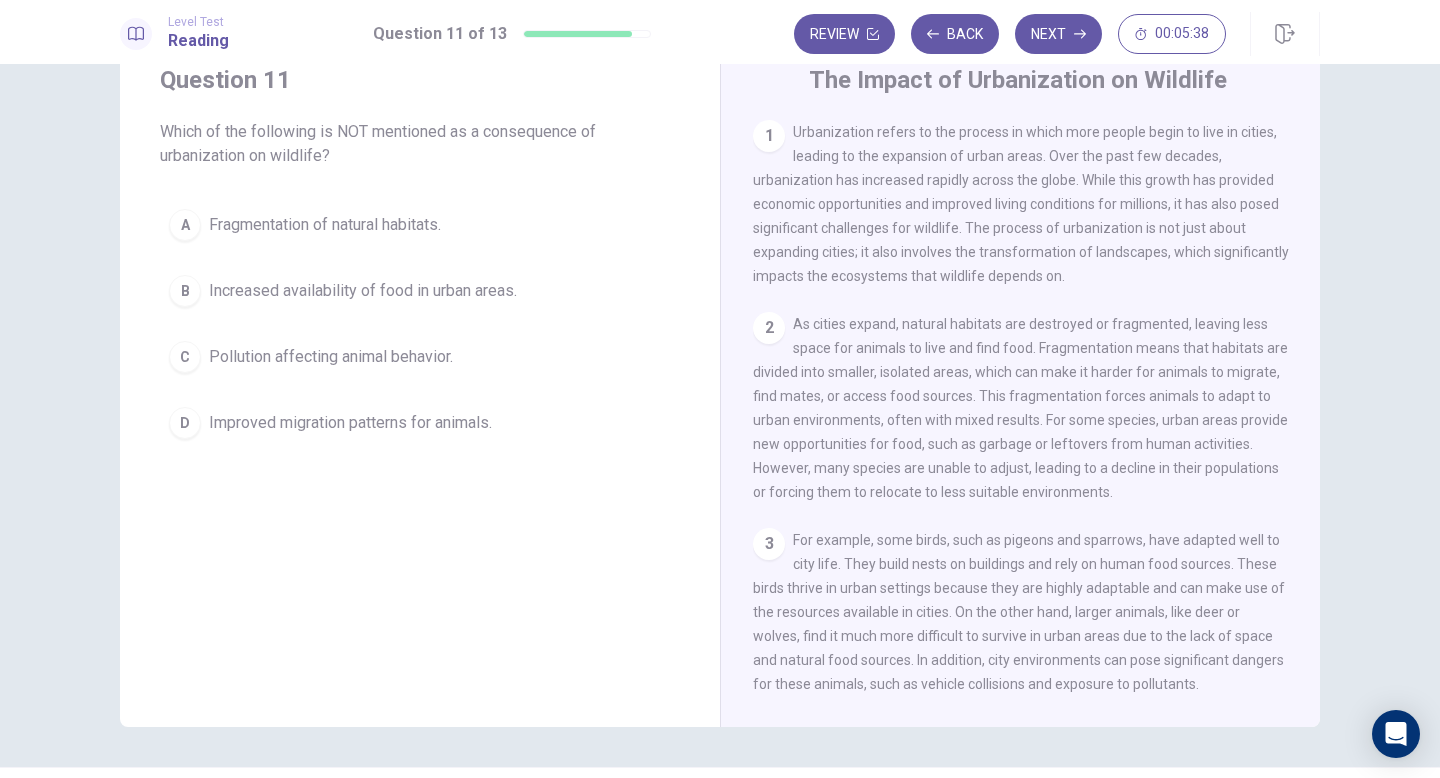 click on "Improved migration patterns for animals." at bounding box center (325, 225) 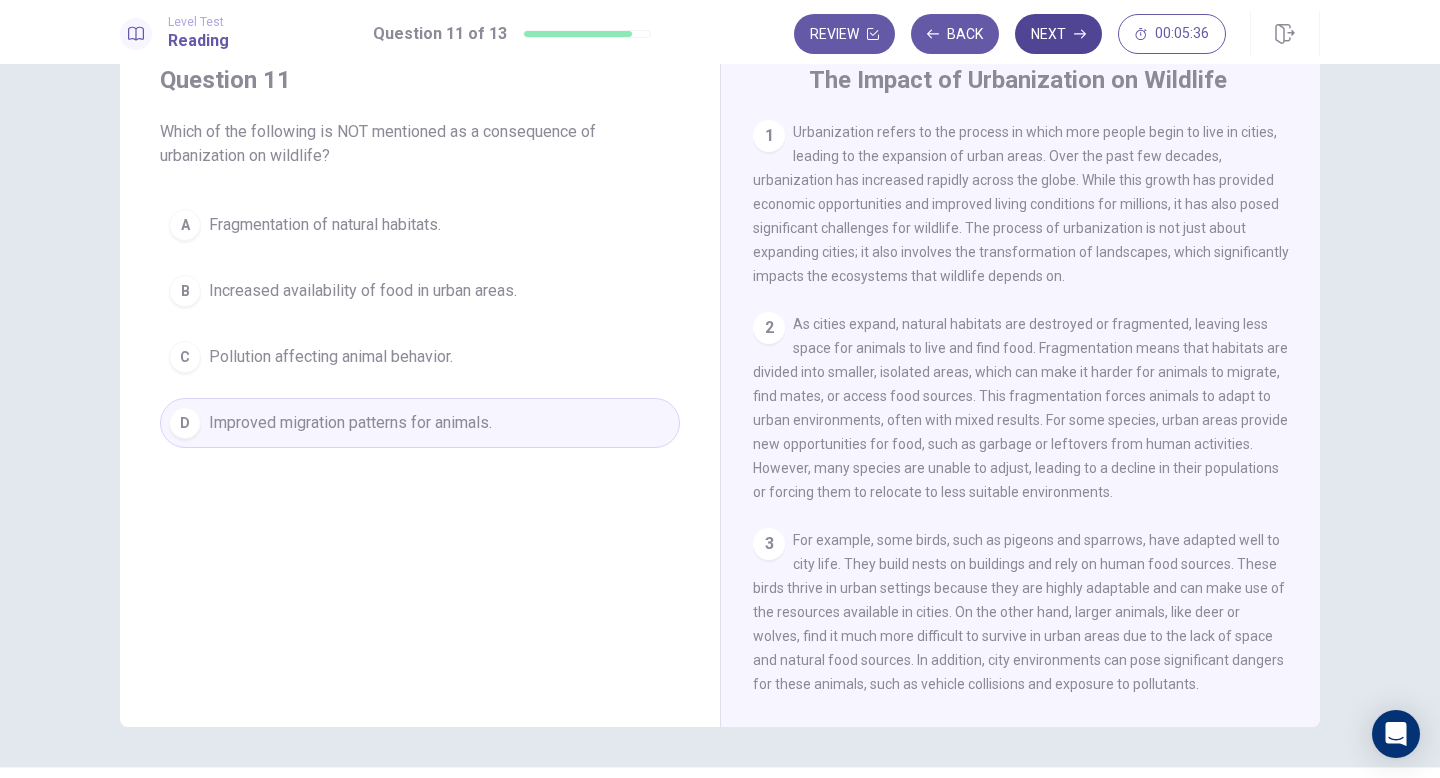 click on "Next" at bounding box center (1058, 34) 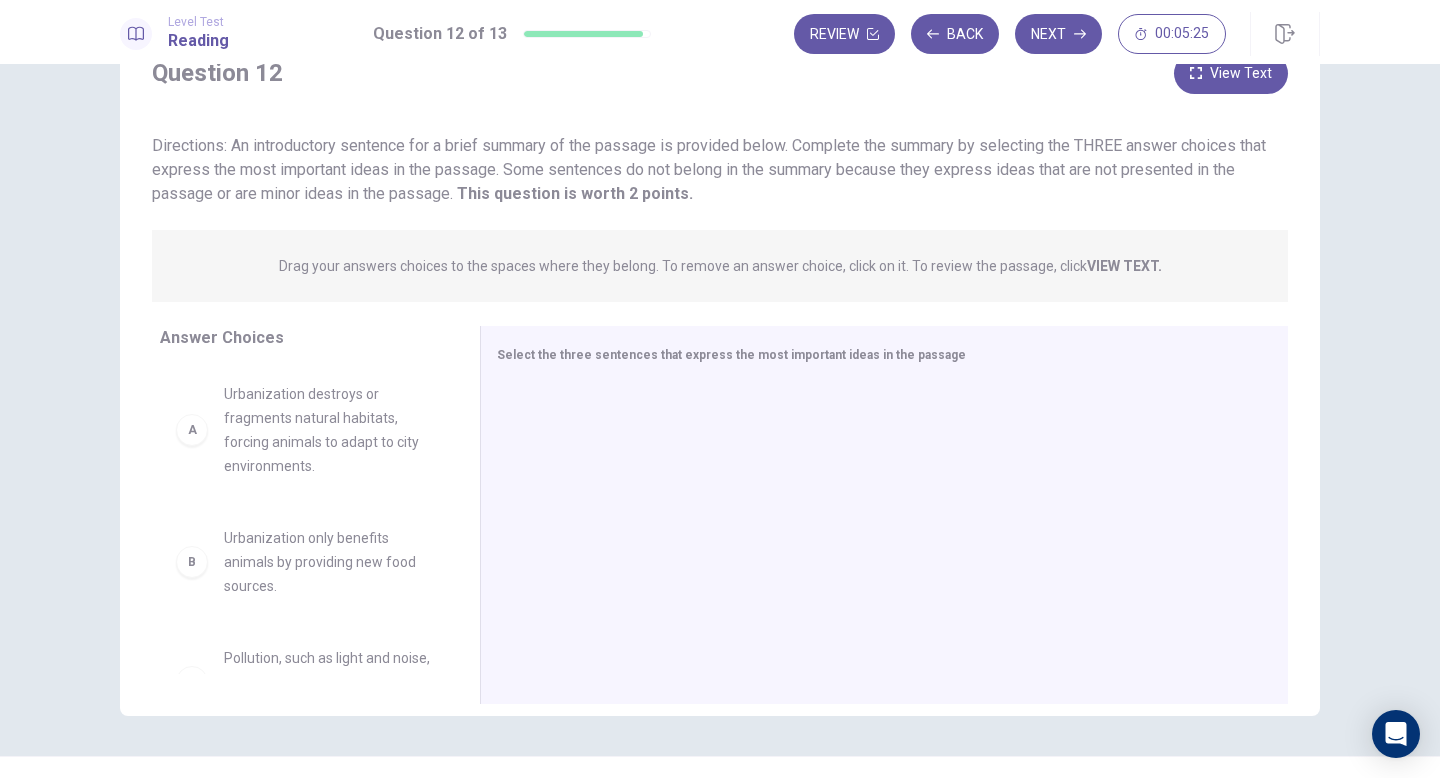 scroll, scrollTop: 84, scrollLeft: 0, axis: vertical 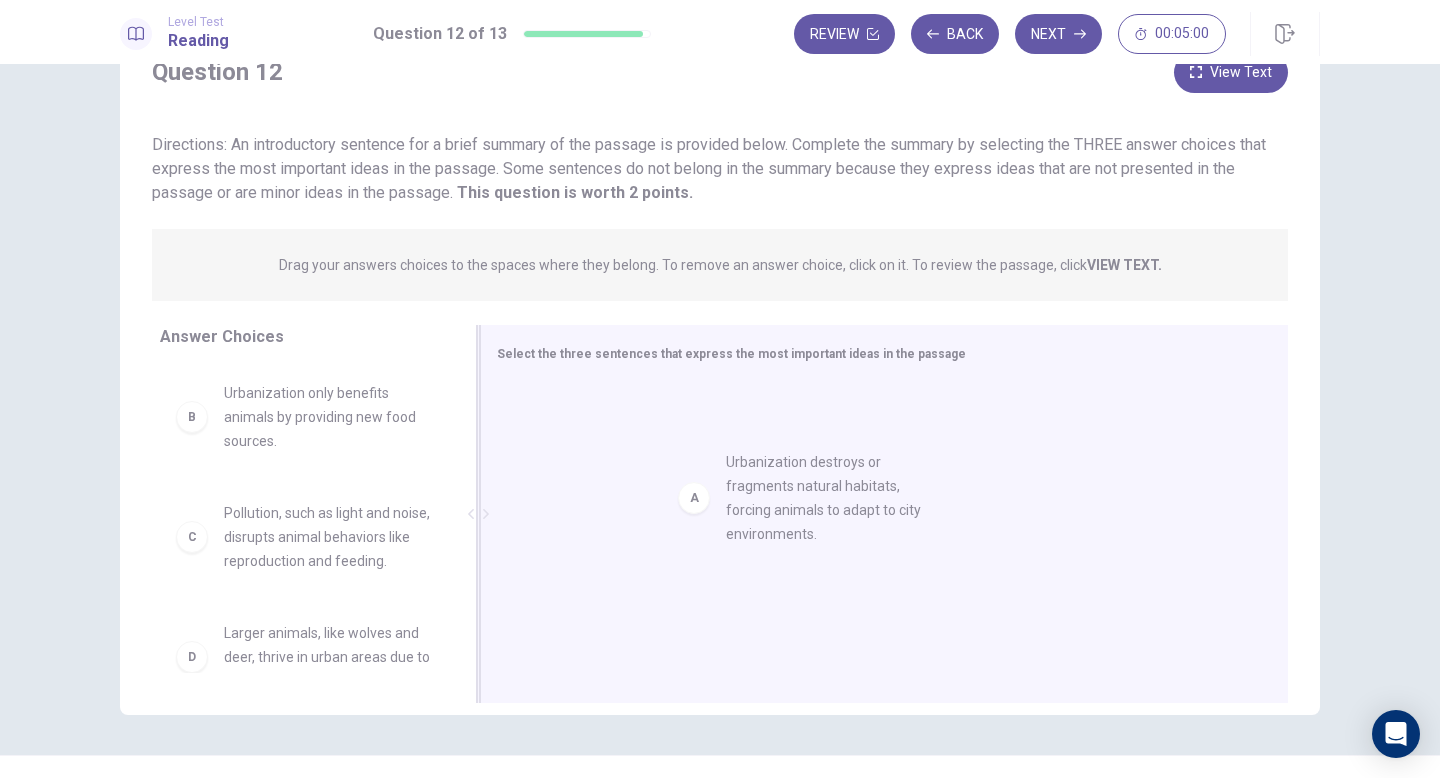 drag, startPoint x: 293, startPoint y: 425, endPoint x: 809, endPoint y: 495, distance: 520.72644 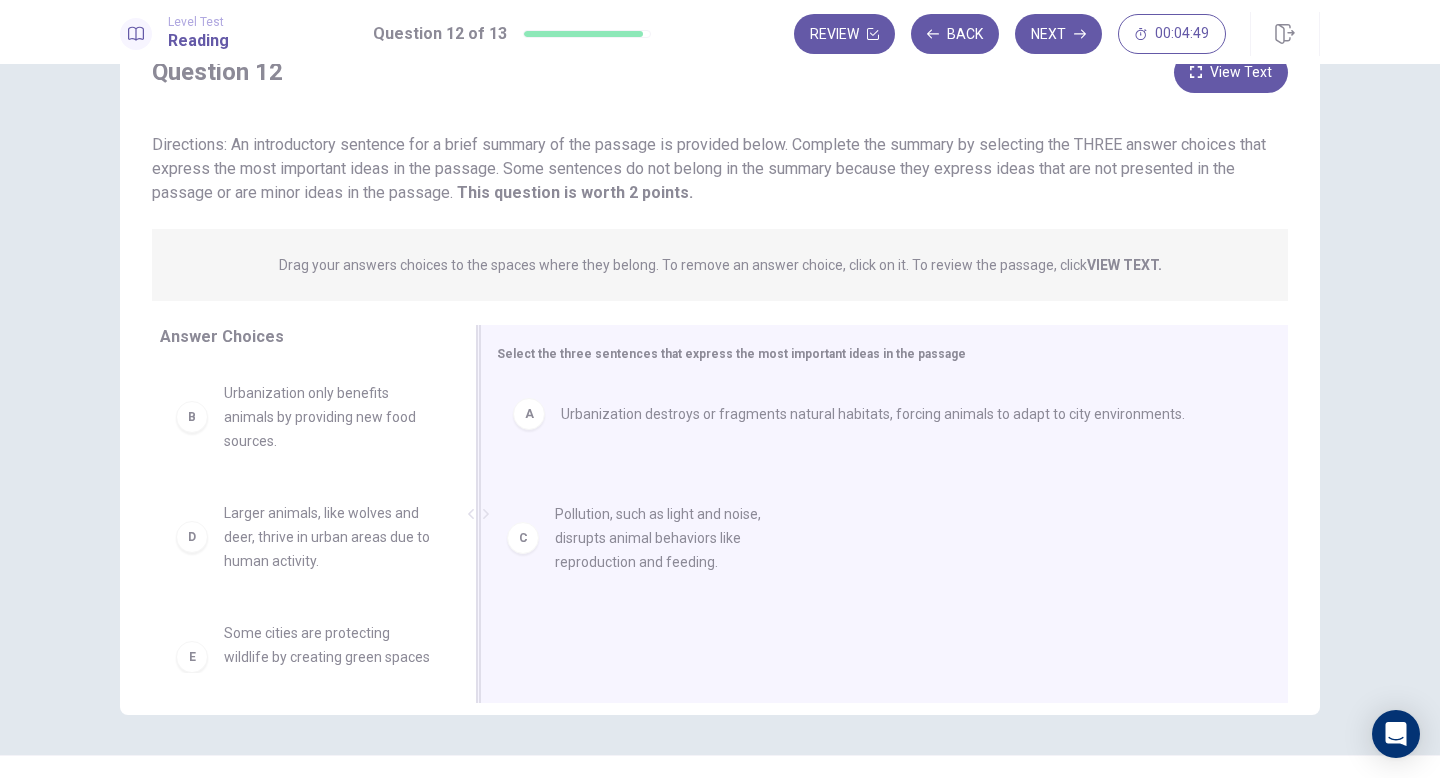 drag, startPoint x: 316, startPoint y: 537, endPoint x: 677, endPoint y: 538, distance: 361.00137 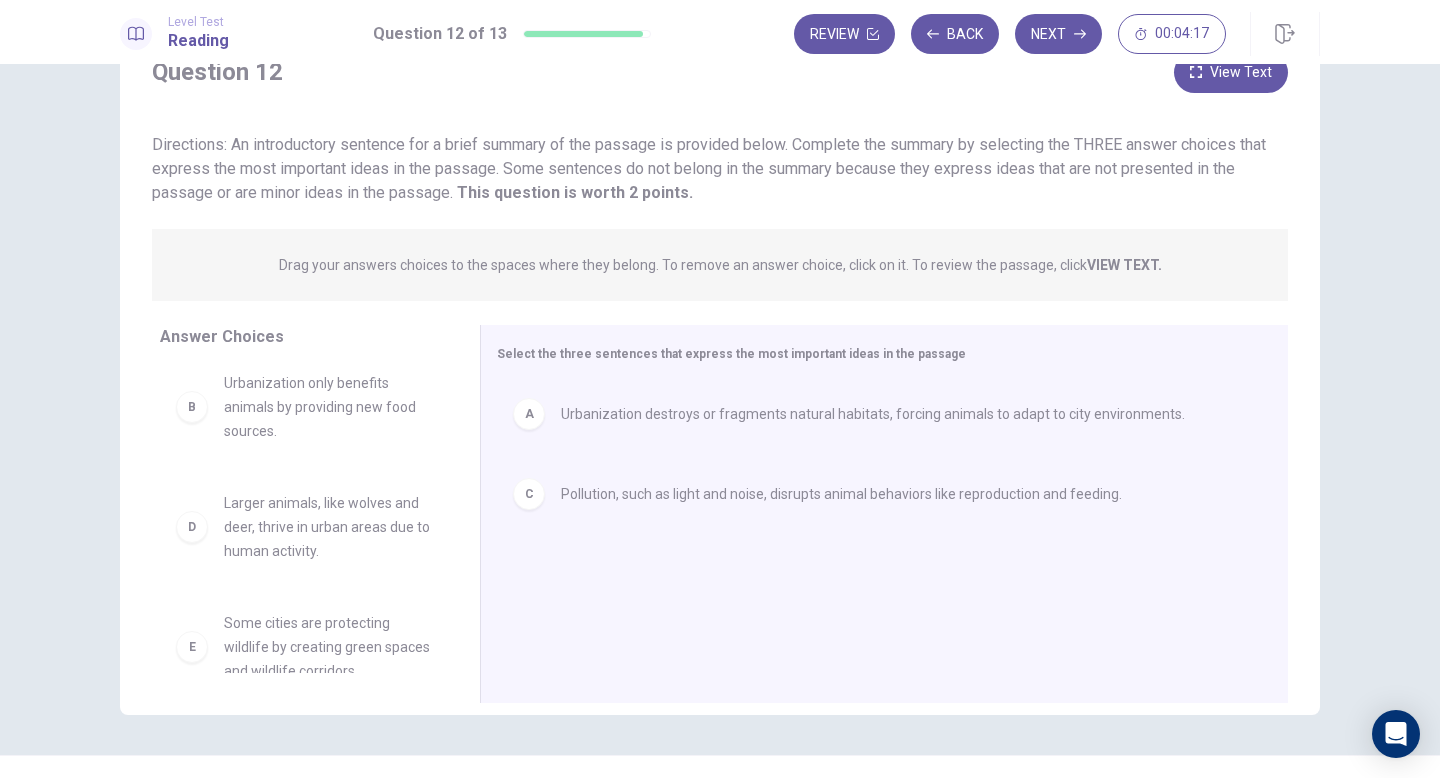 scroll, scrollTop: 0, scrollLeft: 0, axis: both 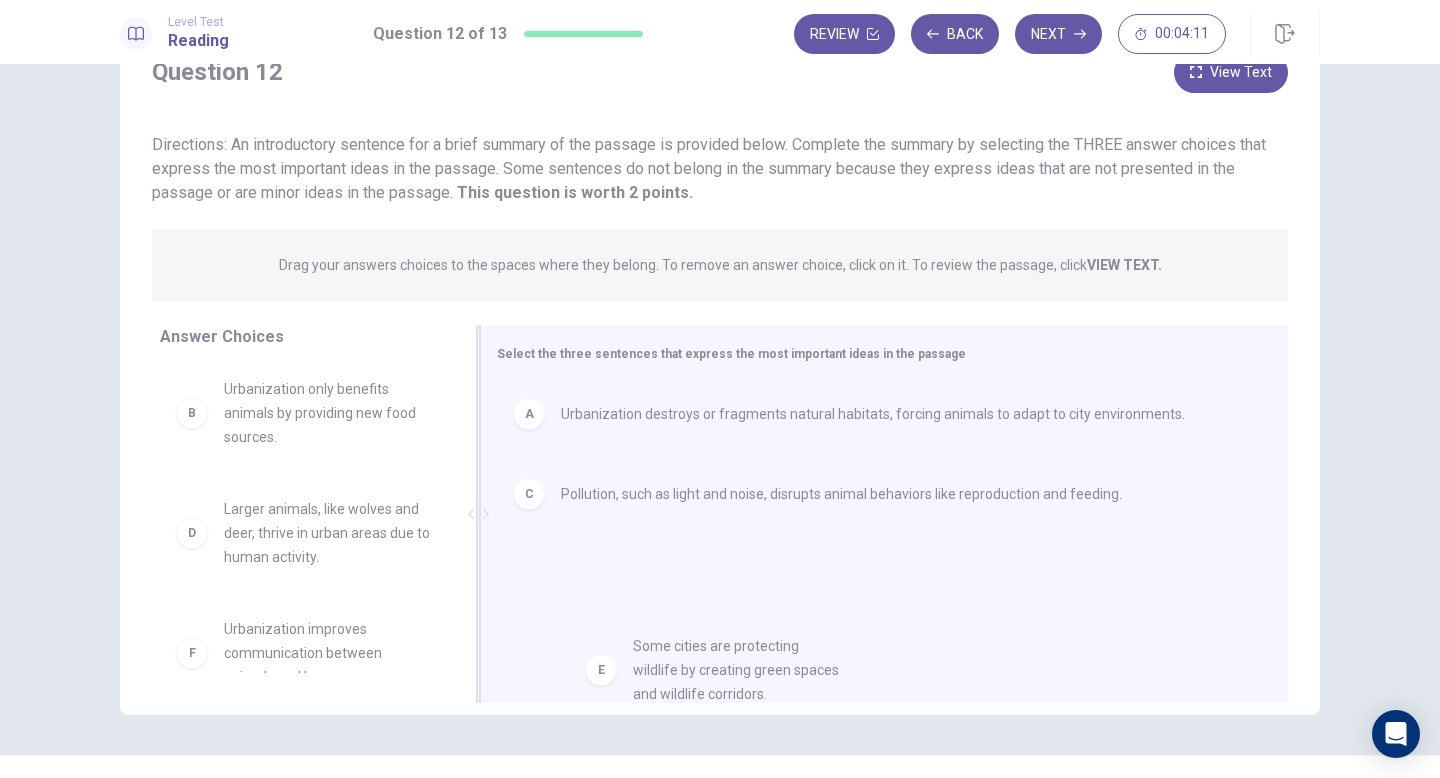 drag, startPoint x: 298, startPoint y: 647, endPoint x: 719, endPoint y: 660, distance: 421.20065 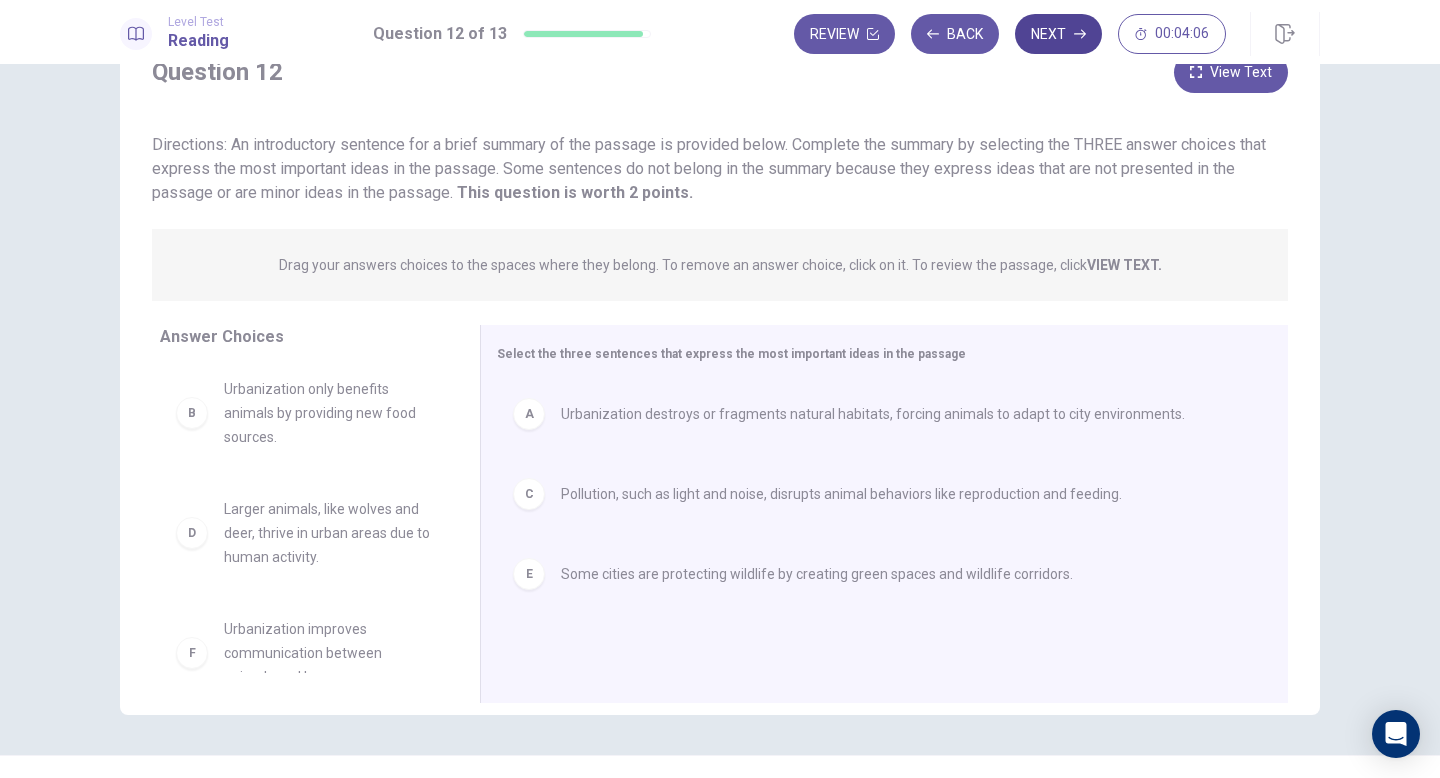 click on "Next" at bounding box center (1058, 34) 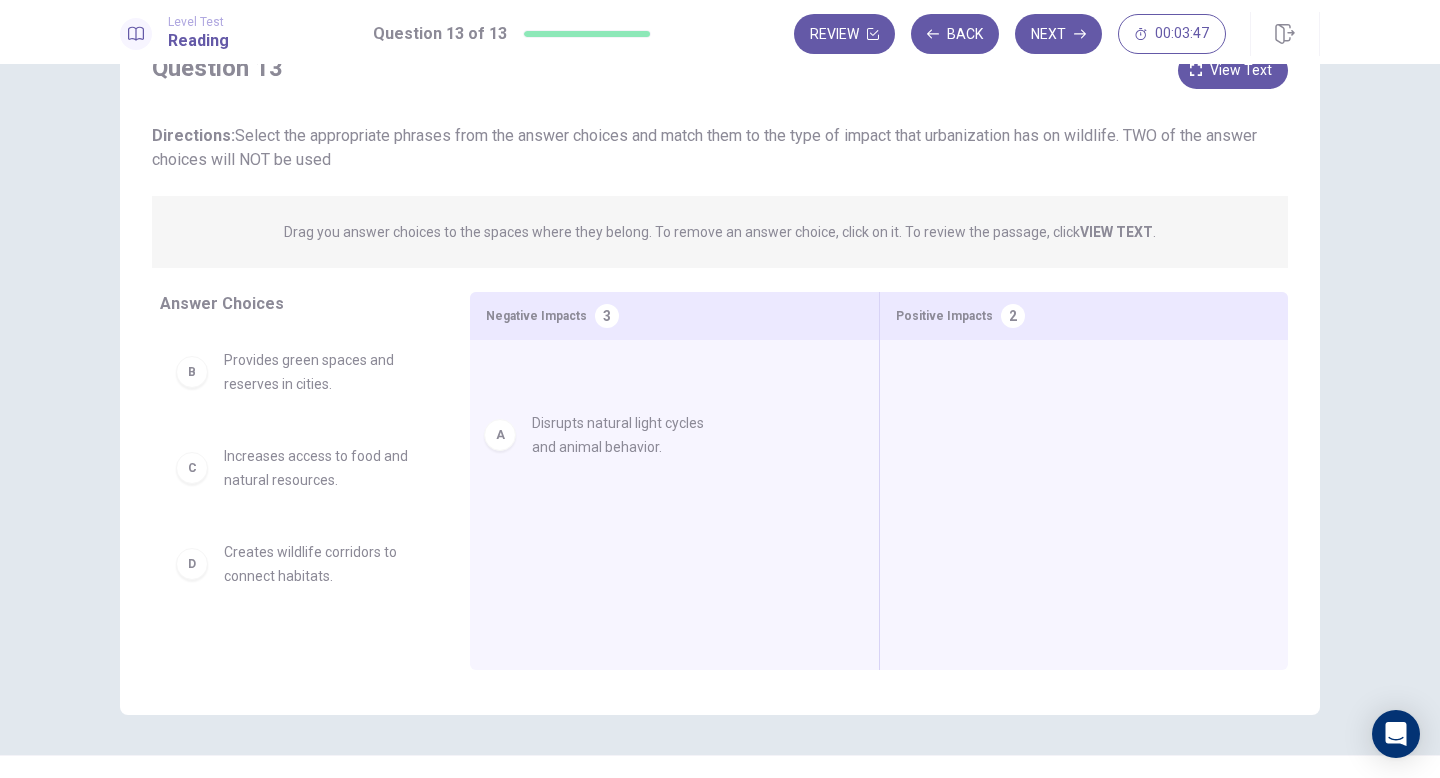 drag, startPoint x: 319, startPoint y: 373, endPoint x: 642, endPoint y: 437, distance: 329.2795 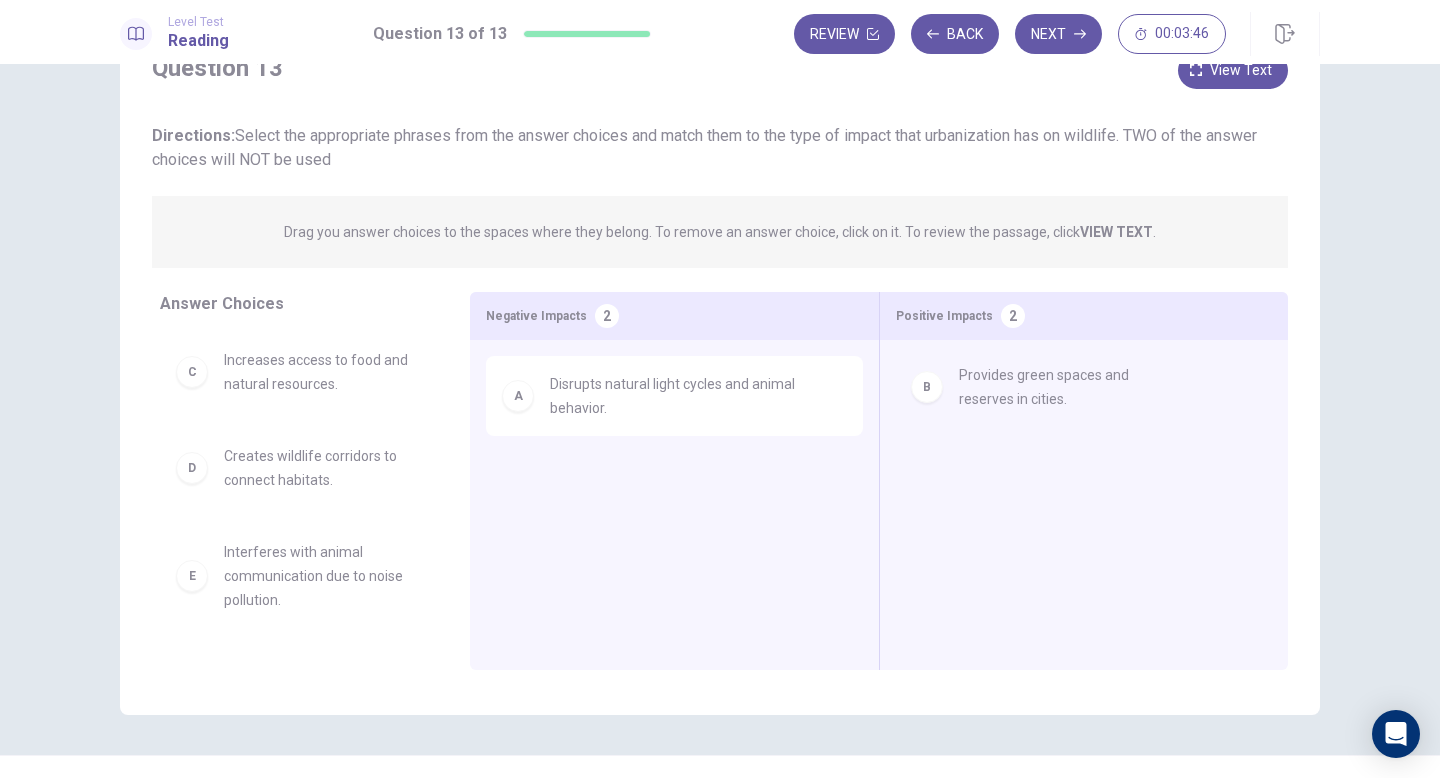 drag, startPoint x: 309, startPoint y: 380, endPoint x: 1053, endPoint y: 394, distance: 744.1317 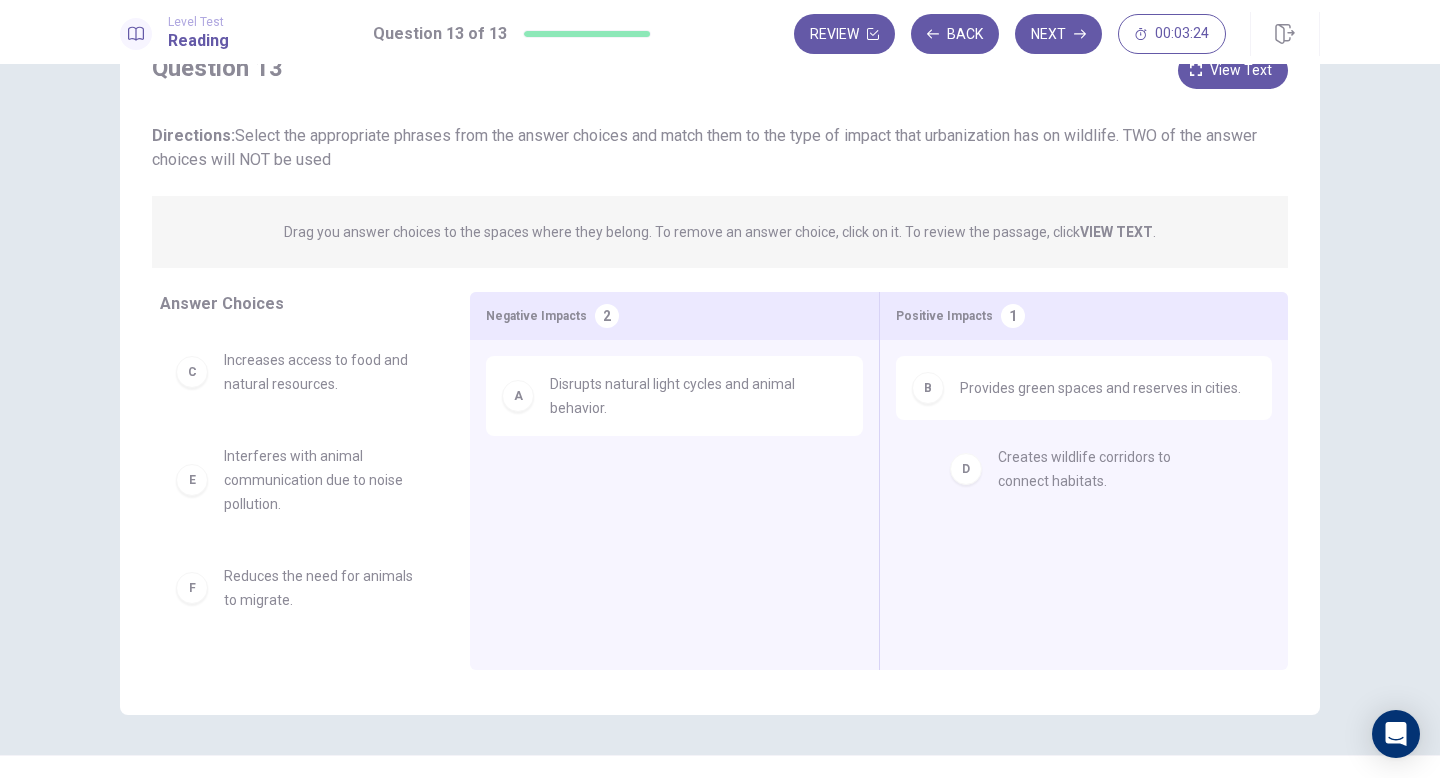 drag, startPoint x: 310, startPoint y: 475, endPoint x: 1095, endPoint y: 477, distance: 785.00256 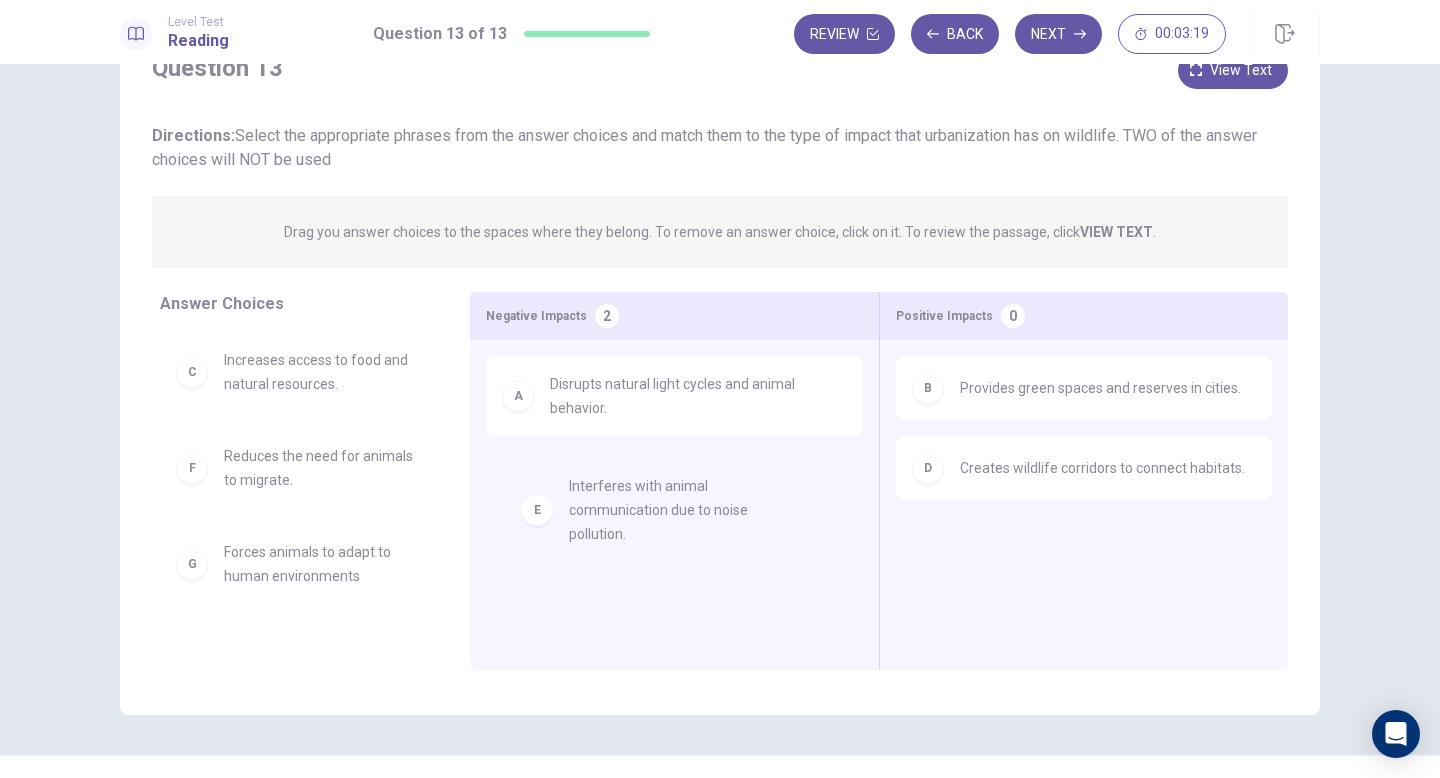 drag, startPoint x: 265, startPoint y: 479, endPoint x: 627, endPoint y: 511, distance: 363.41162 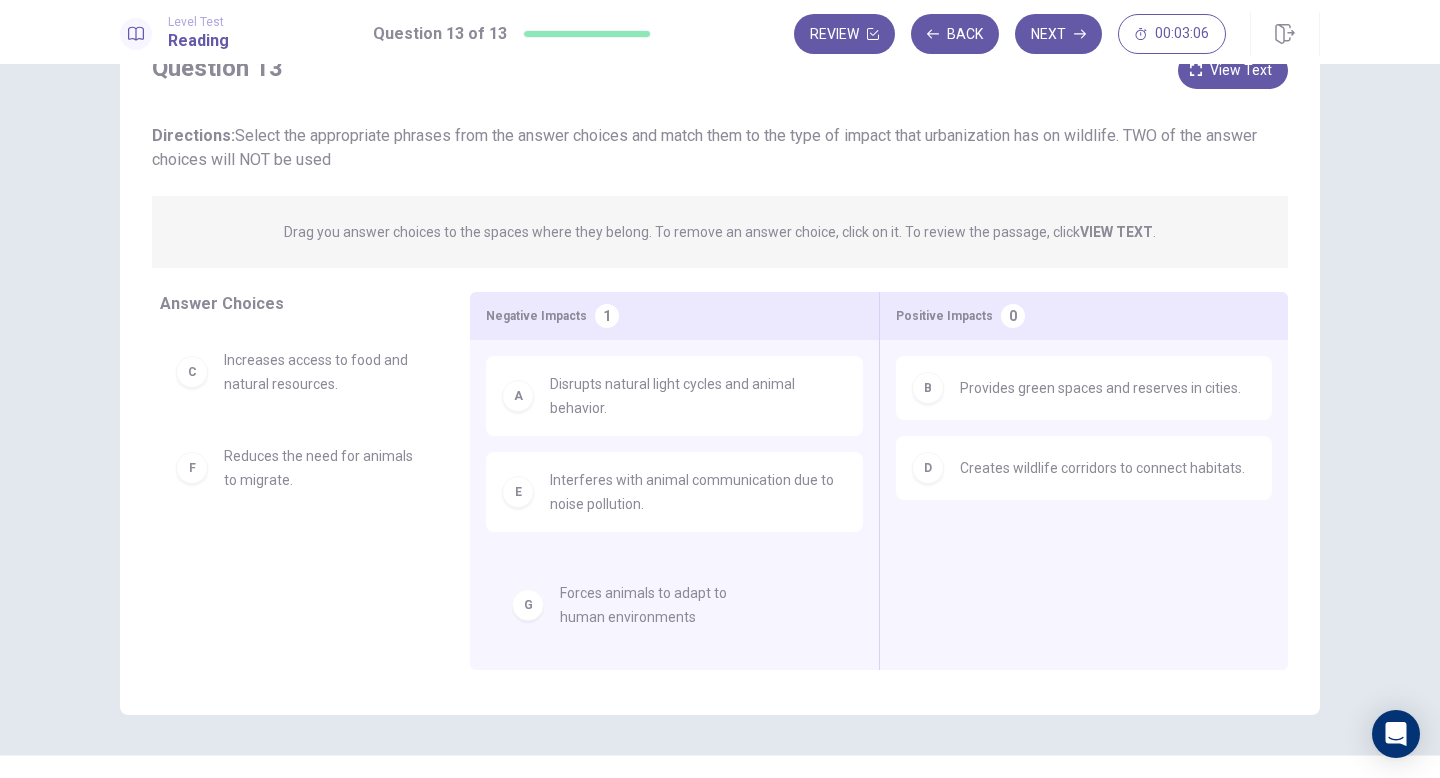 scroll, scrollTop: 20, scrollLeft: 0, axis: vertical 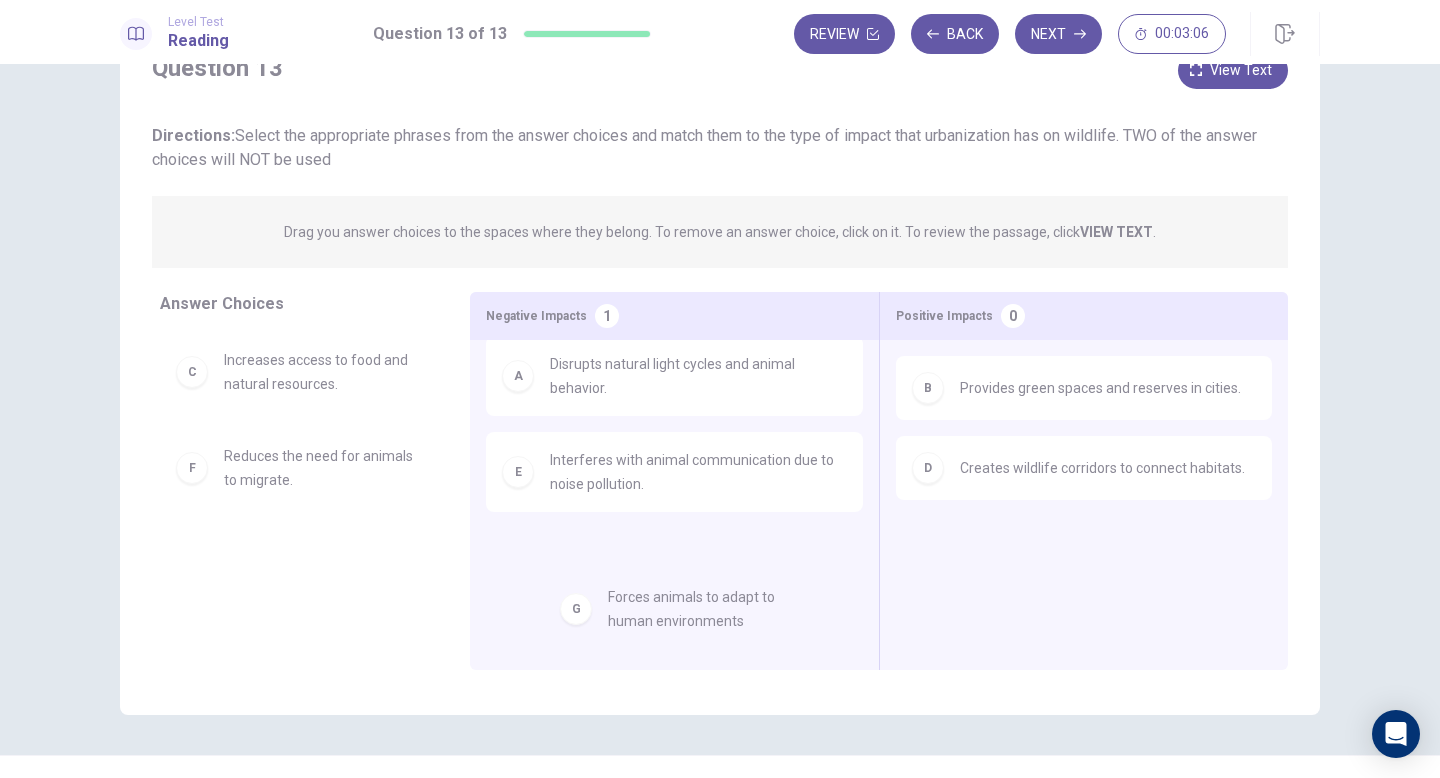 drag, startPoint x: 286, startPoint y: 578, endPoint x: 674, endPoint y: 619, distance: 390.16022 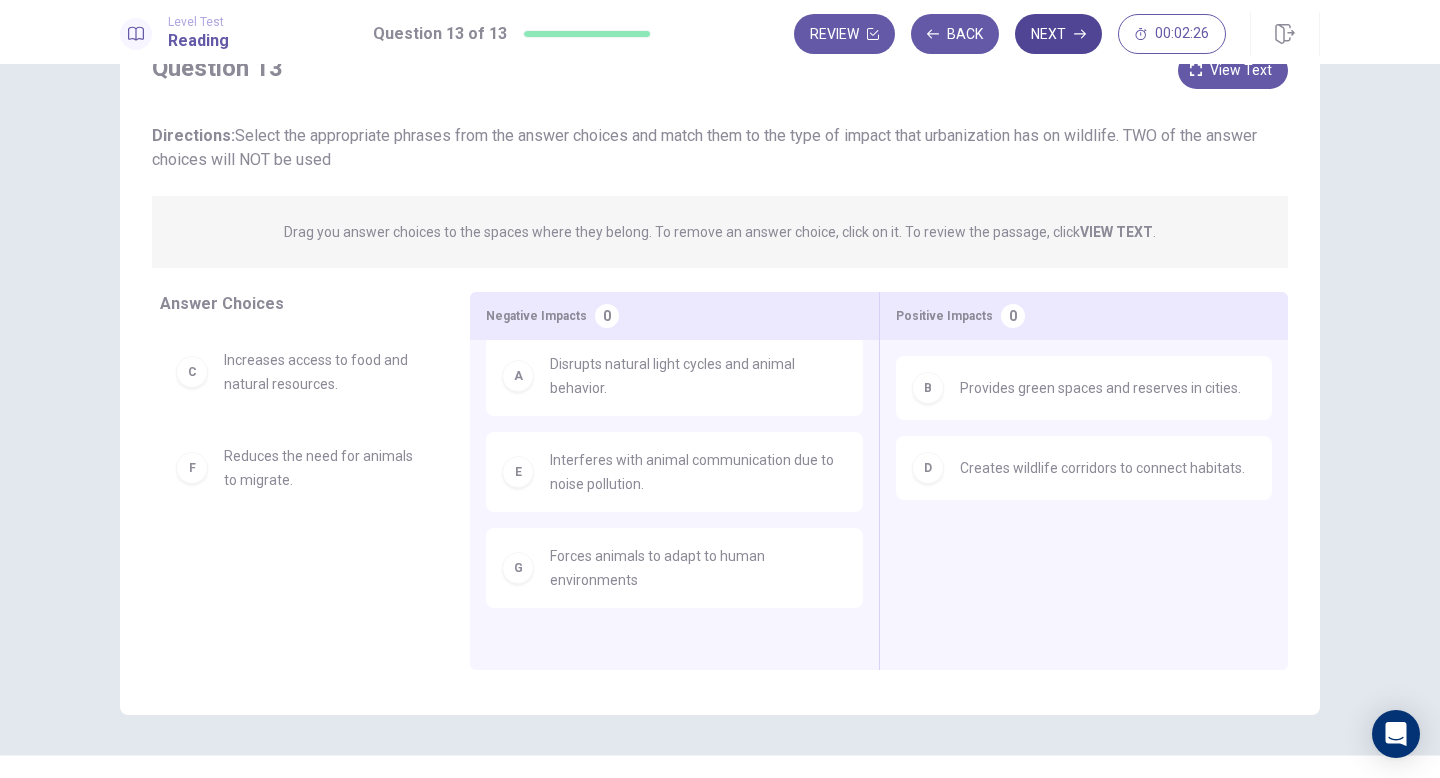 click on "Next" at bounding box center [1058, 34] 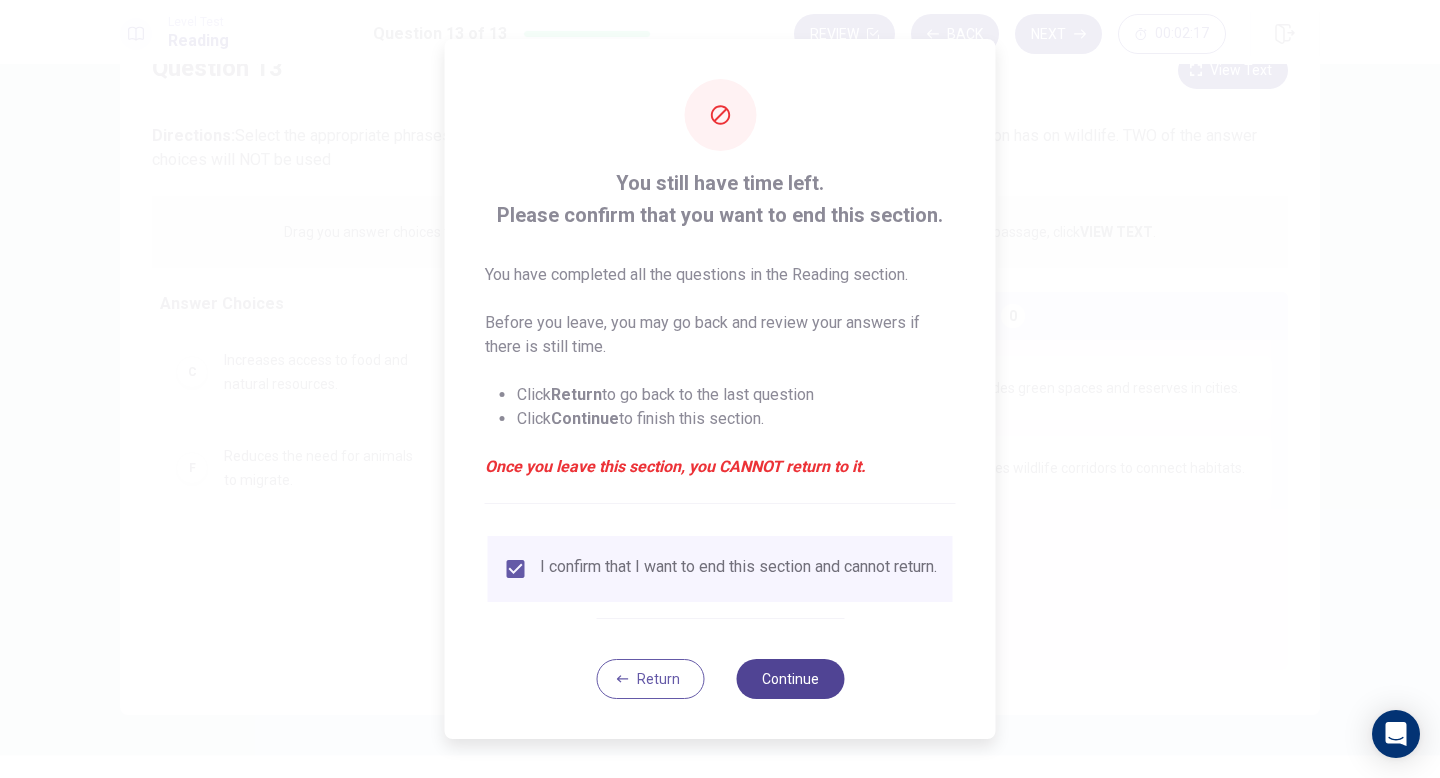 click on "Continue" at bounding box center (790, 679) 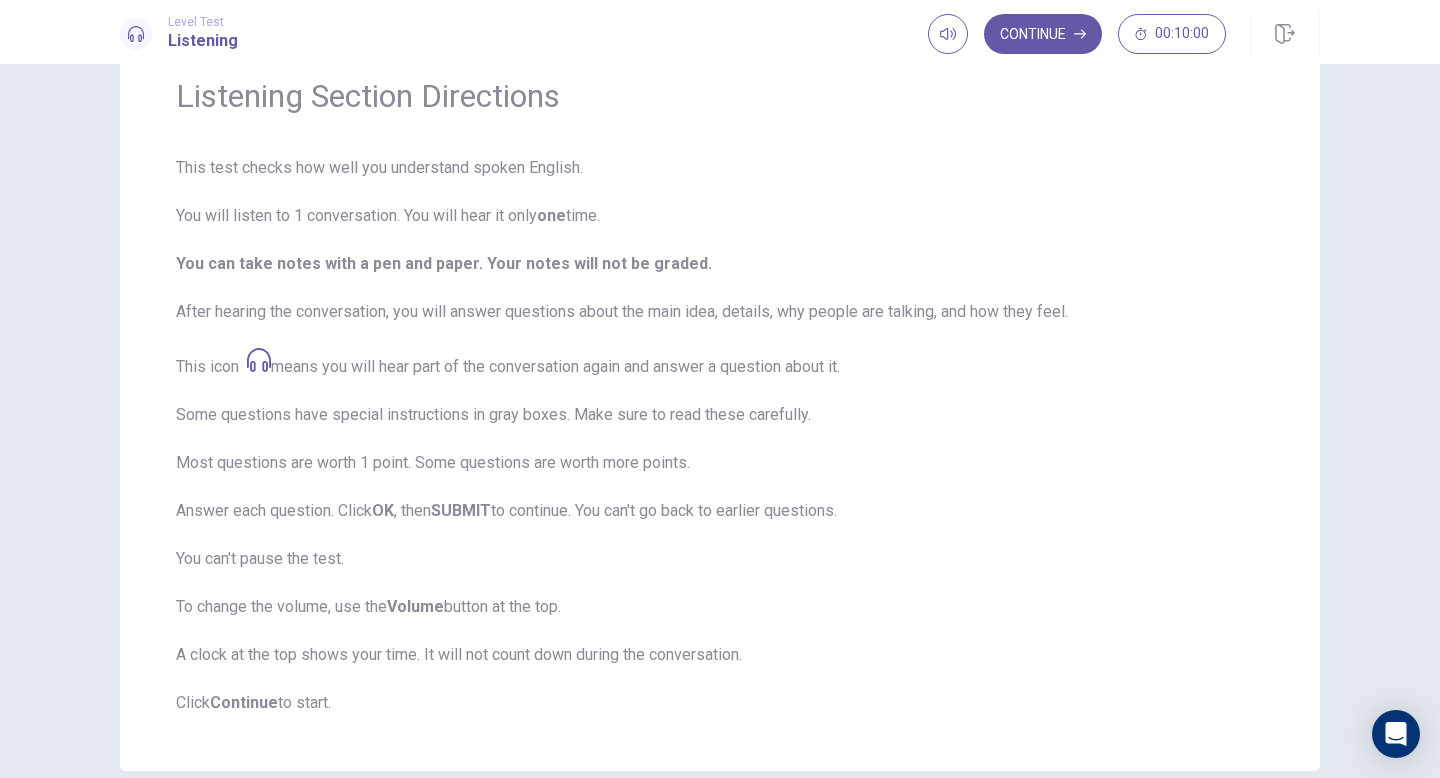 scroll, scrollTop: 106, scrollLeft: 0, axis: vertical 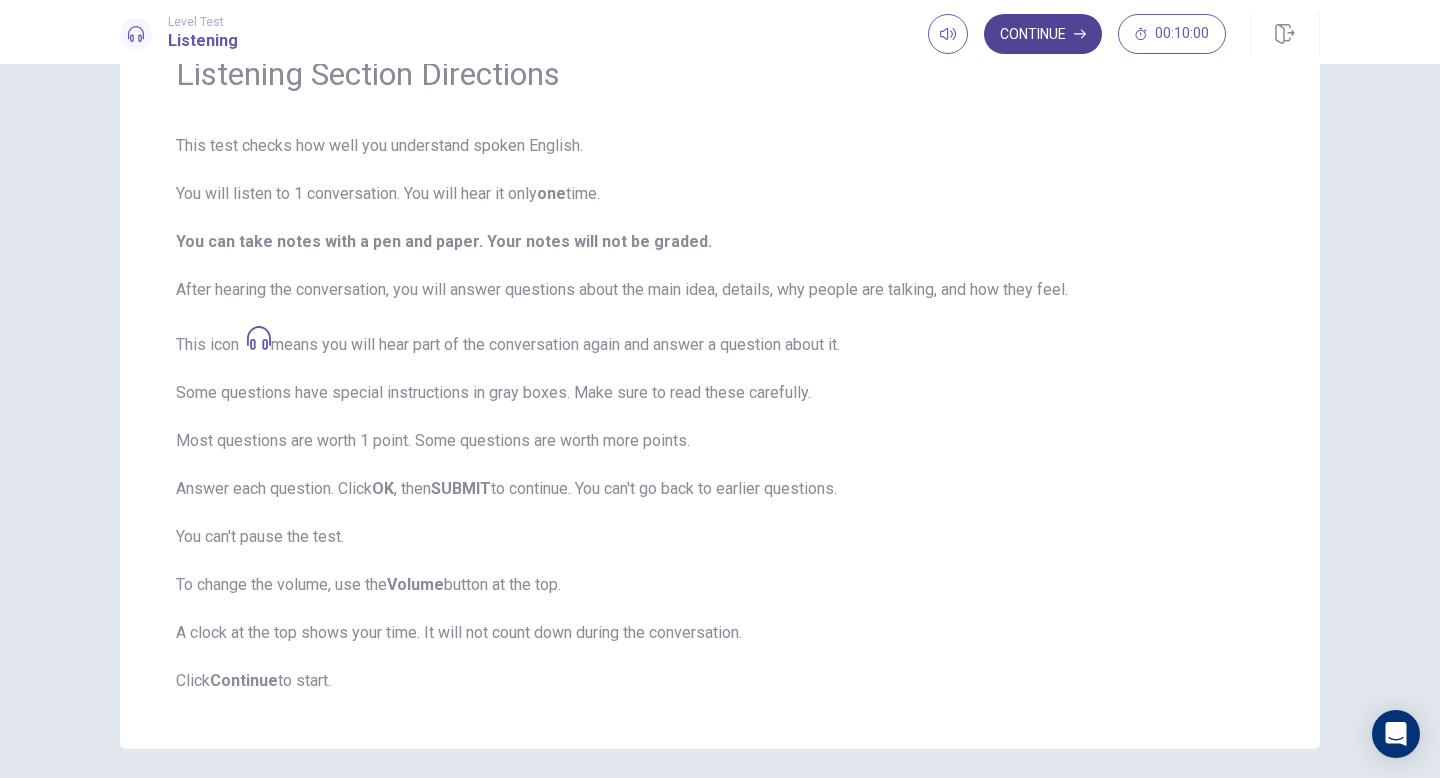click on "Continue" at bounding box center [1043, 34] 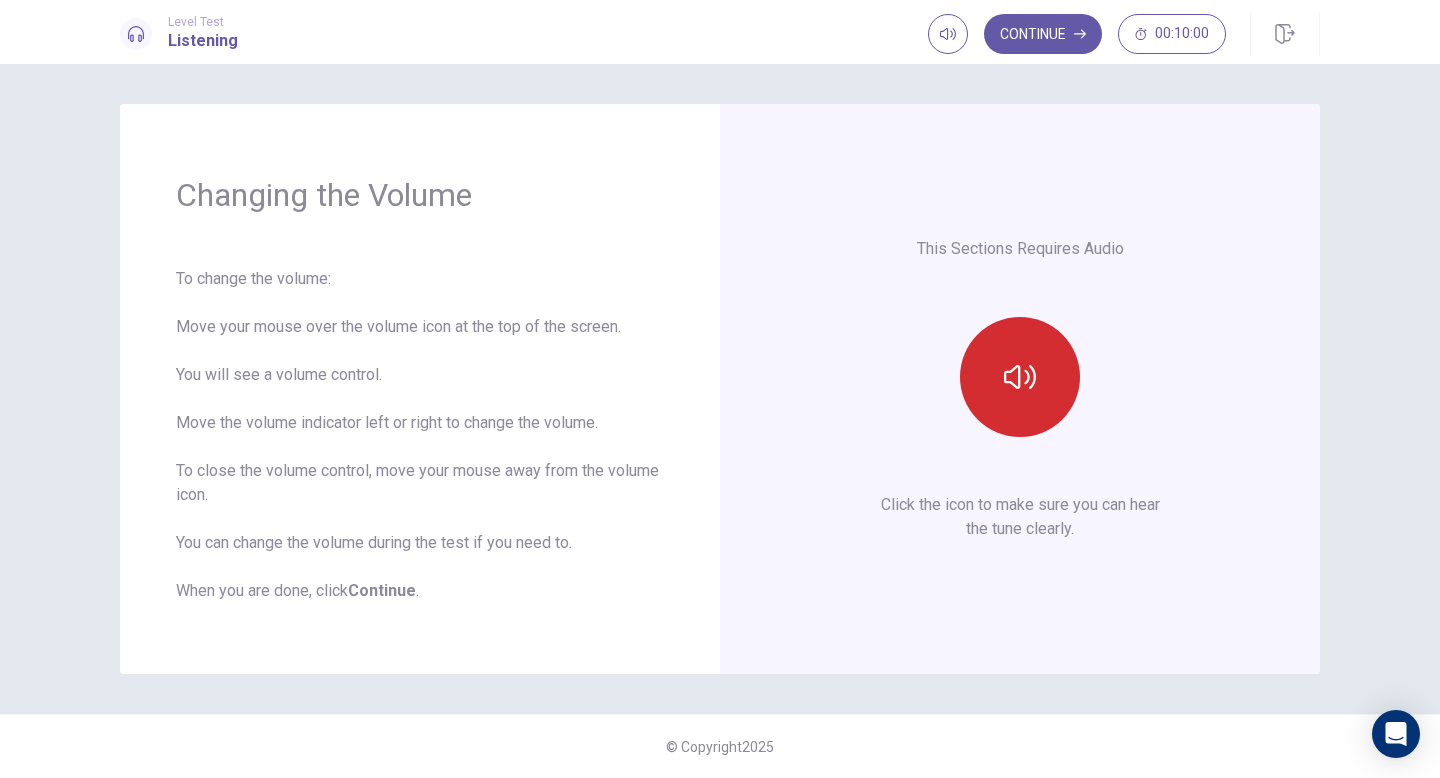 click at bounding box center (1020, 377) 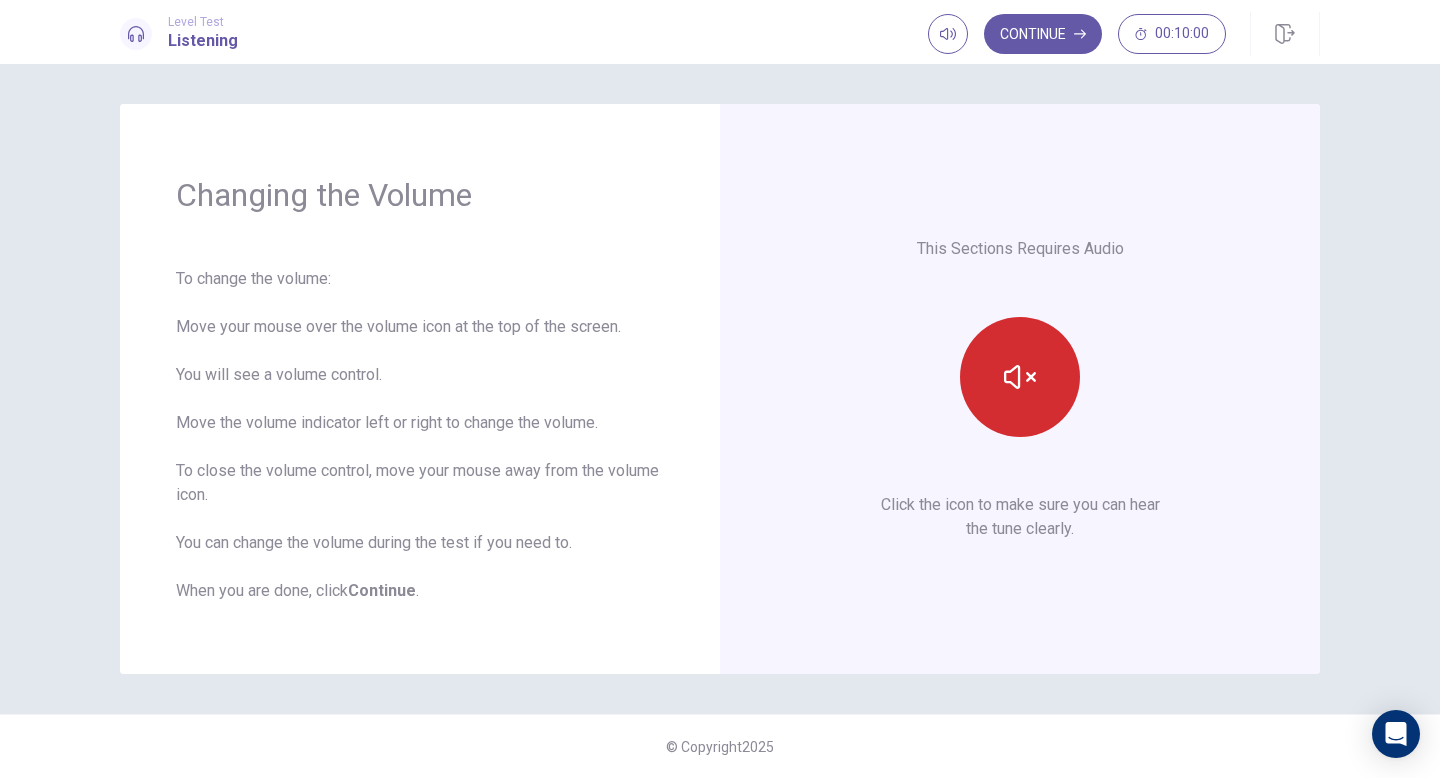click at bounding box center (1020, 377) 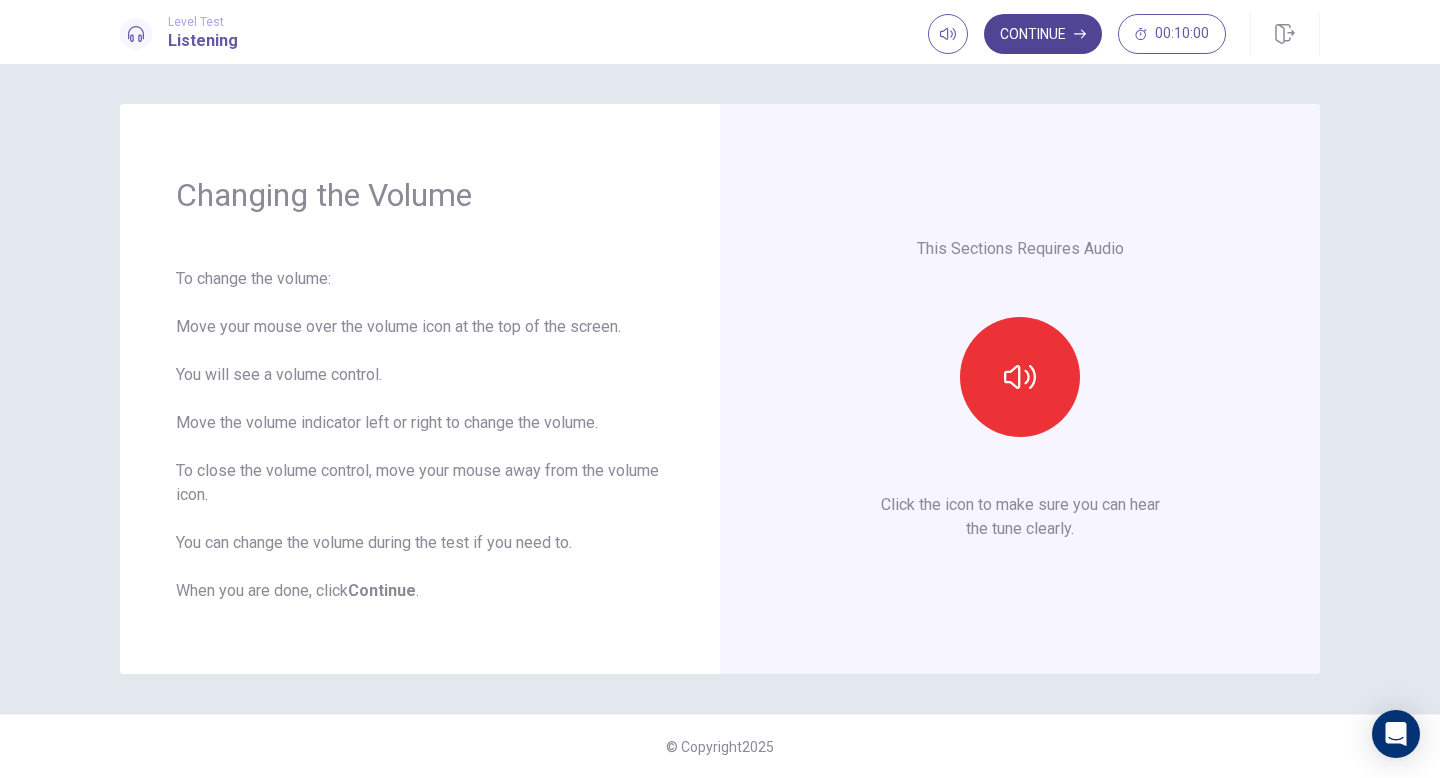click on "Continue" at bounding box center [1043, 34] 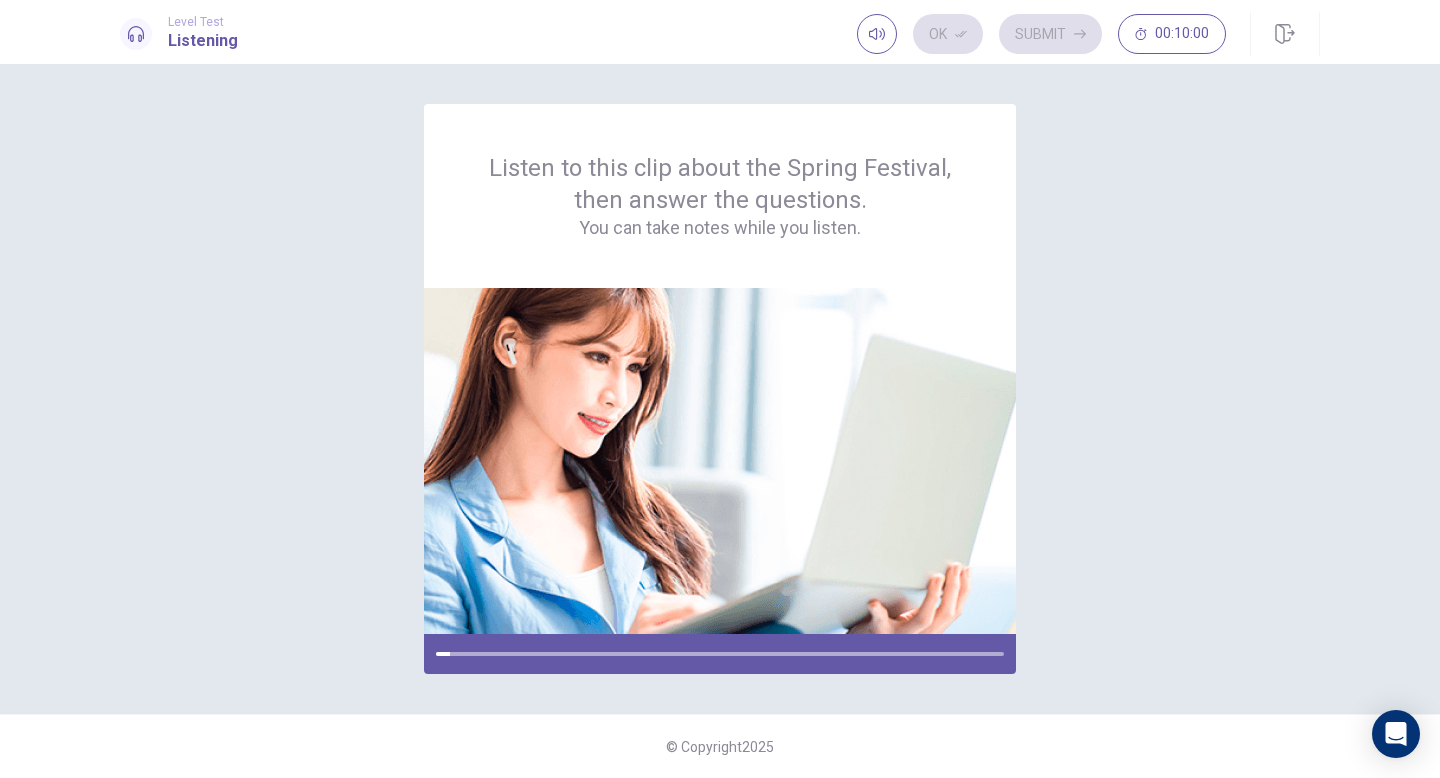 click on "Listen to this clip about the Spring Festival, then answer the questions.  You can take notes while you listen." at bounding box center (720, 389) 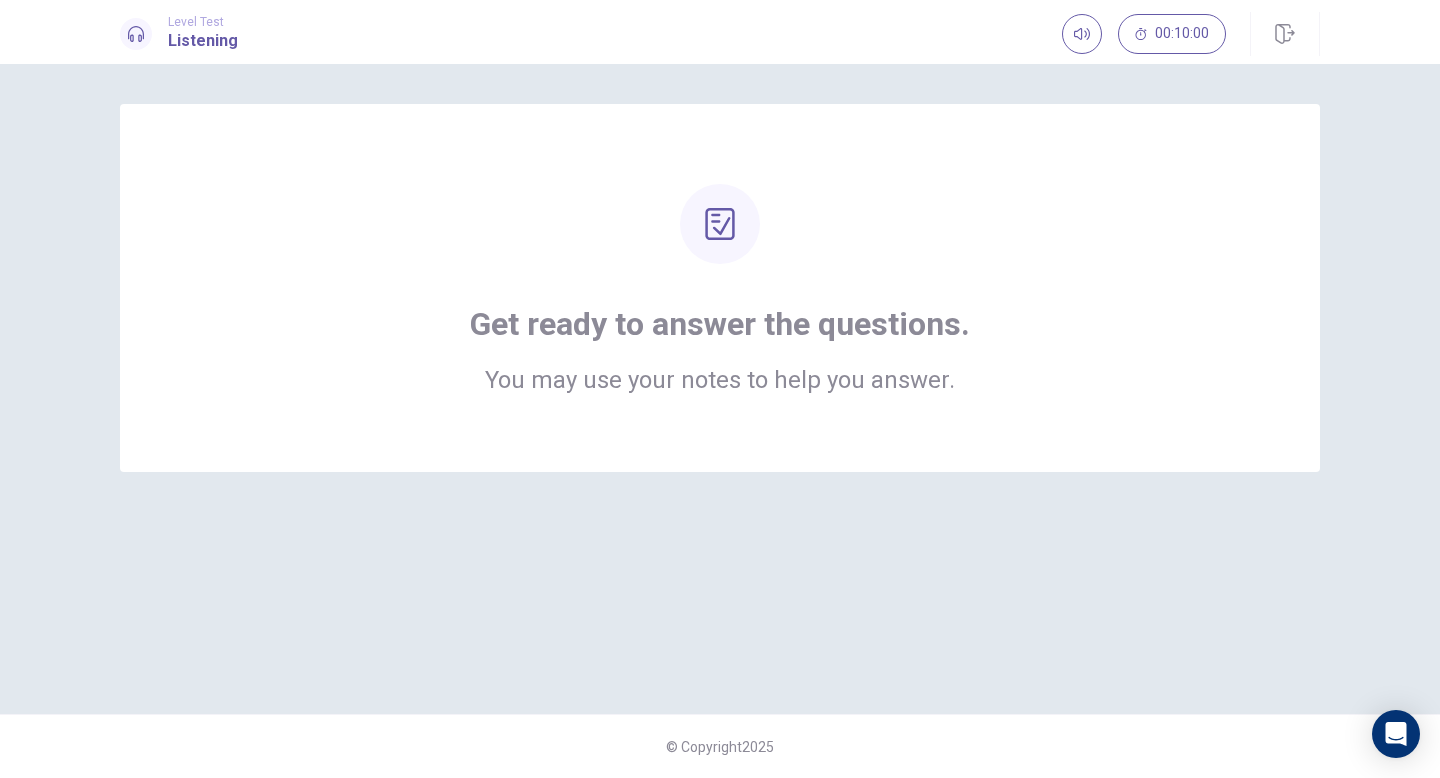 click at bounding box center [719, 224] 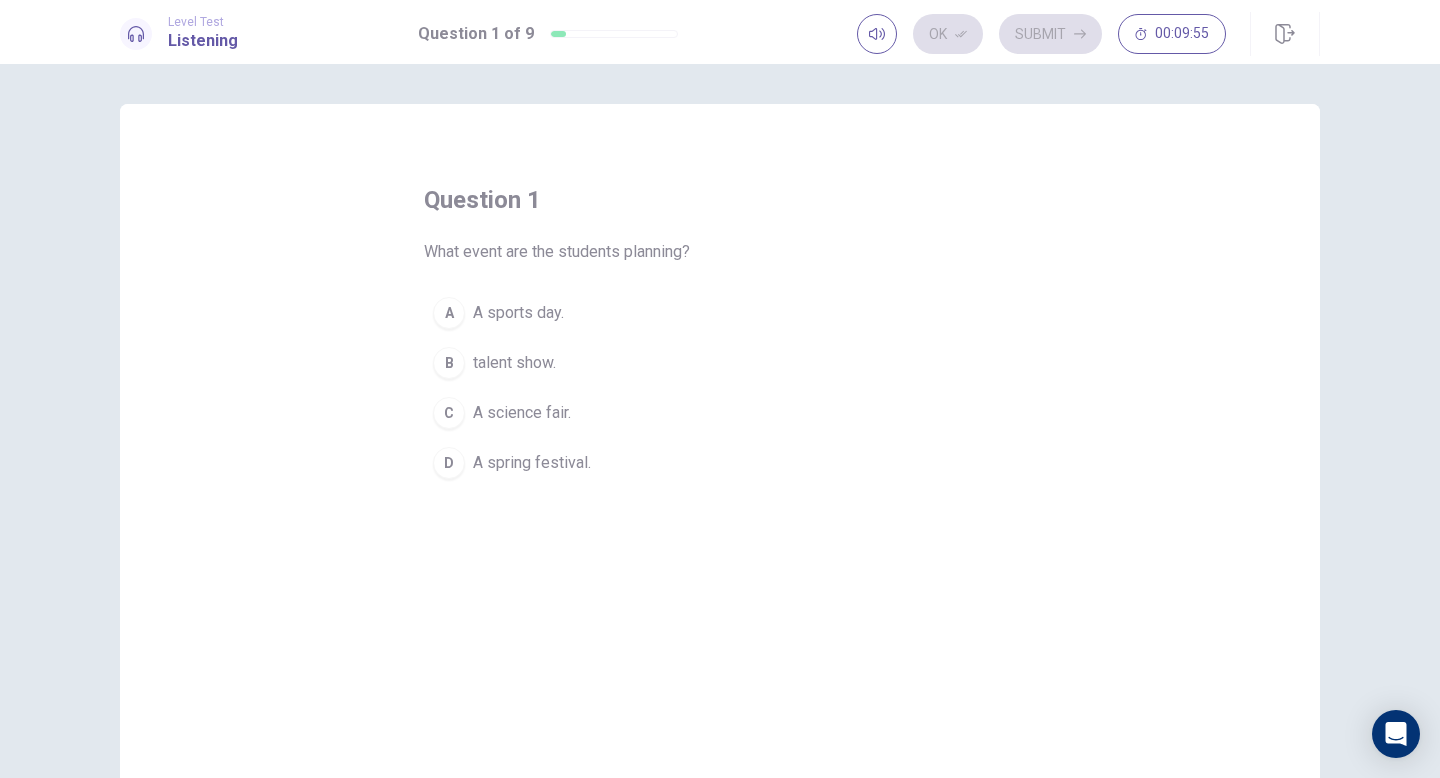 click on "D" at bounding box center (449, 313) 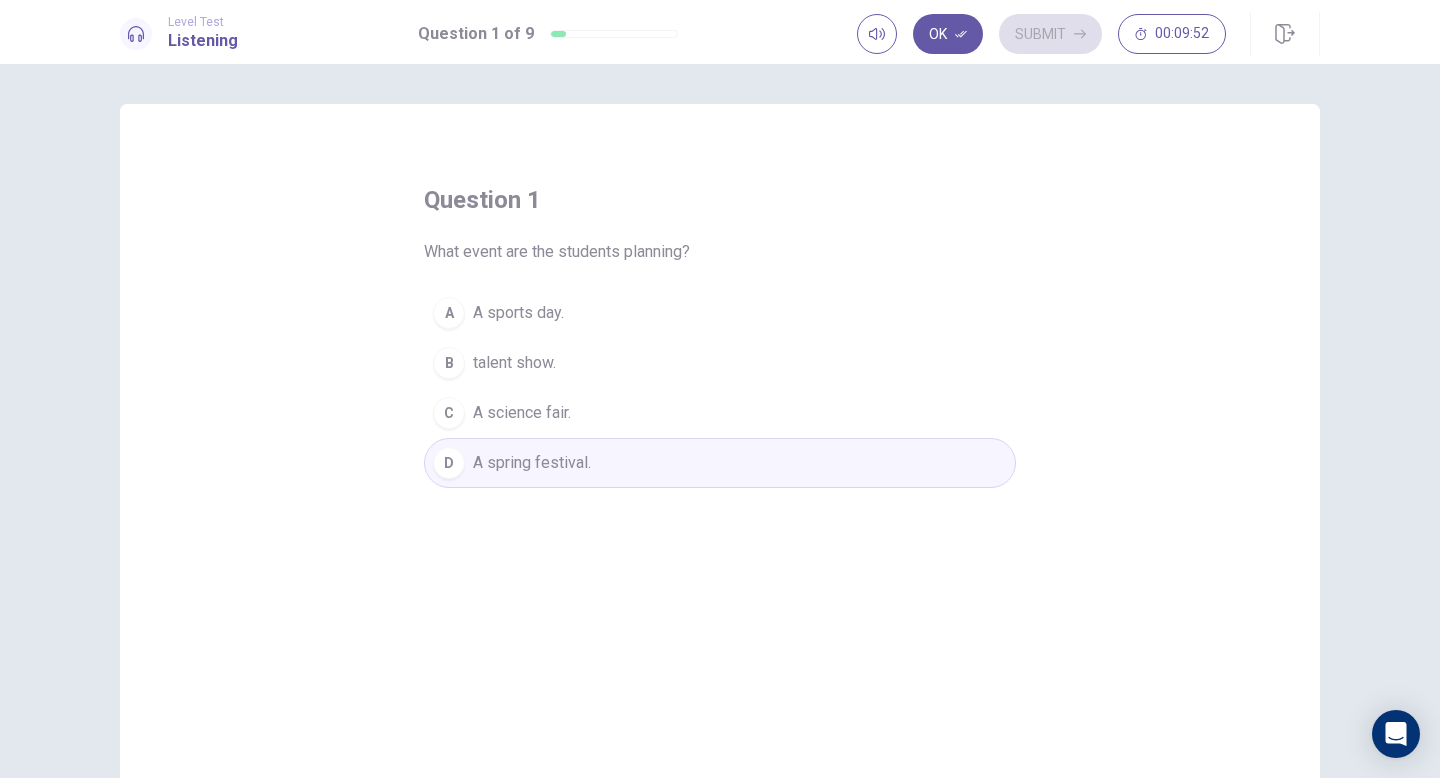 click on "Ok Submit 00:09:52" at bounding box center [1041, 34] 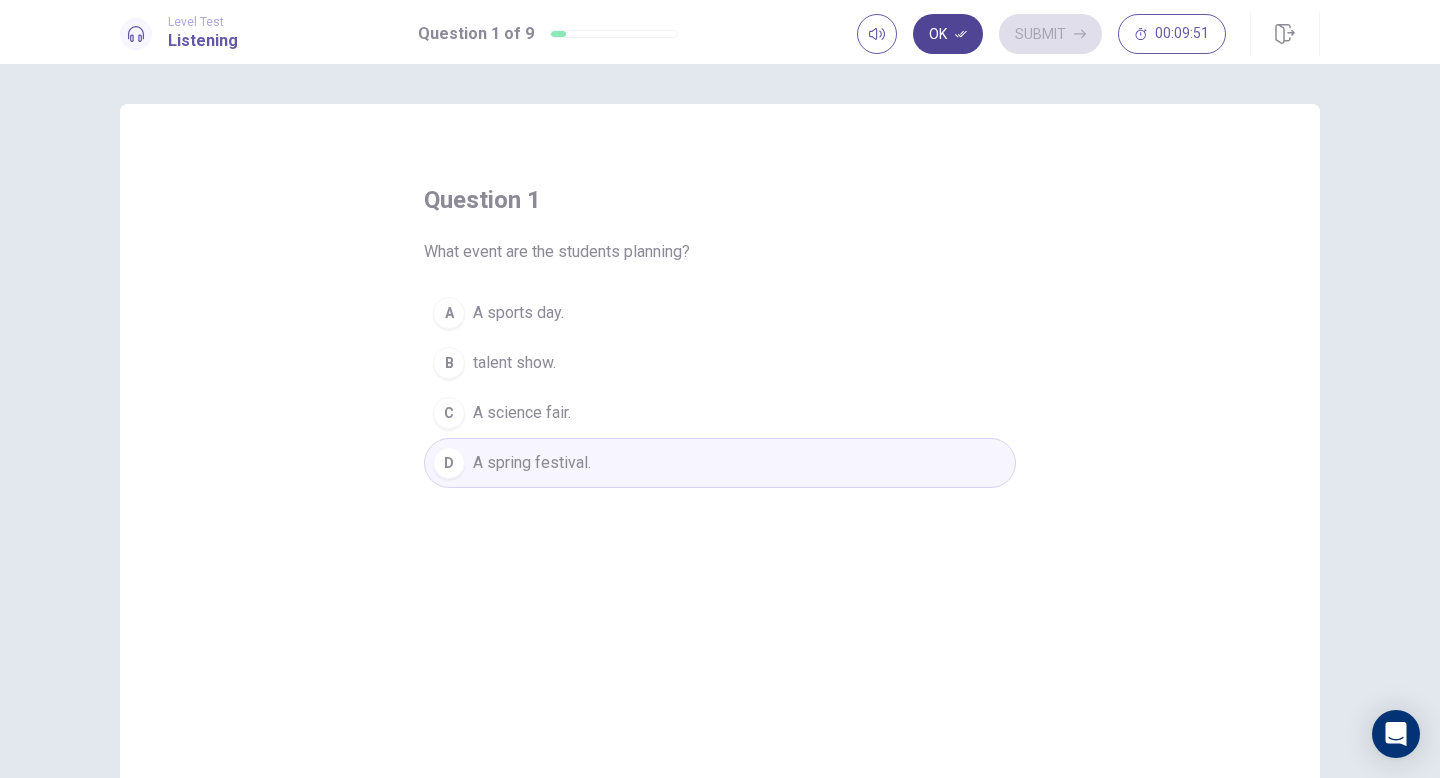 click on "Ok" at bounding box center [948, 34] 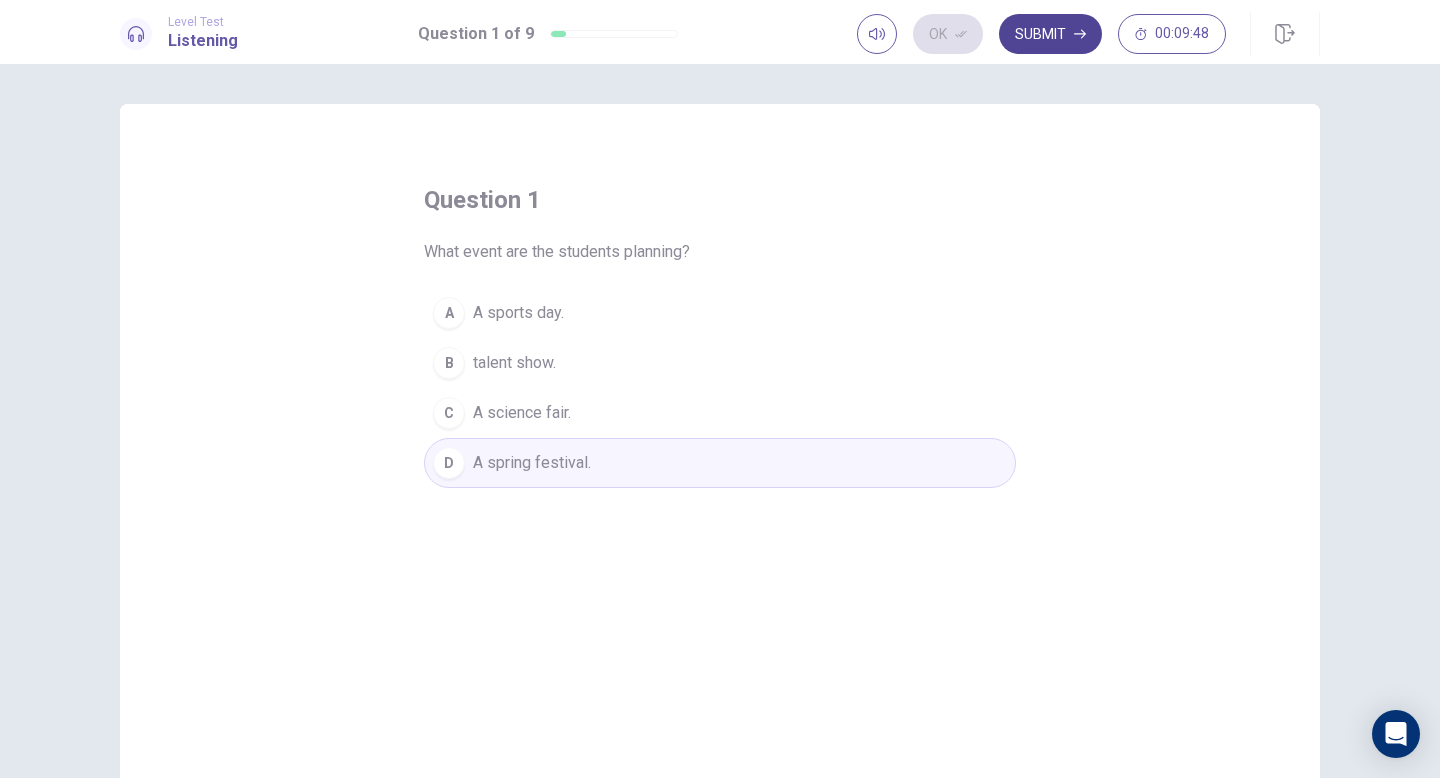 click on "Submit" at bounding box center (1050, 34) 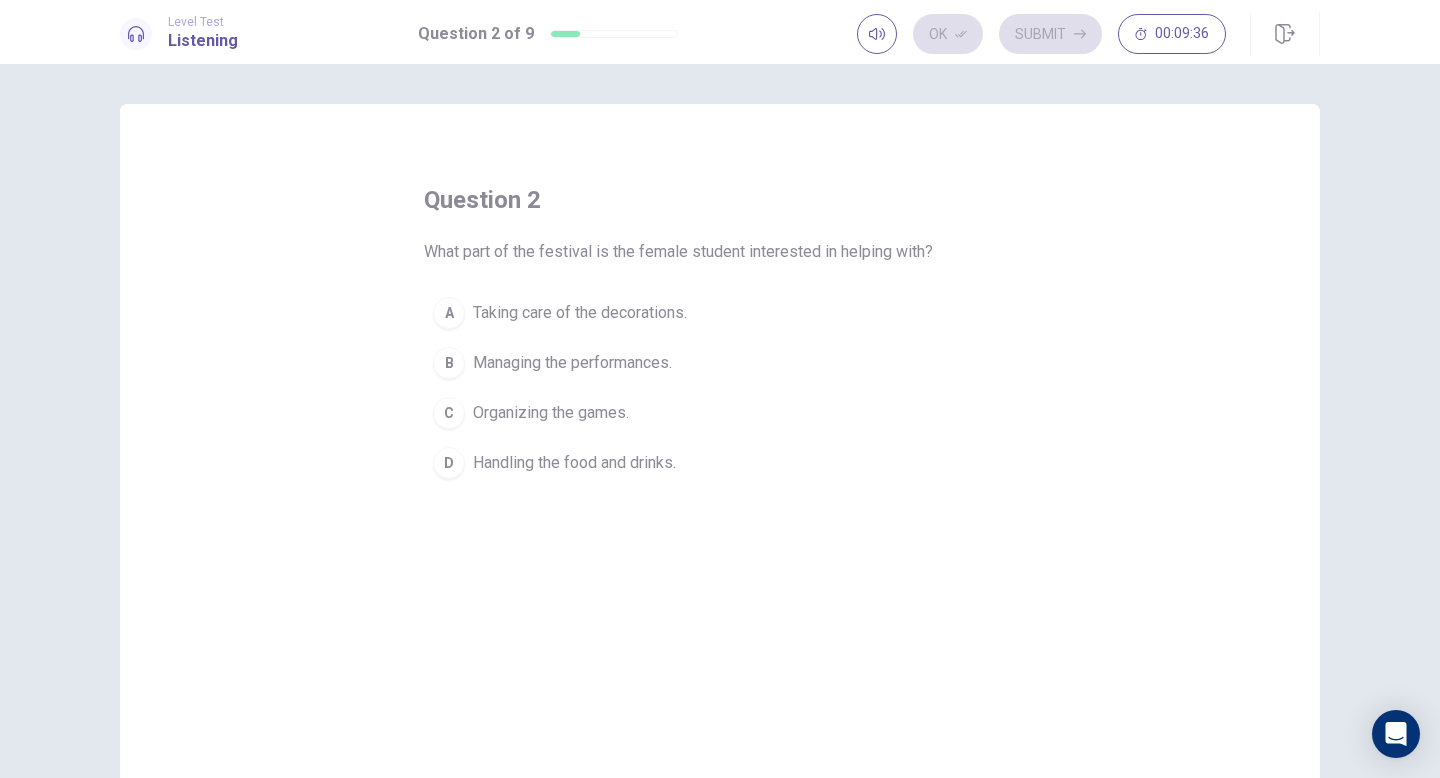 click on "A" at bounding box center [449, 313] 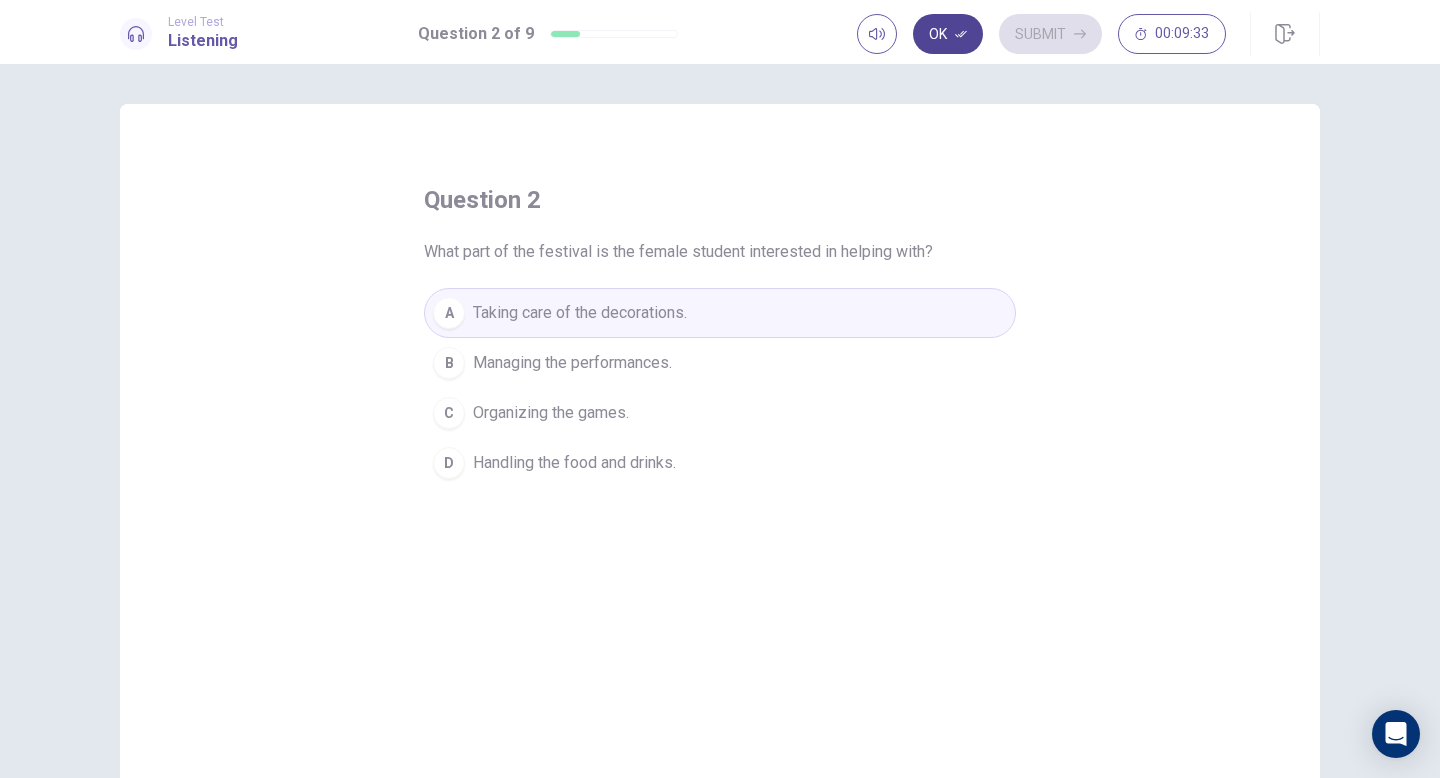 click on "Ok" at bounding box center [948, 34] 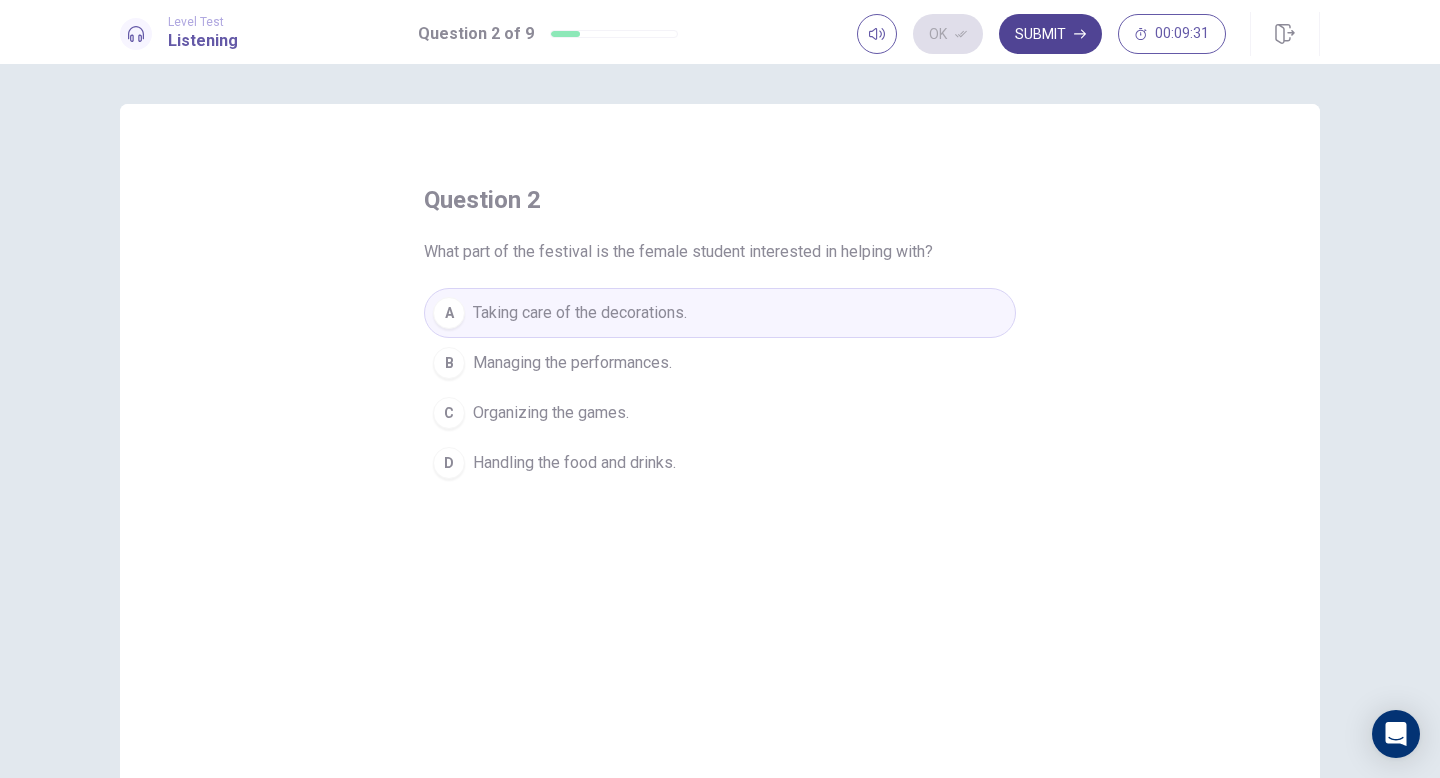 click on "Submit" at bounding box center (1050, 34) 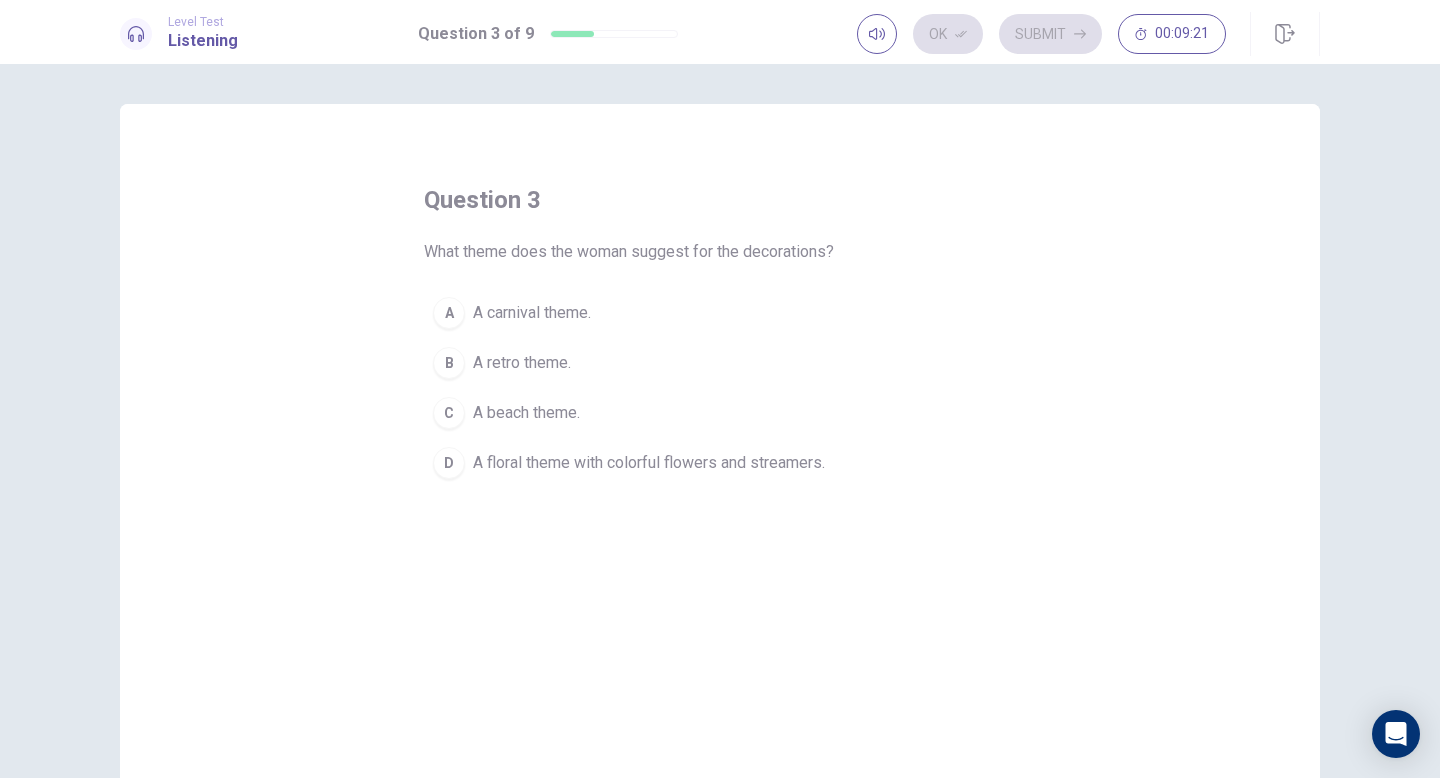 click on "D A floral theme with colorful flowers and streamers." at bounding box center (720, 463) 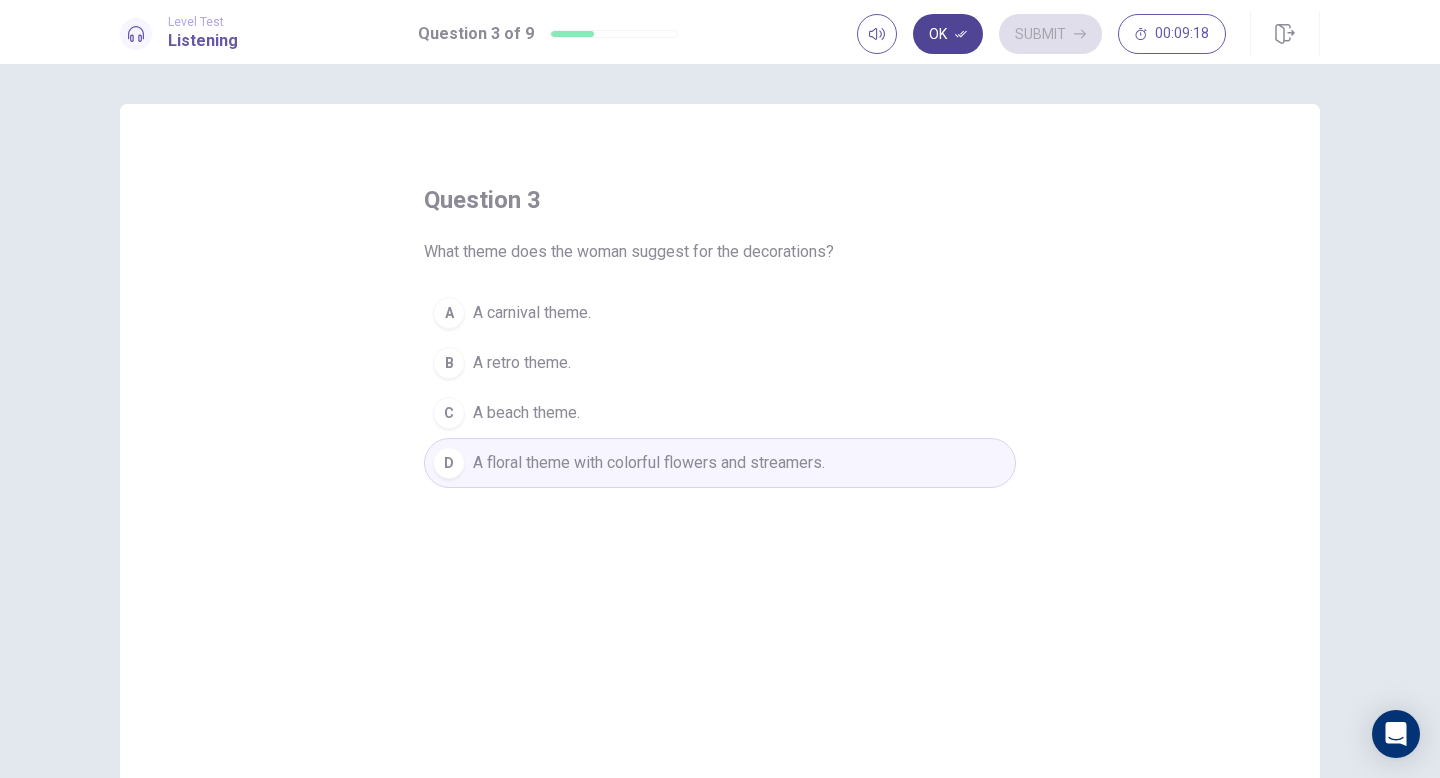 click on "Ok" at bounding box center [948, 34] 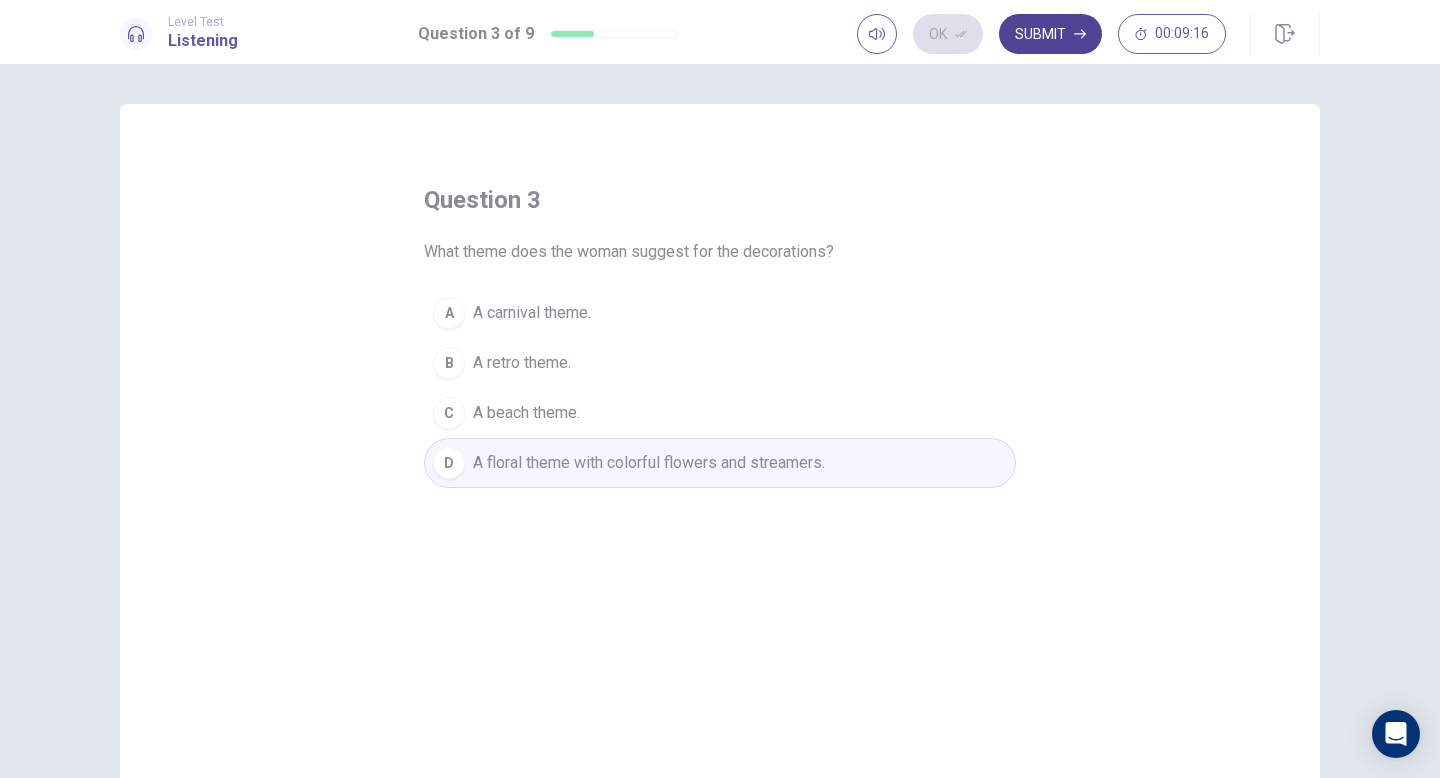 click on "Submit" at bounding box center [1050, 34] 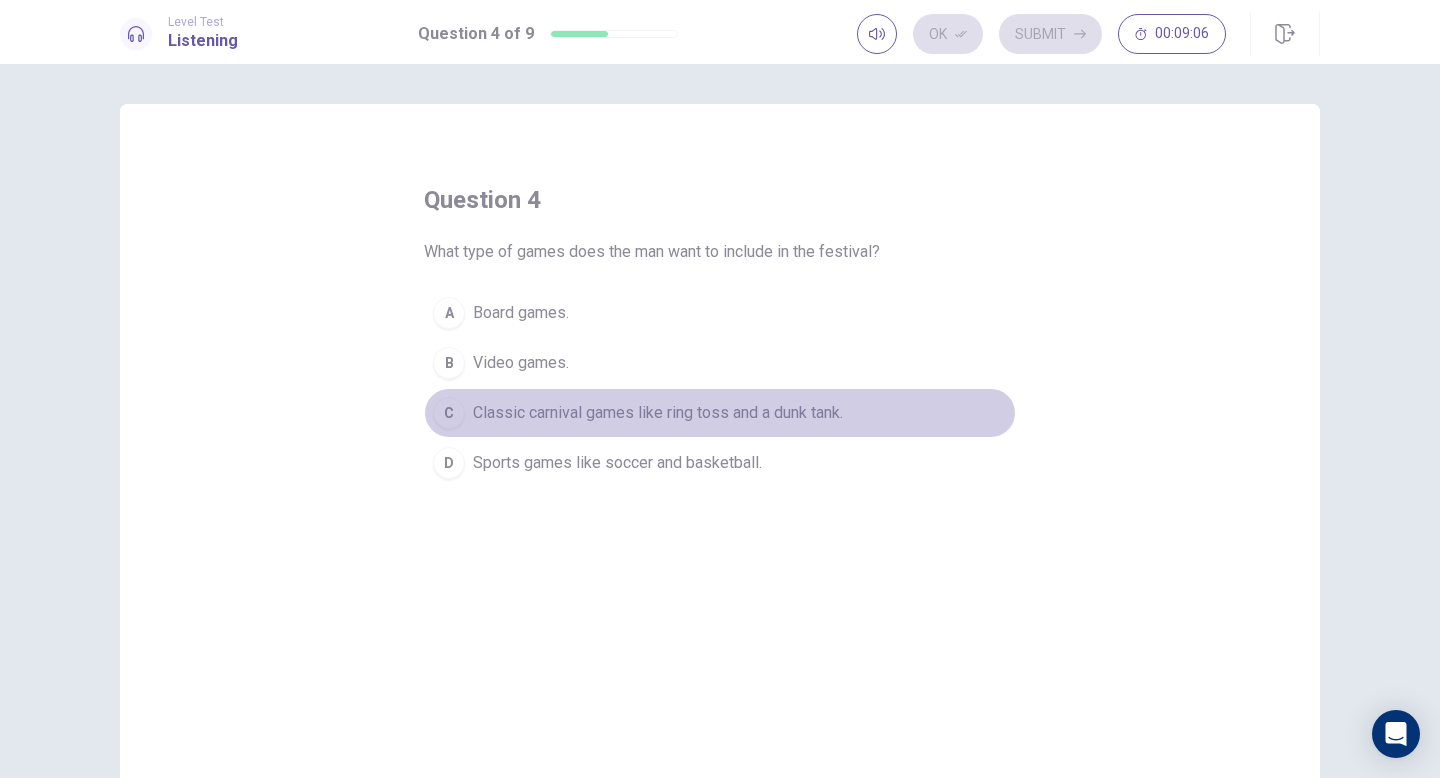 click on "Classic carnival games like ring toss and a dunk tank." at bounding box center [521, 313] 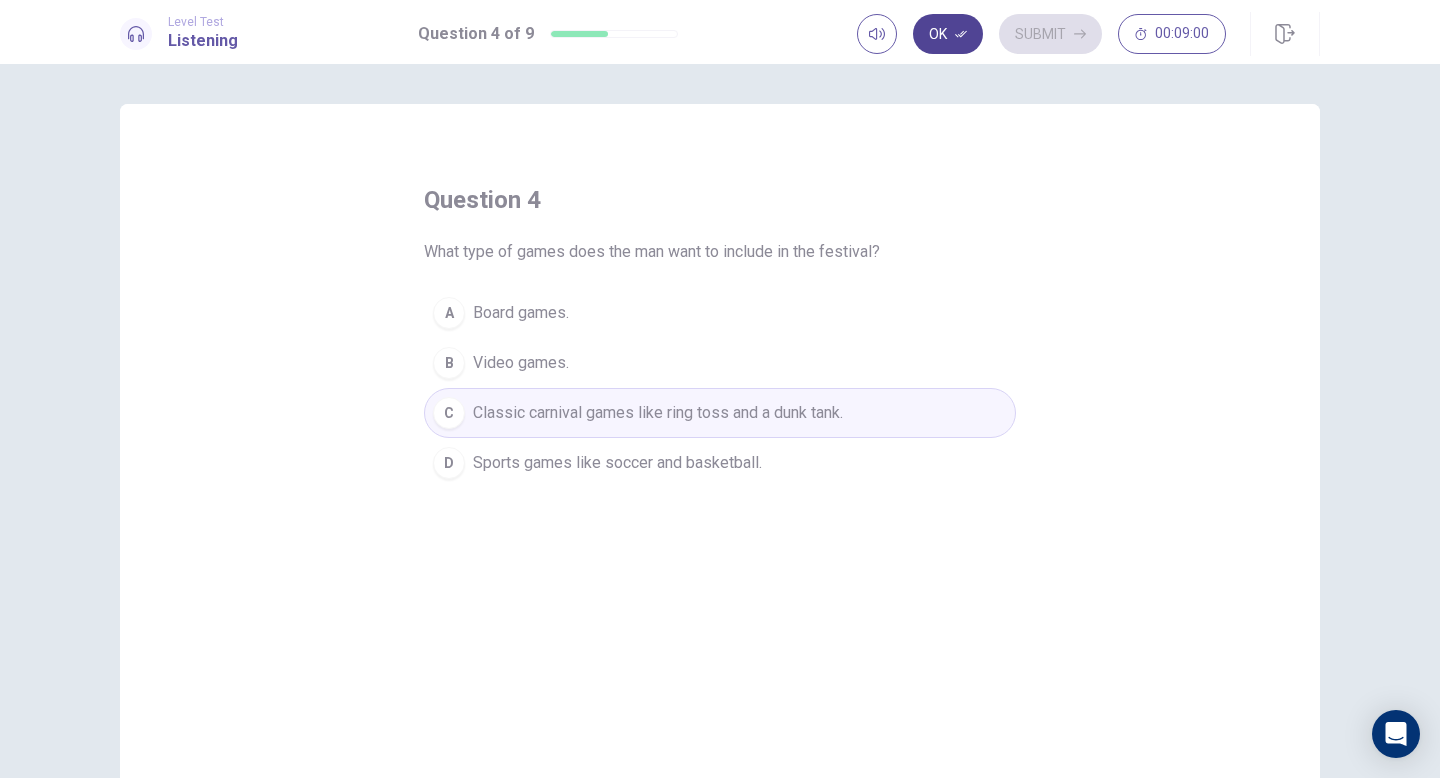 click on "Ok" at bounding box center [948, 34] 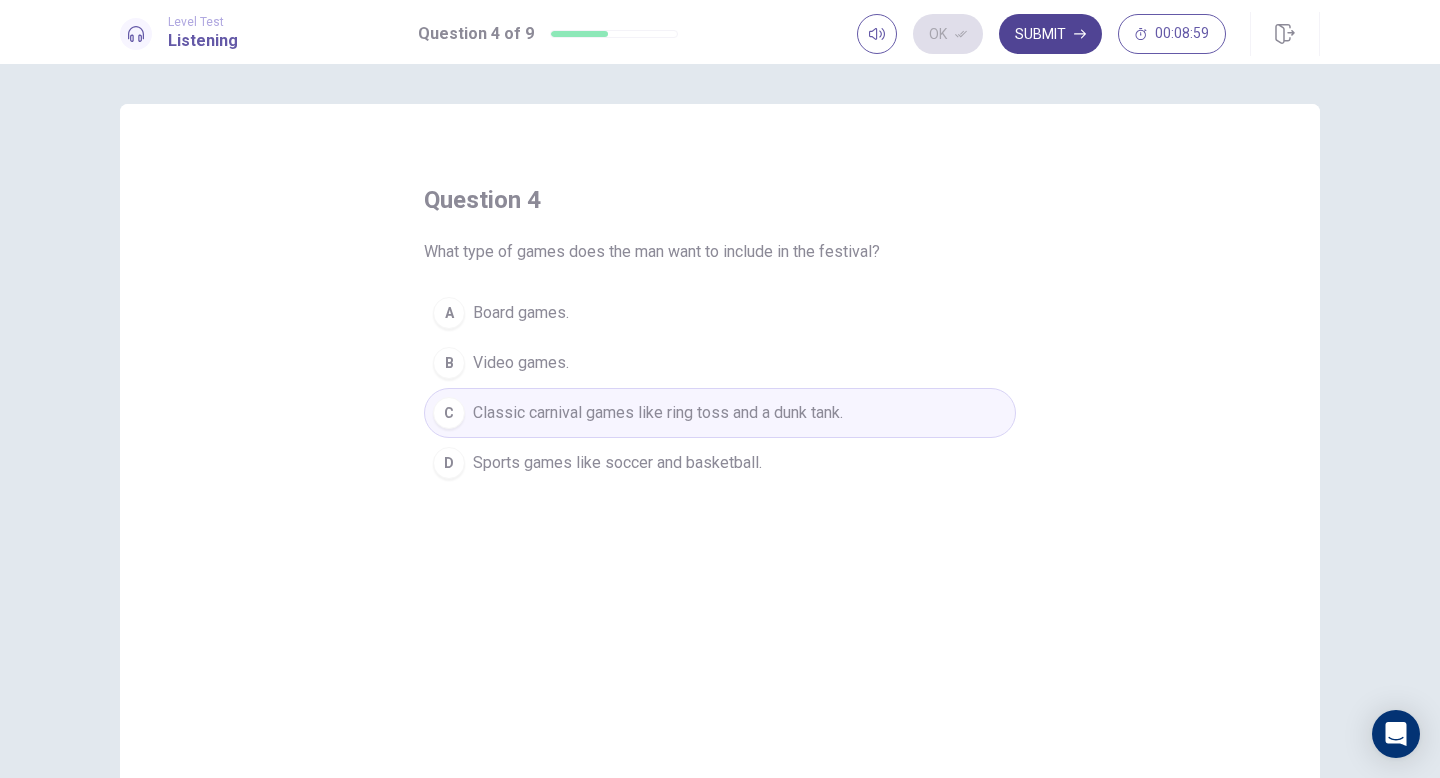 click on "Submit" at bounding box center (1050, 34) 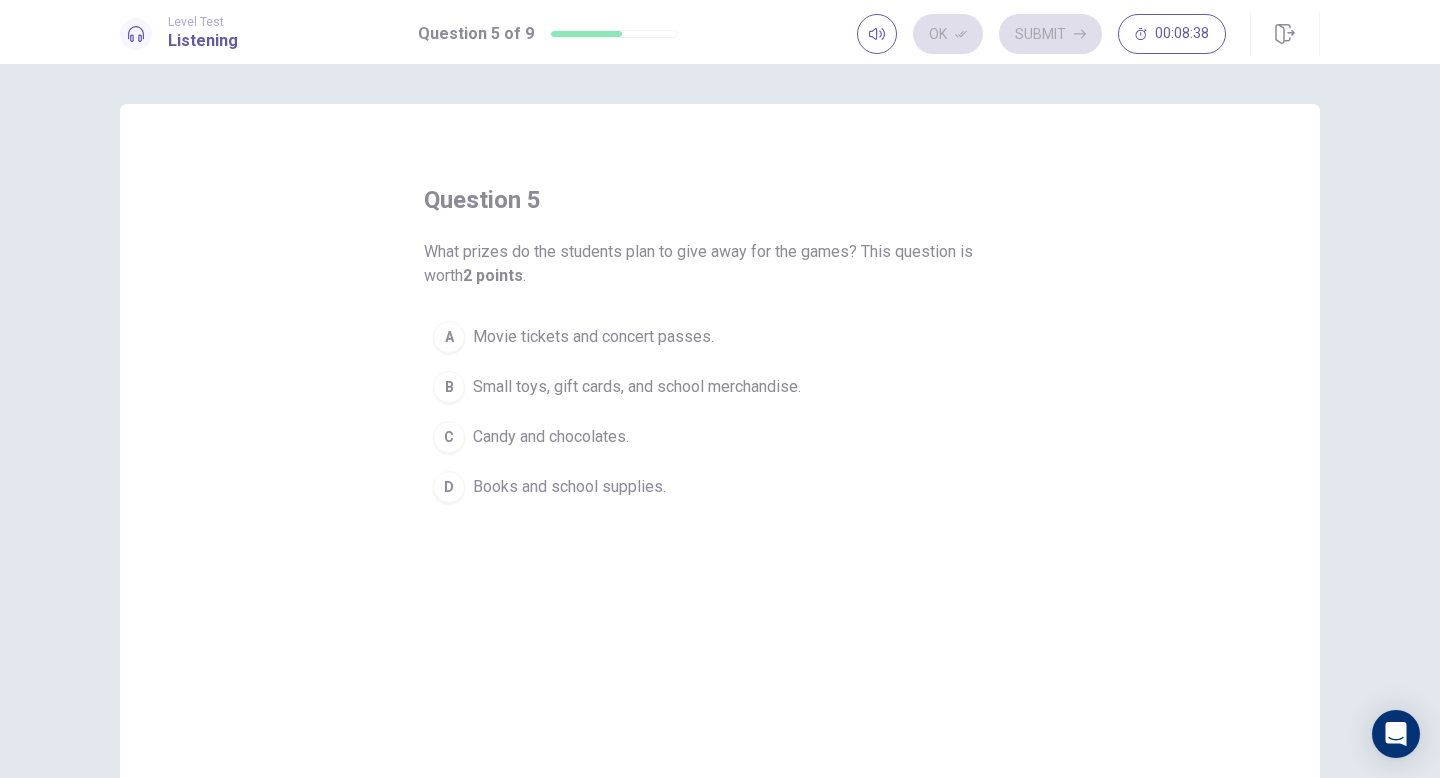 click on "Small toys, gift cards, and school merchandise." at bounding box center [593, 337] 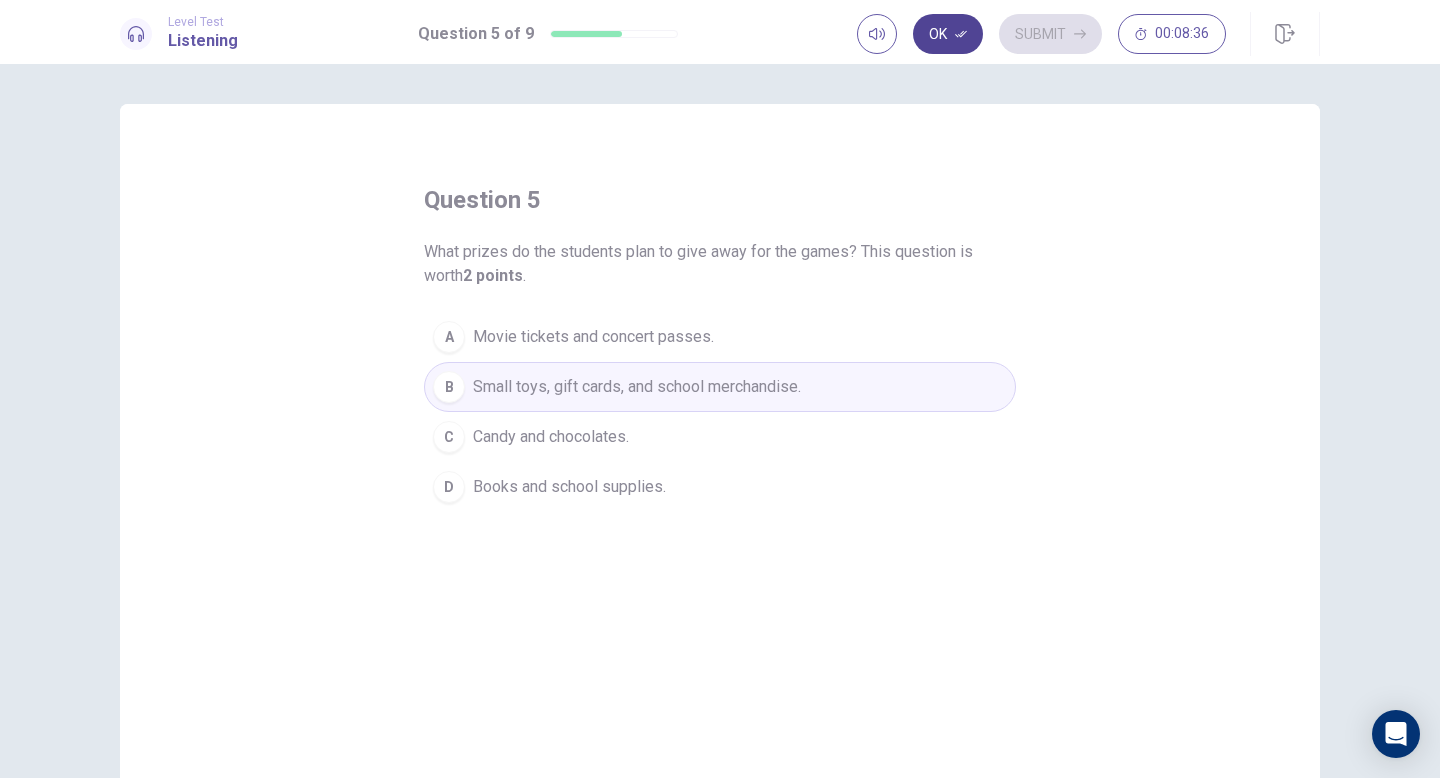 click on "Ok" at bounding box center [948, 34] 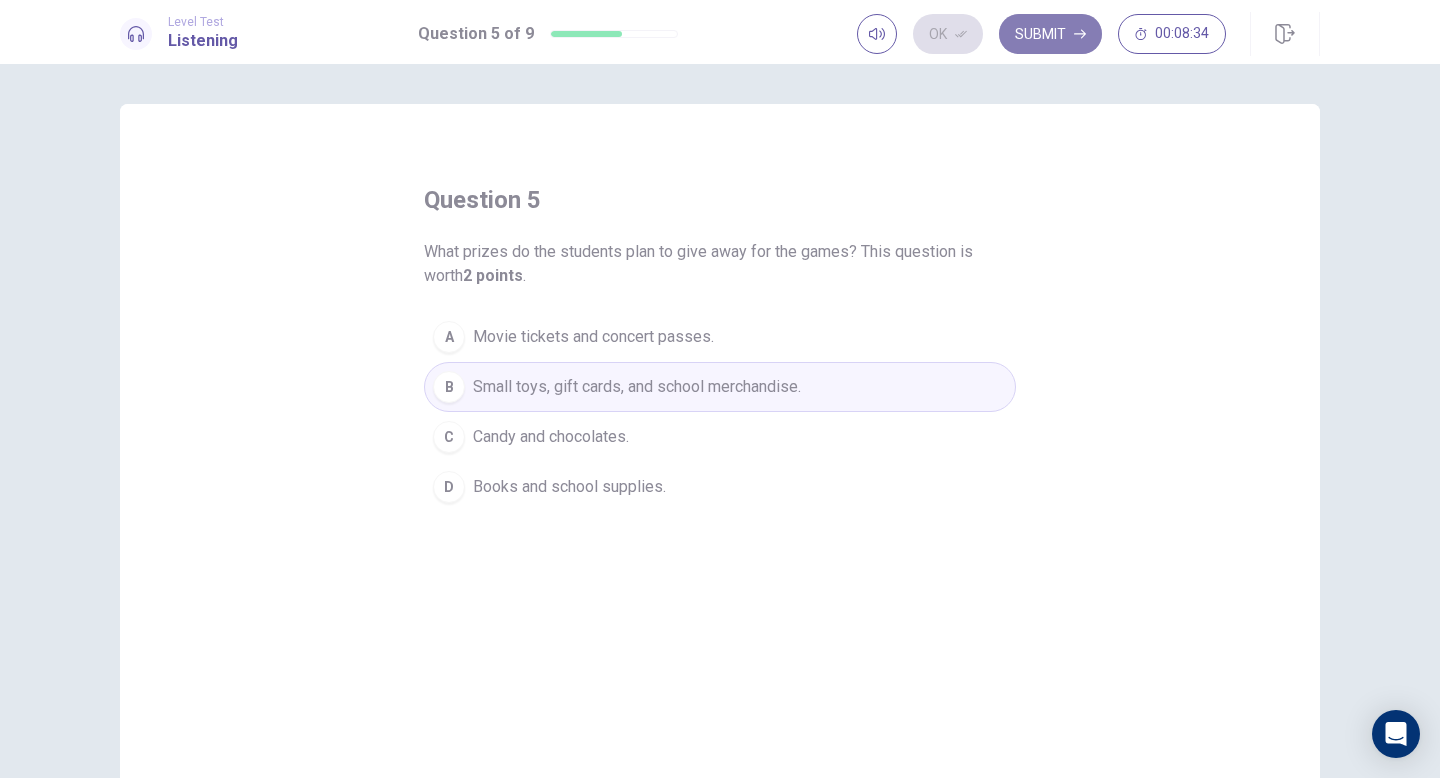 click on "Submit" at bounding box center (1050, 34) 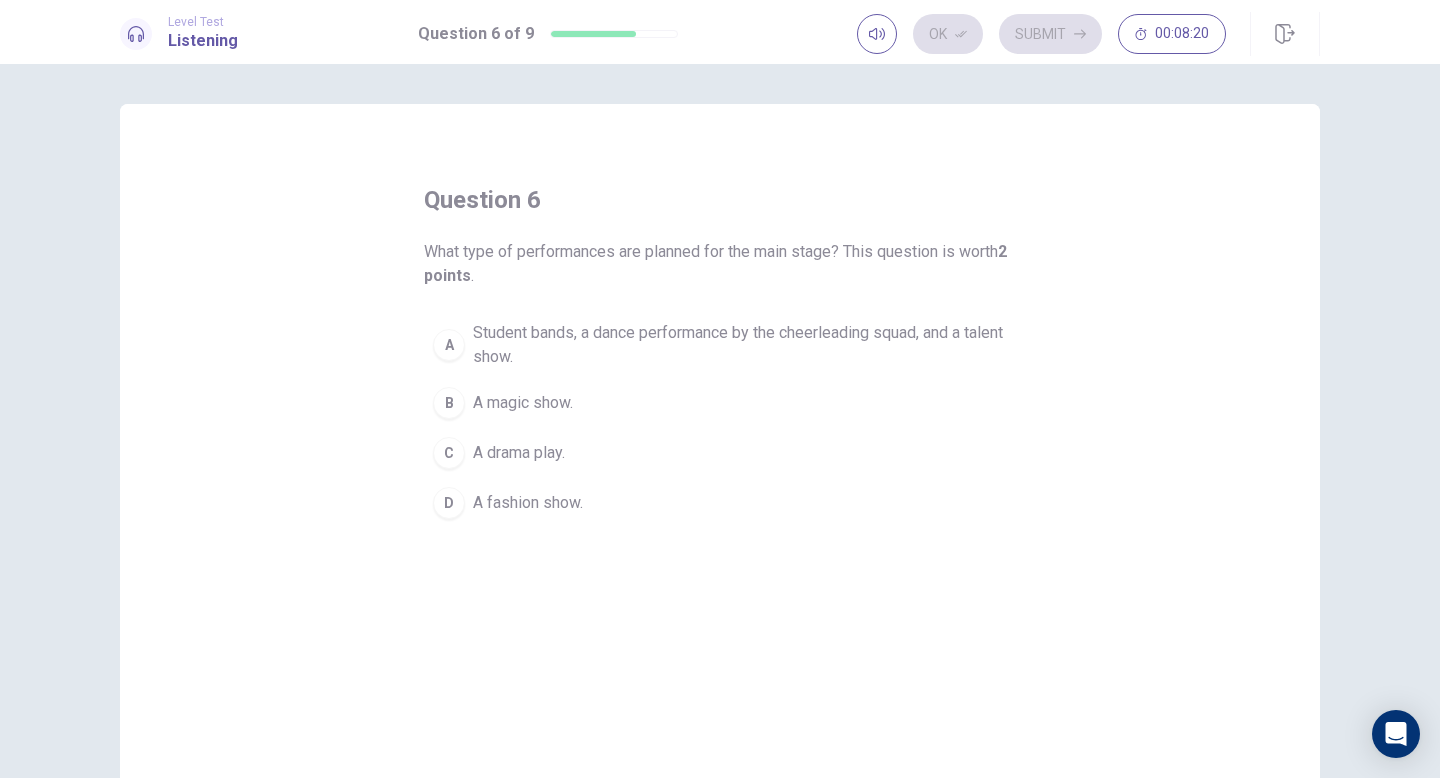 click on "A" at bounding box center (449, 345) 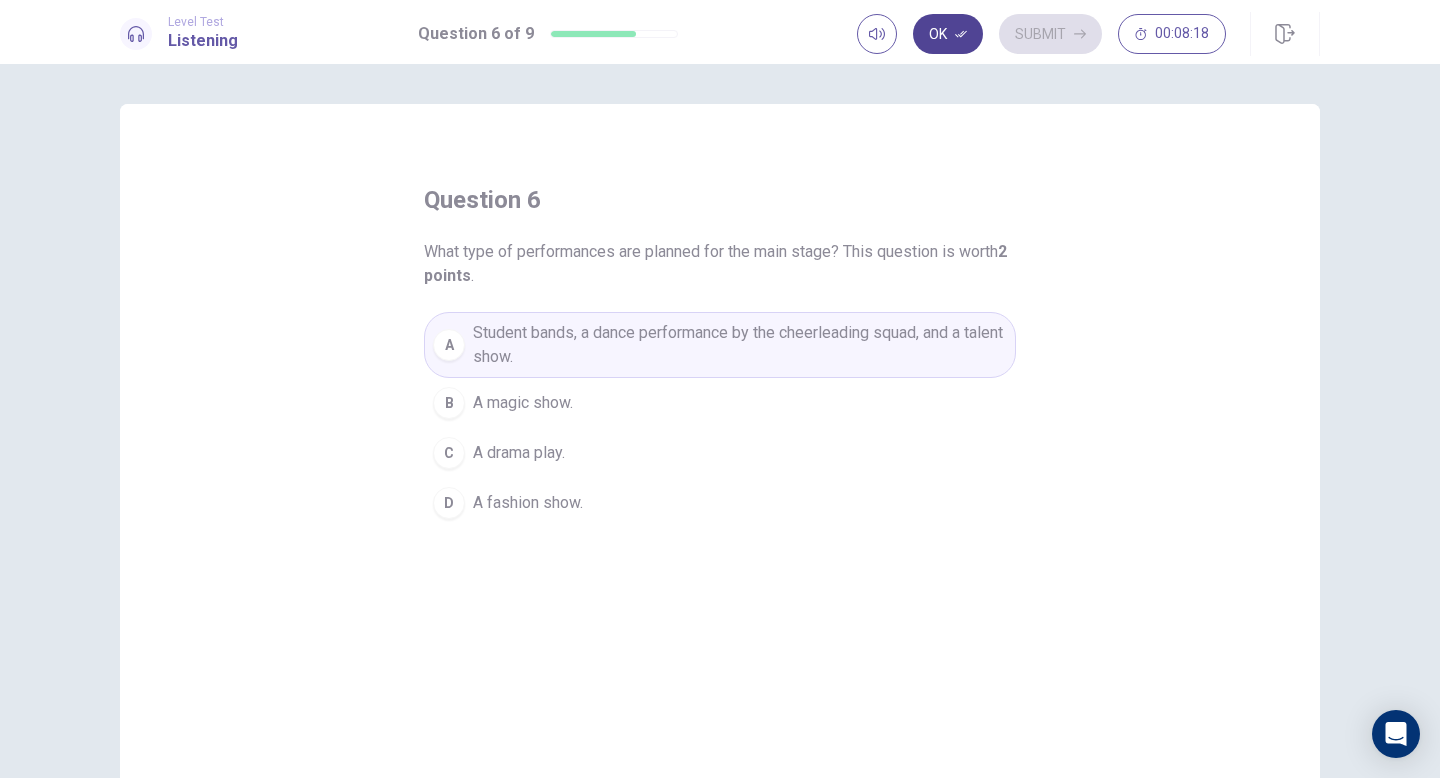 click at bounding box center [961, 34] 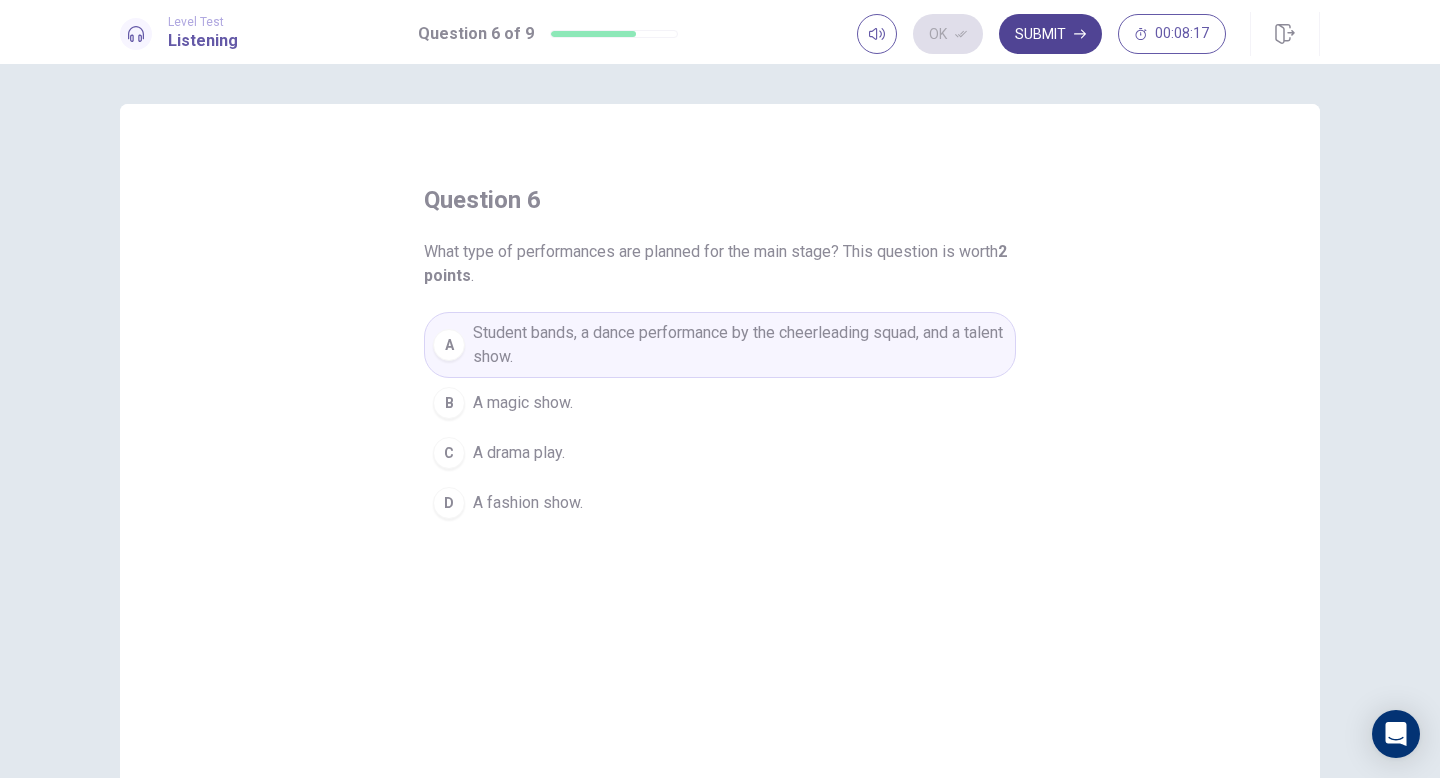 click on "Submit" at bounding box center [1050, 34] 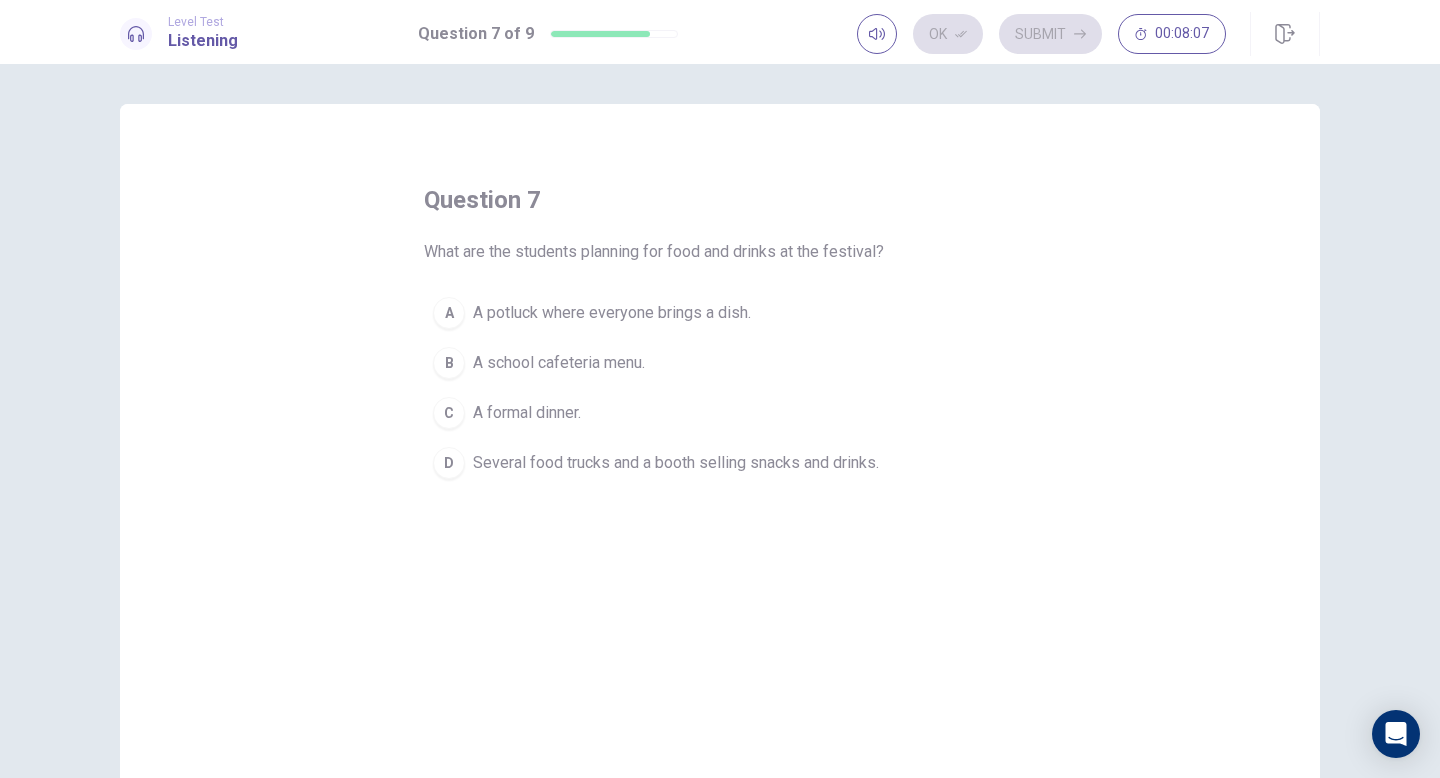 click on "Several food trucks and a booth selling snacks and drinks." at bounding box center [612, 313] 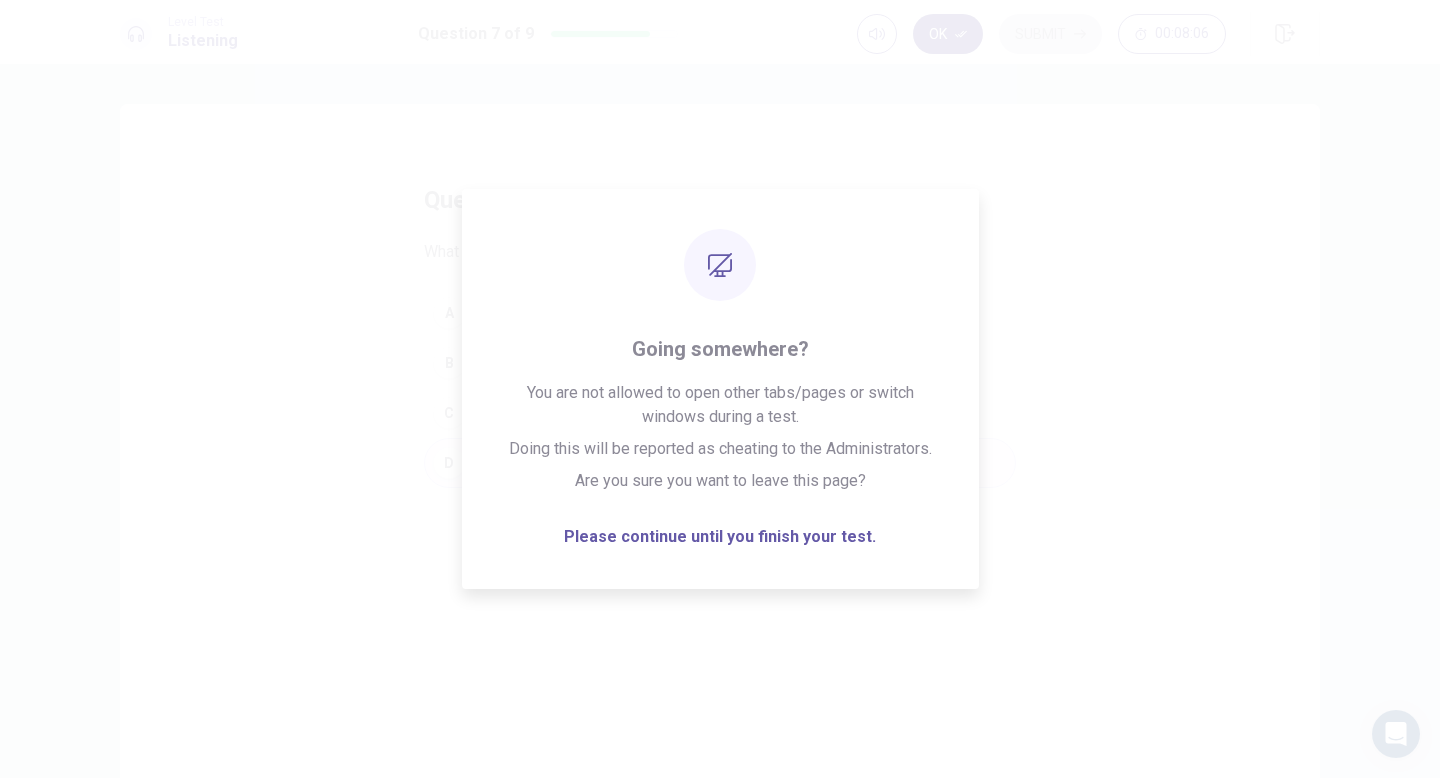 click on "Ok" at bounding box center (948, 34) 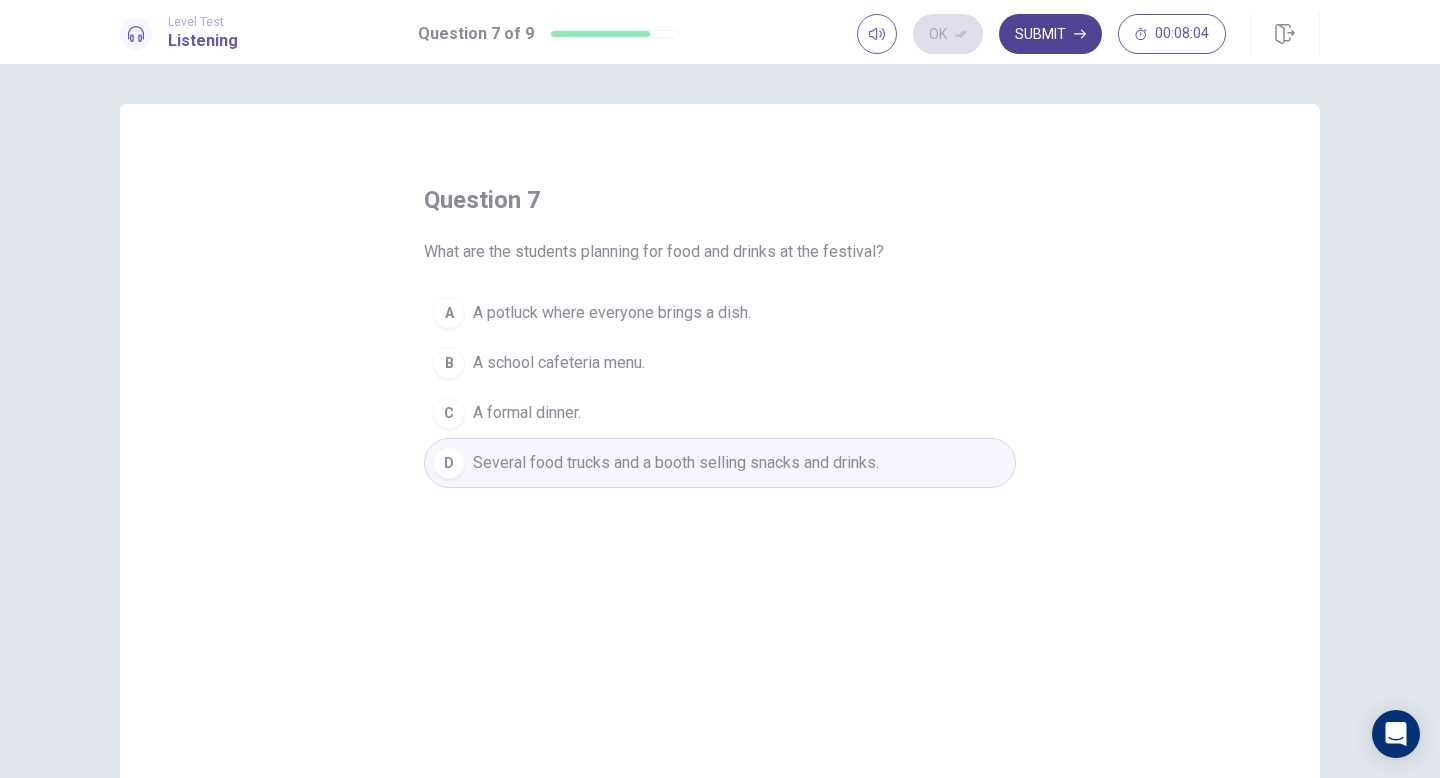 click on "Submit" at bounding box center [1050, 34] 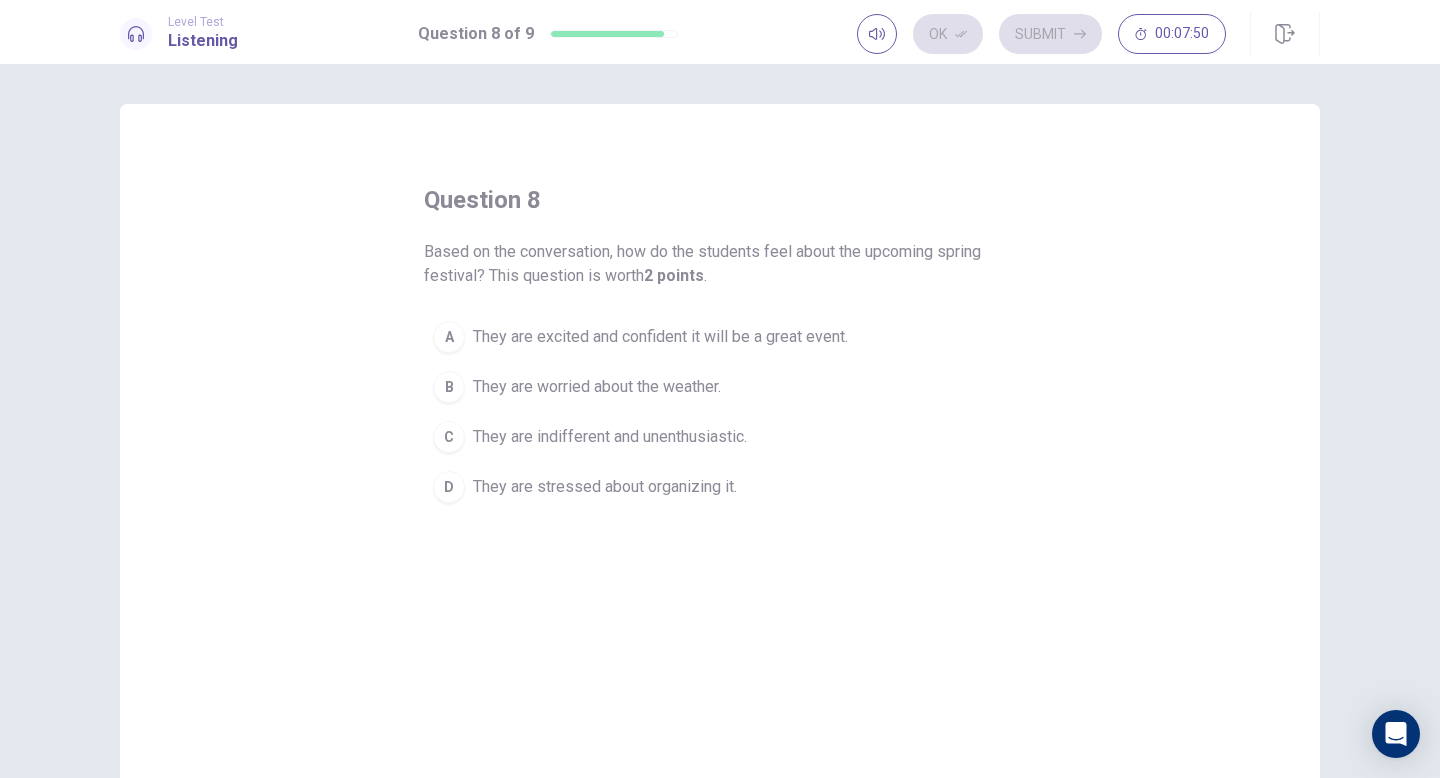 click on "They are excited and confident it will be a great event." at bounding box center (660, 337) 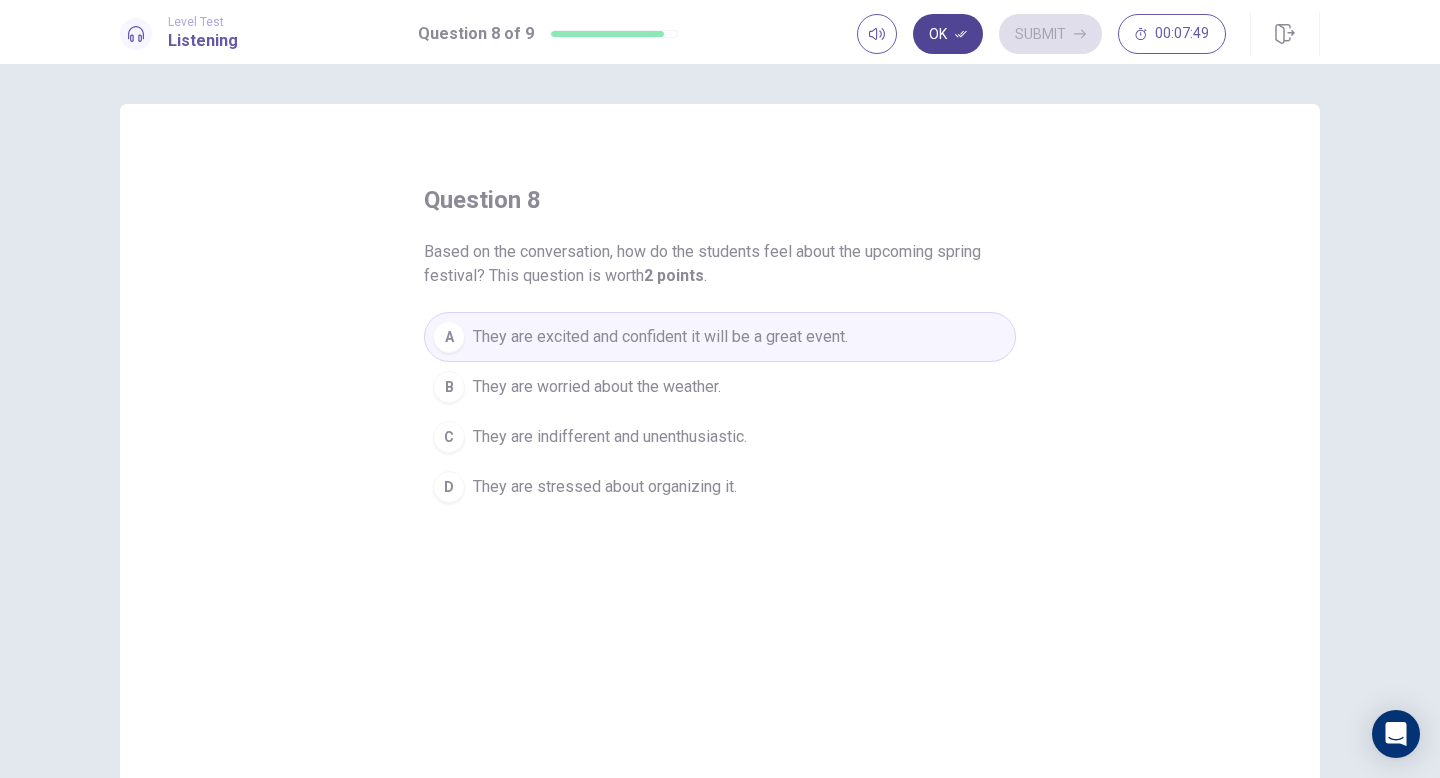 click on "Ok" at bounding box center [948, 34] 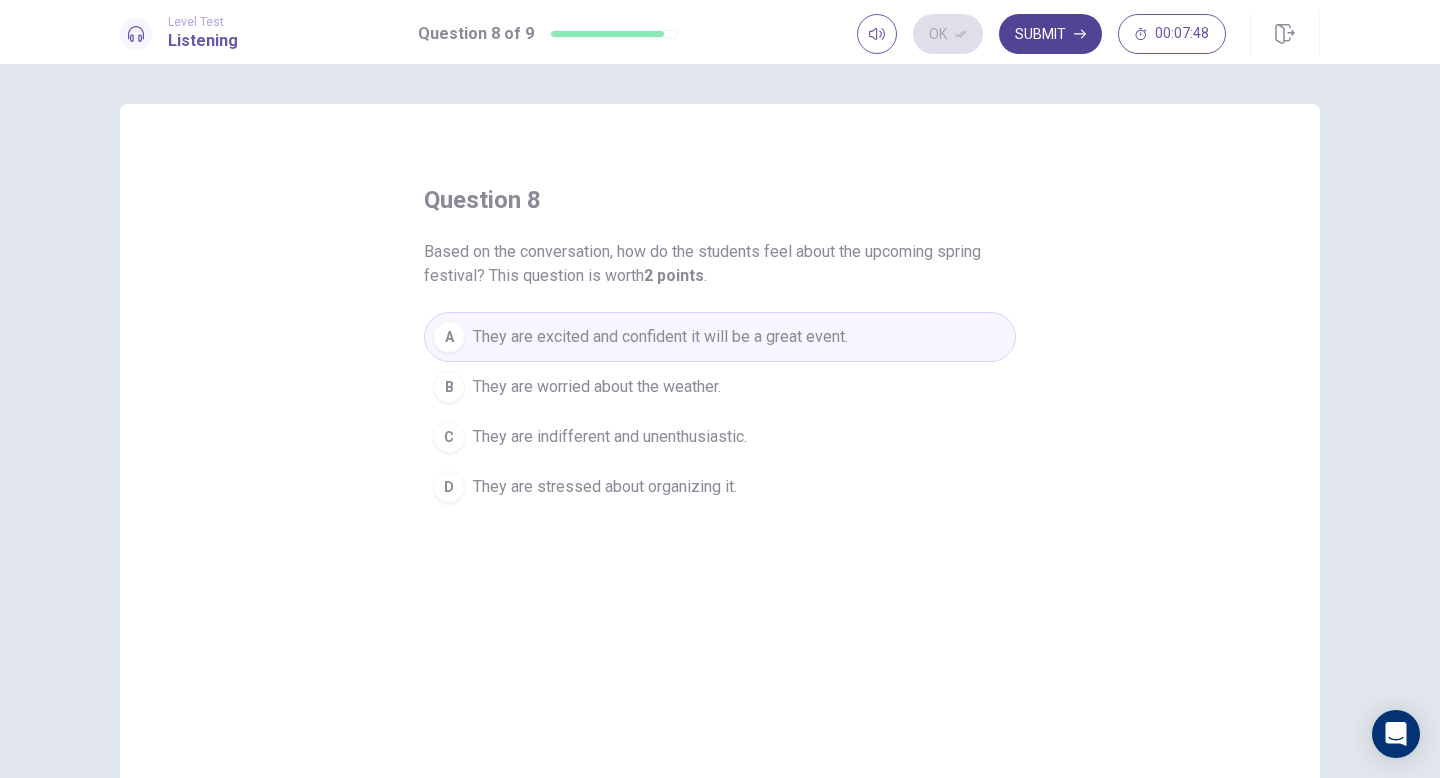 click on "Submit" at bounding box center (1050, 34) 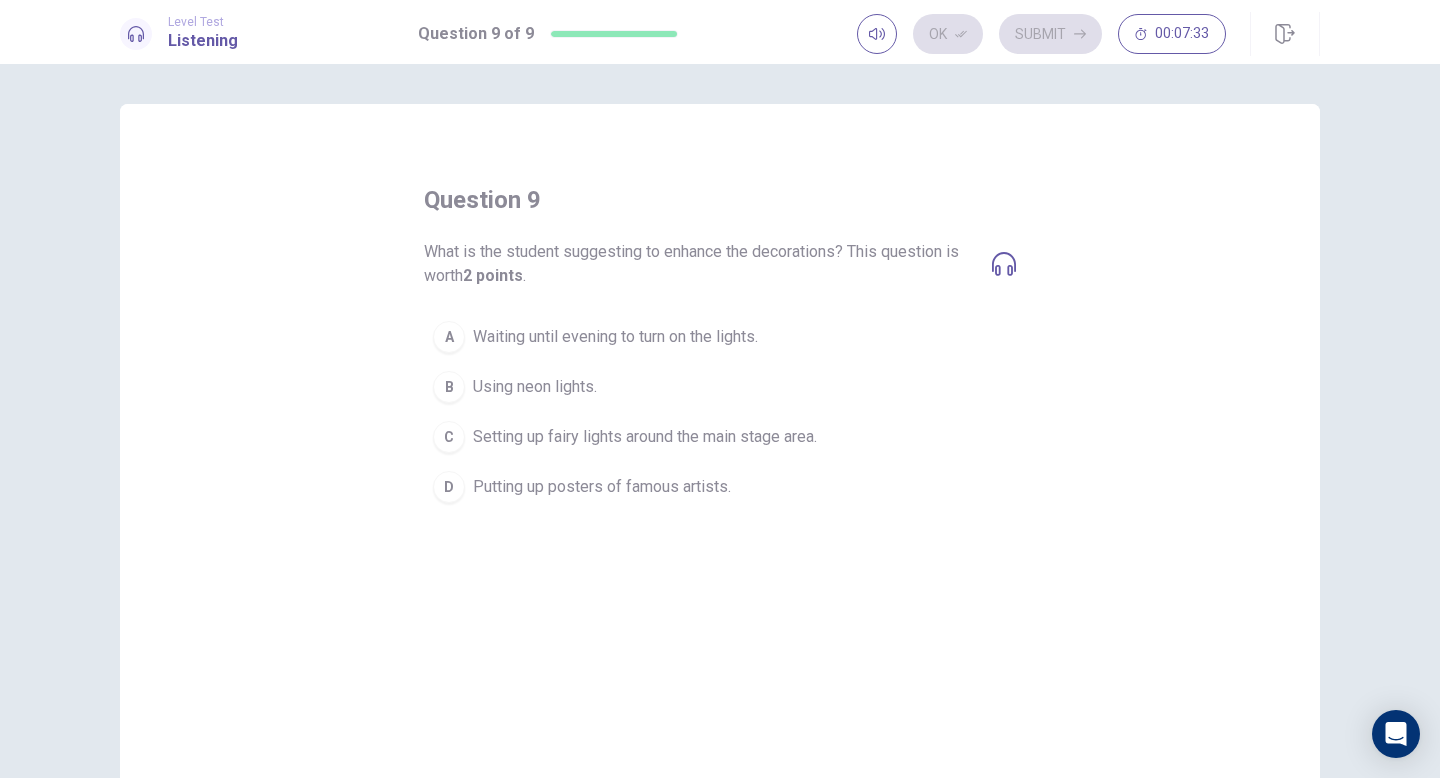 click on "Setting up fairy lights around the main stage area." at bounding box center (615, 337) 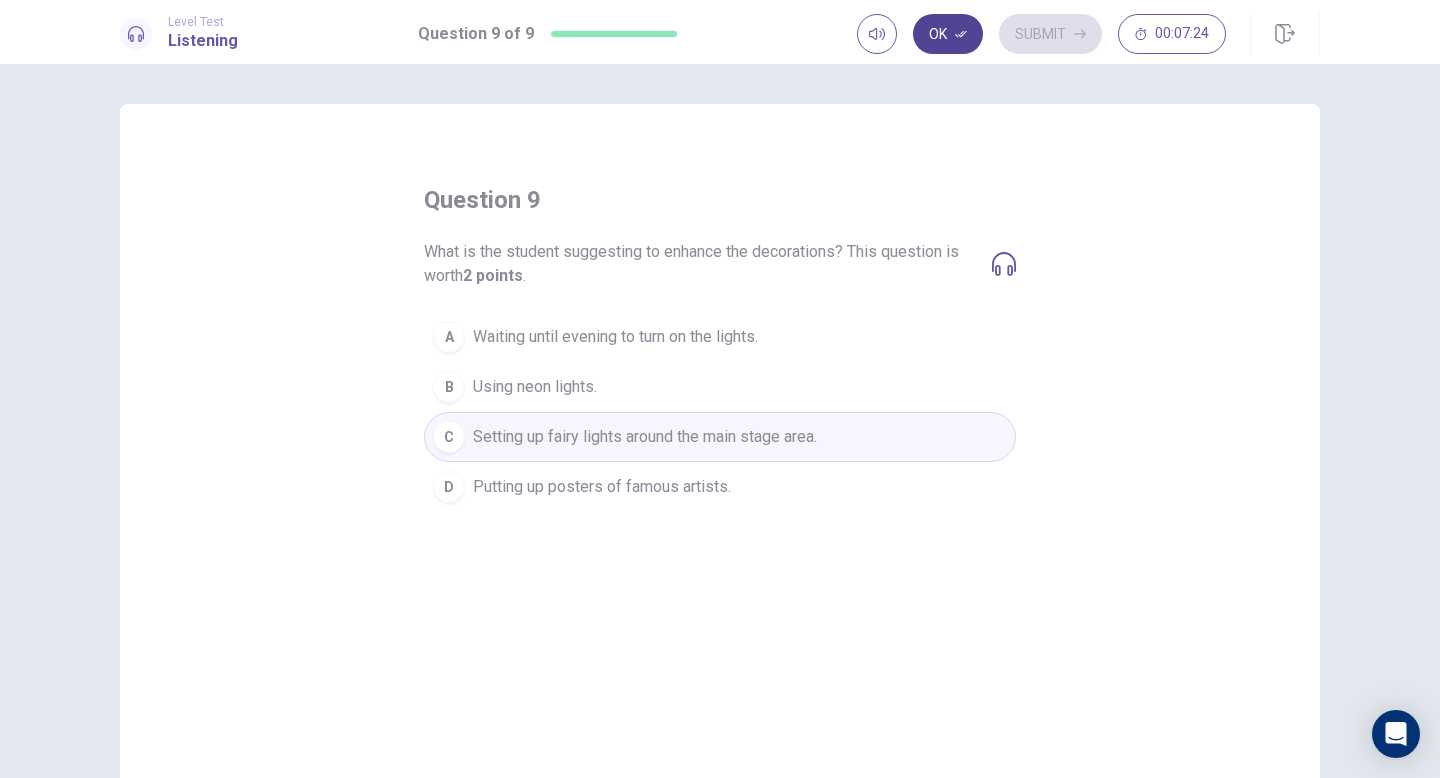 click on "Ok" at bounding box center (948, 34) 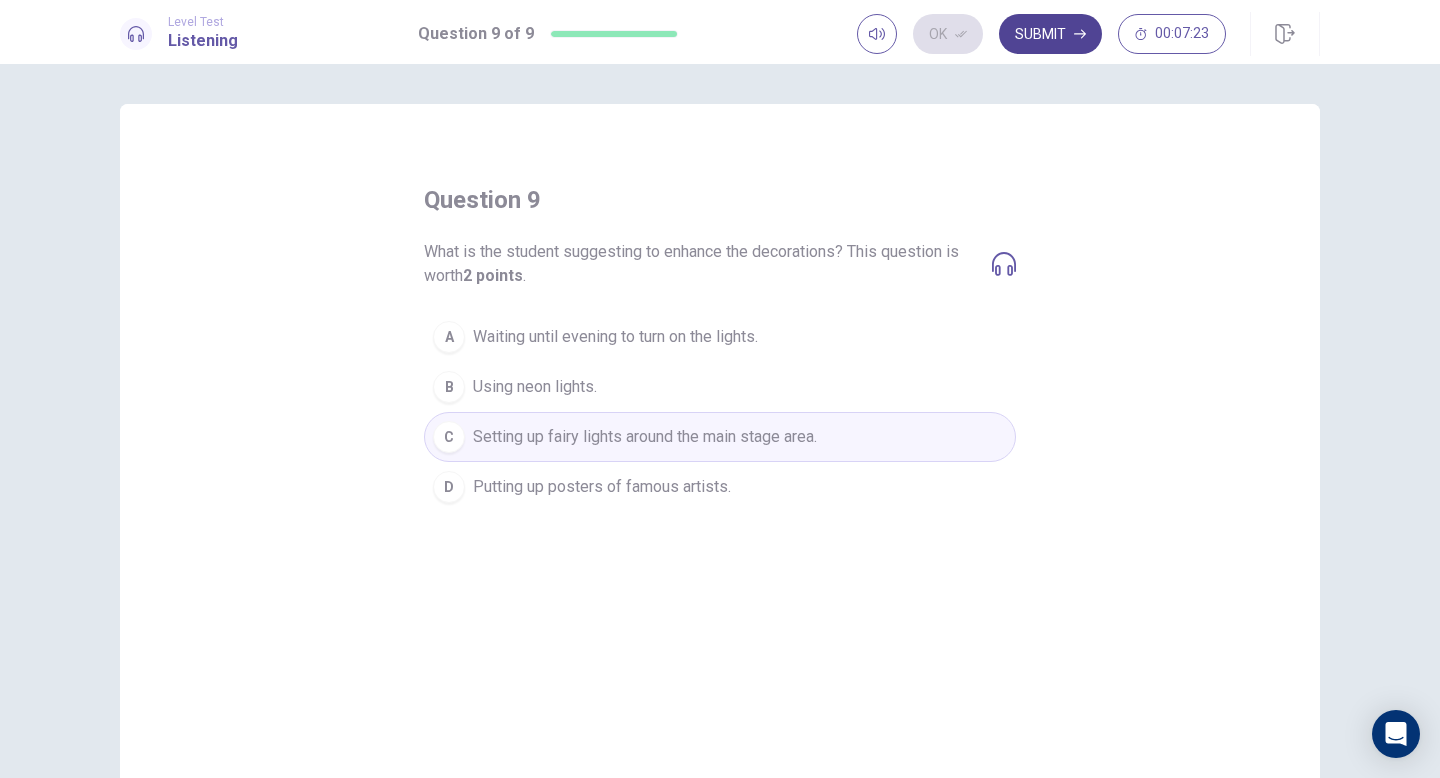 click on "Submit" at bounding box center [1050, 34] 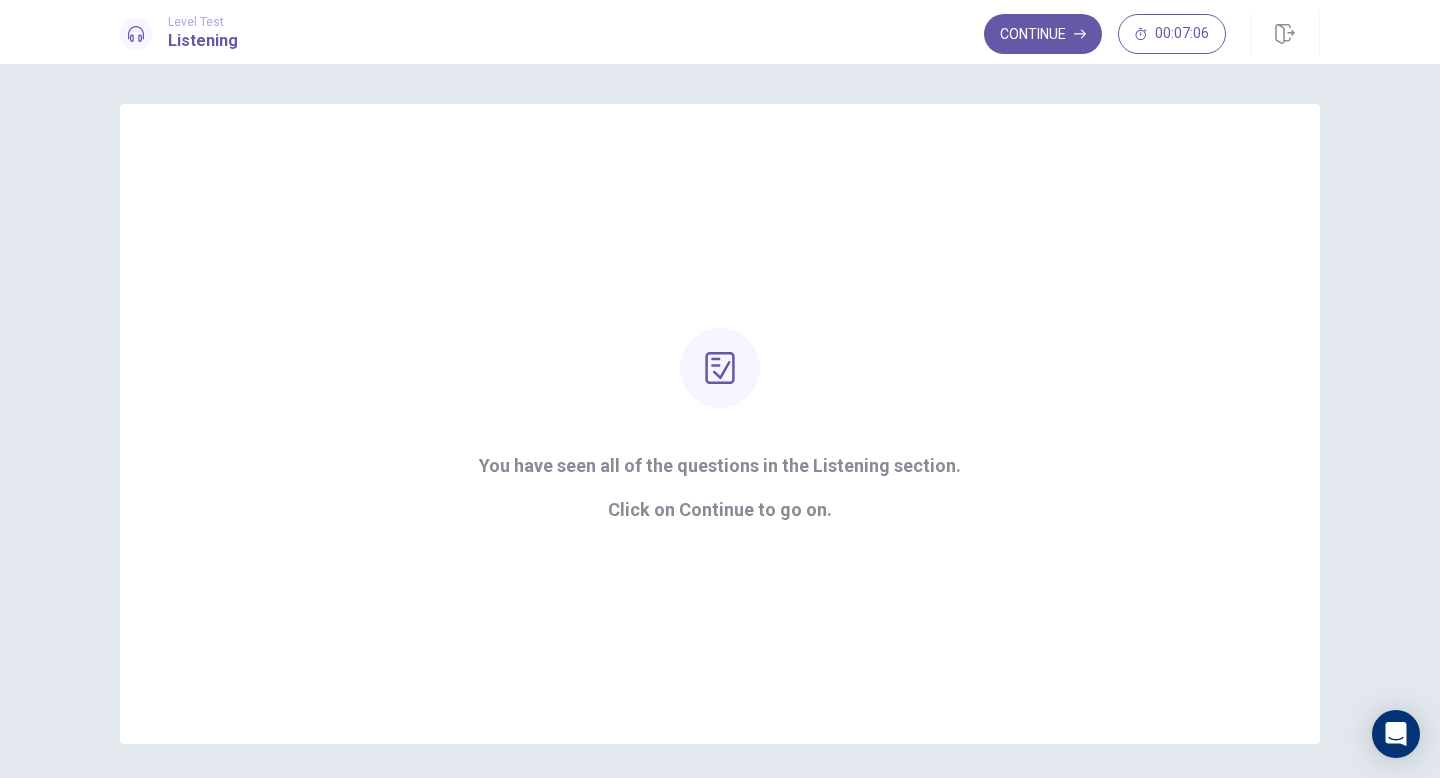 click on "Continue" at bounding box center (1043, 34) 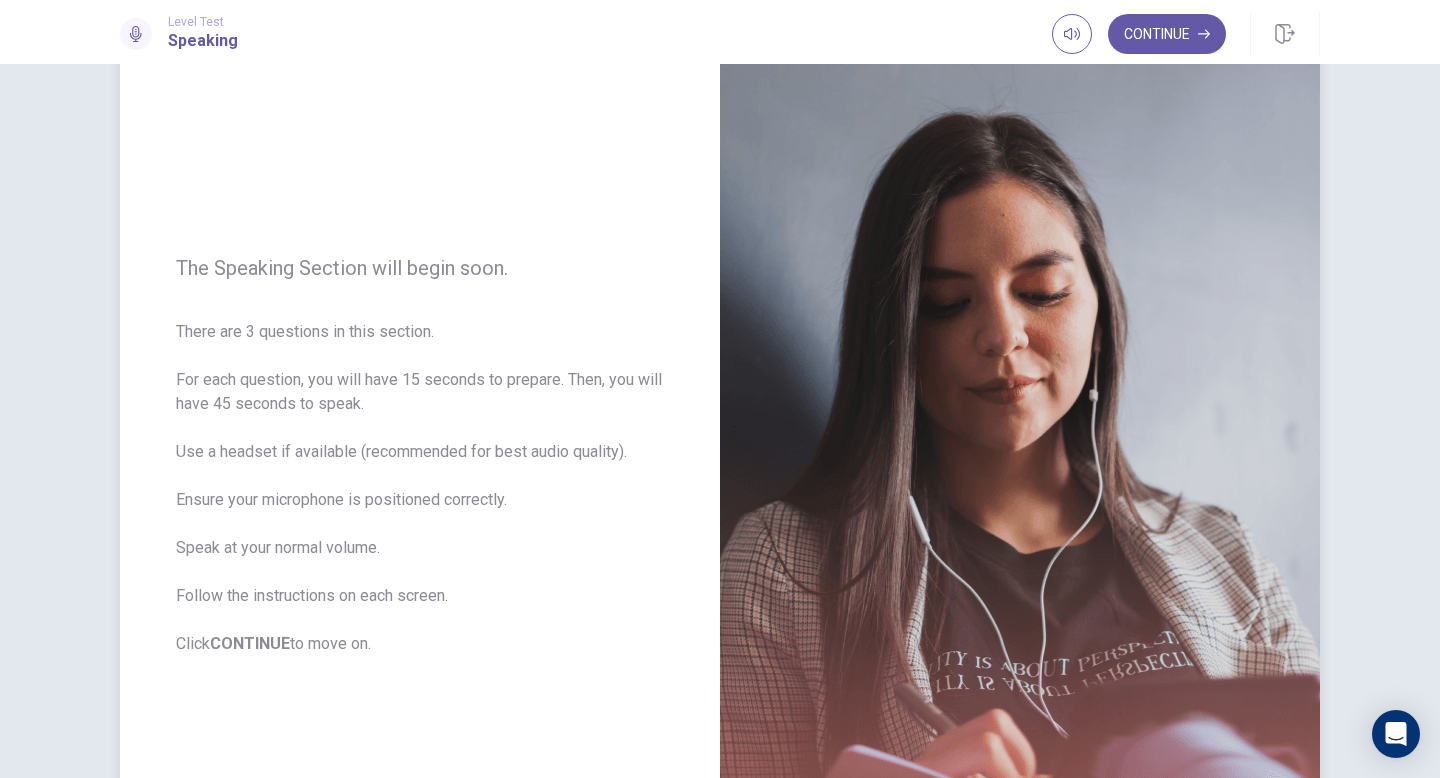 scroll, scrollTop: 85, scrollLeft: 0, axis: vertical 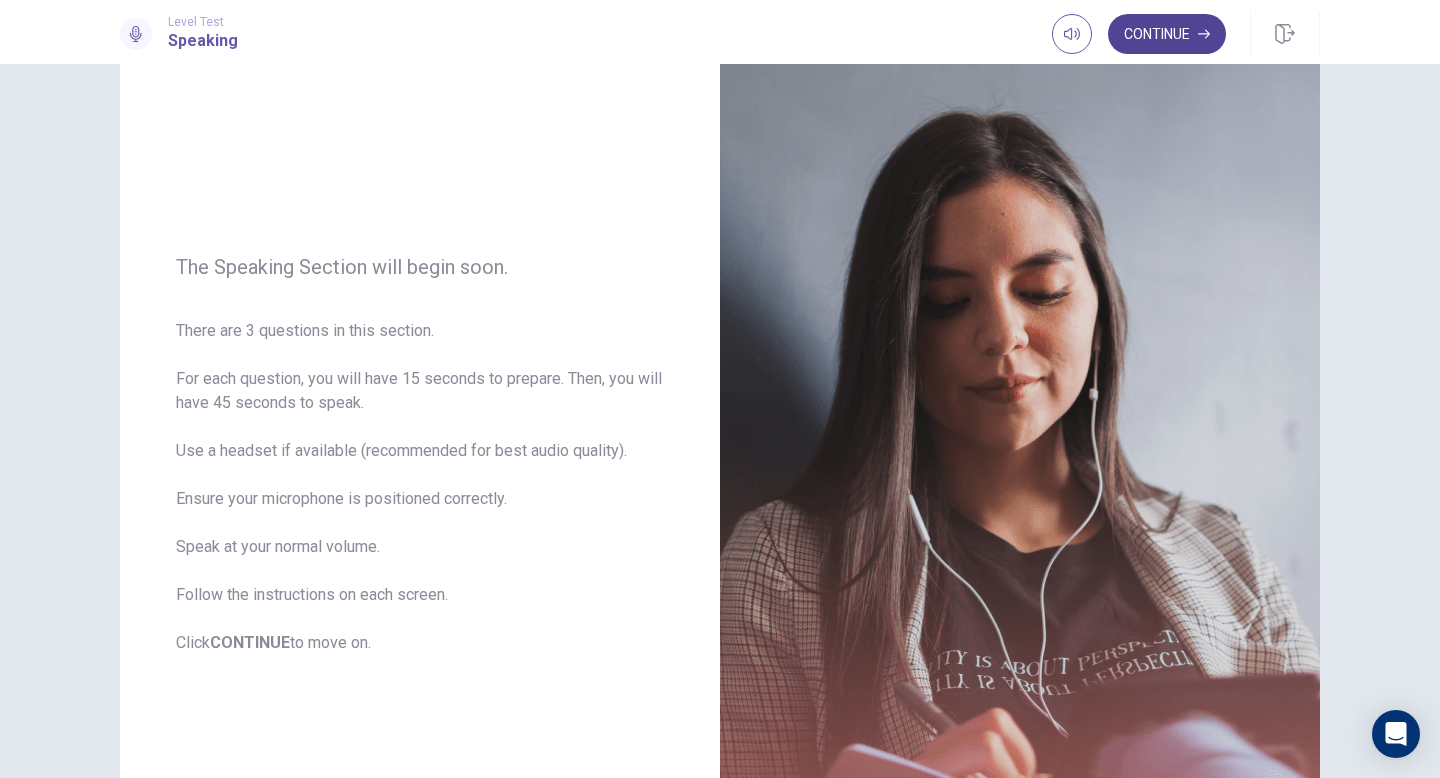 click on "Continue" at bounding box center [1167, 34] 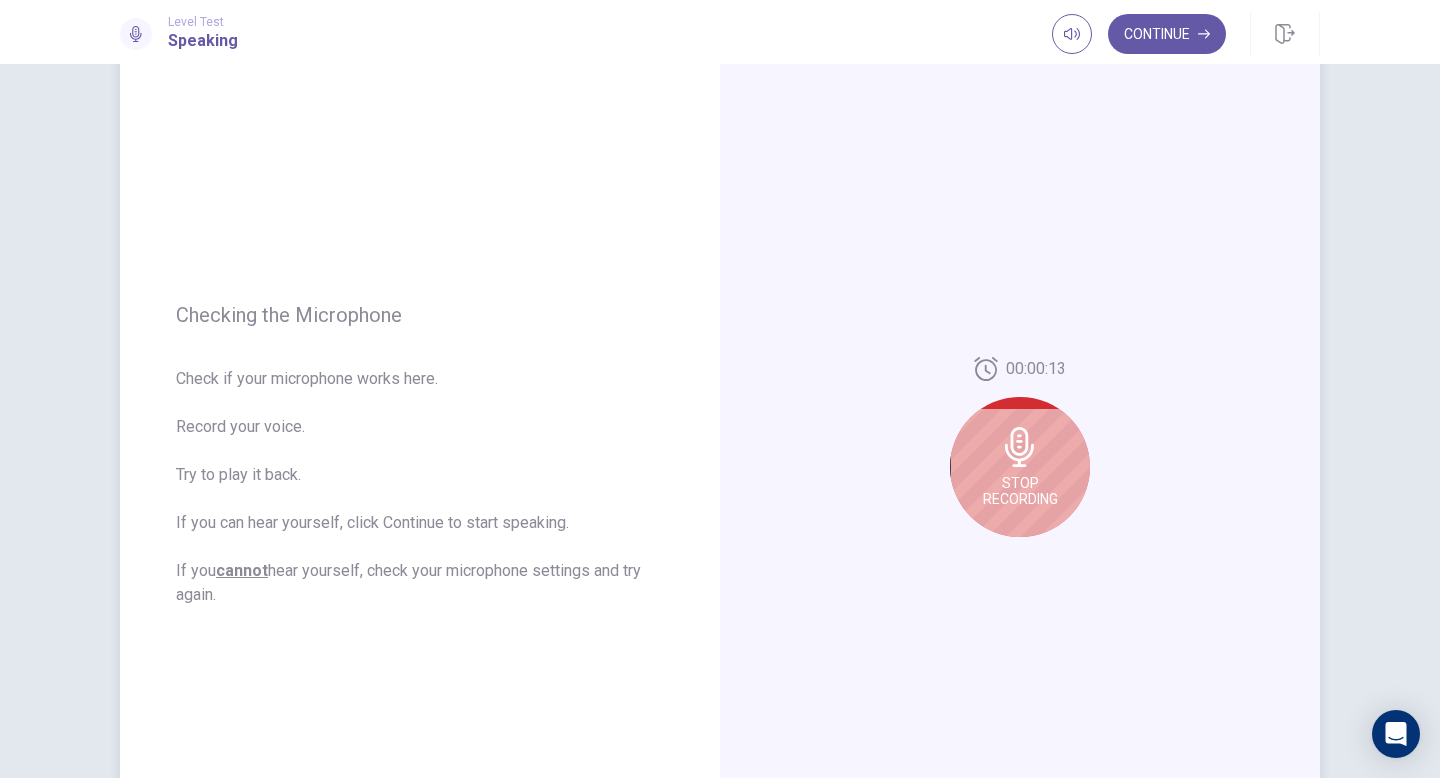 click at bounding box center [1019, 447] 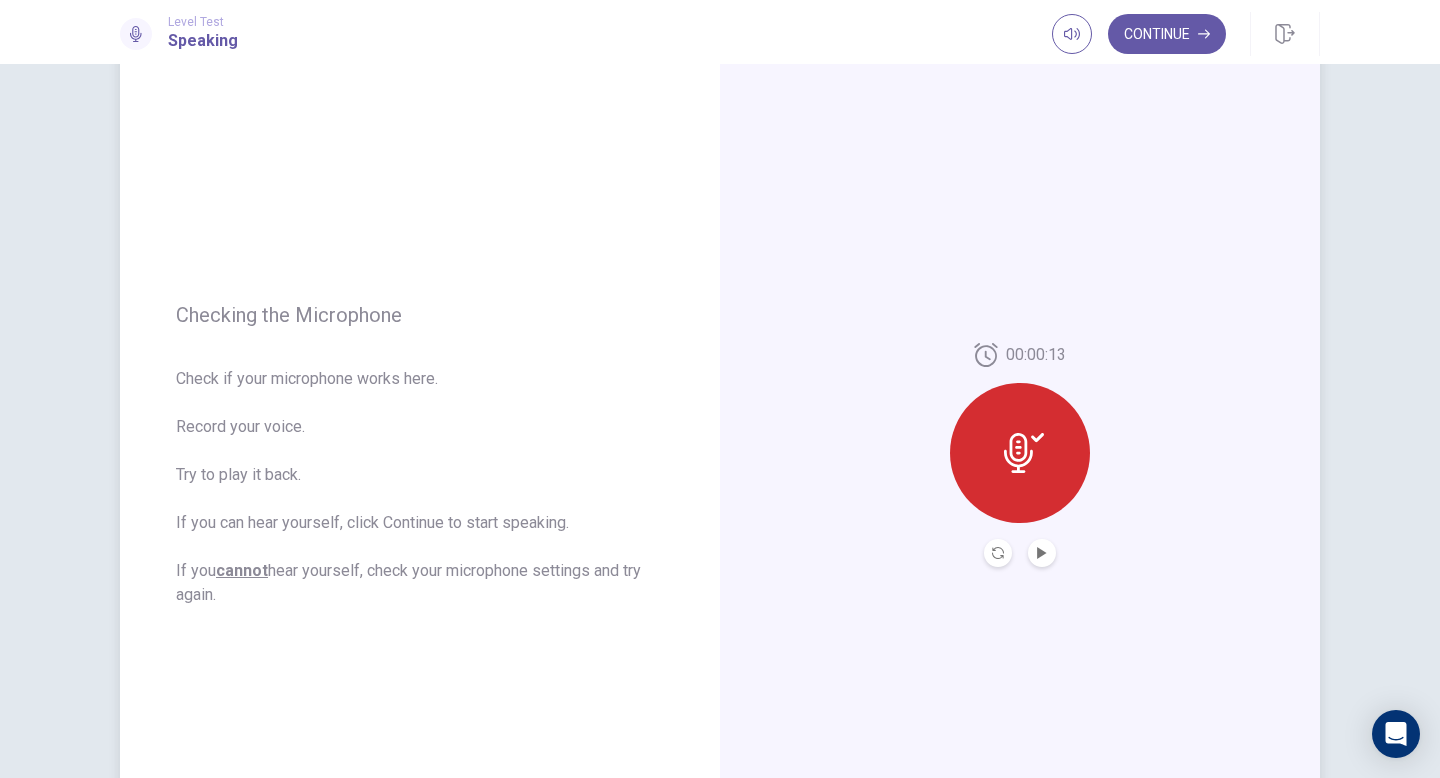 click at bounding box center [1024, 453] 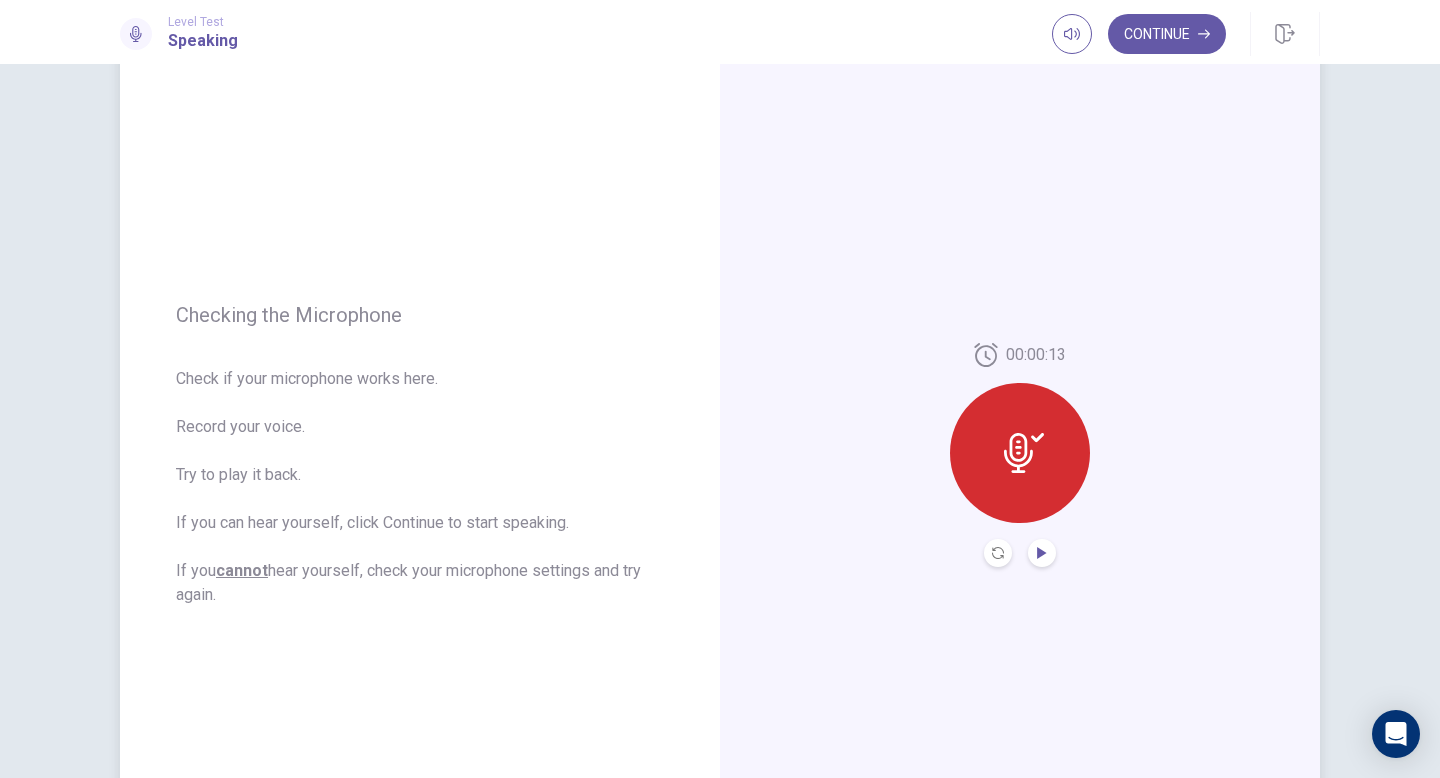 click at bounding box center (1041, 553) 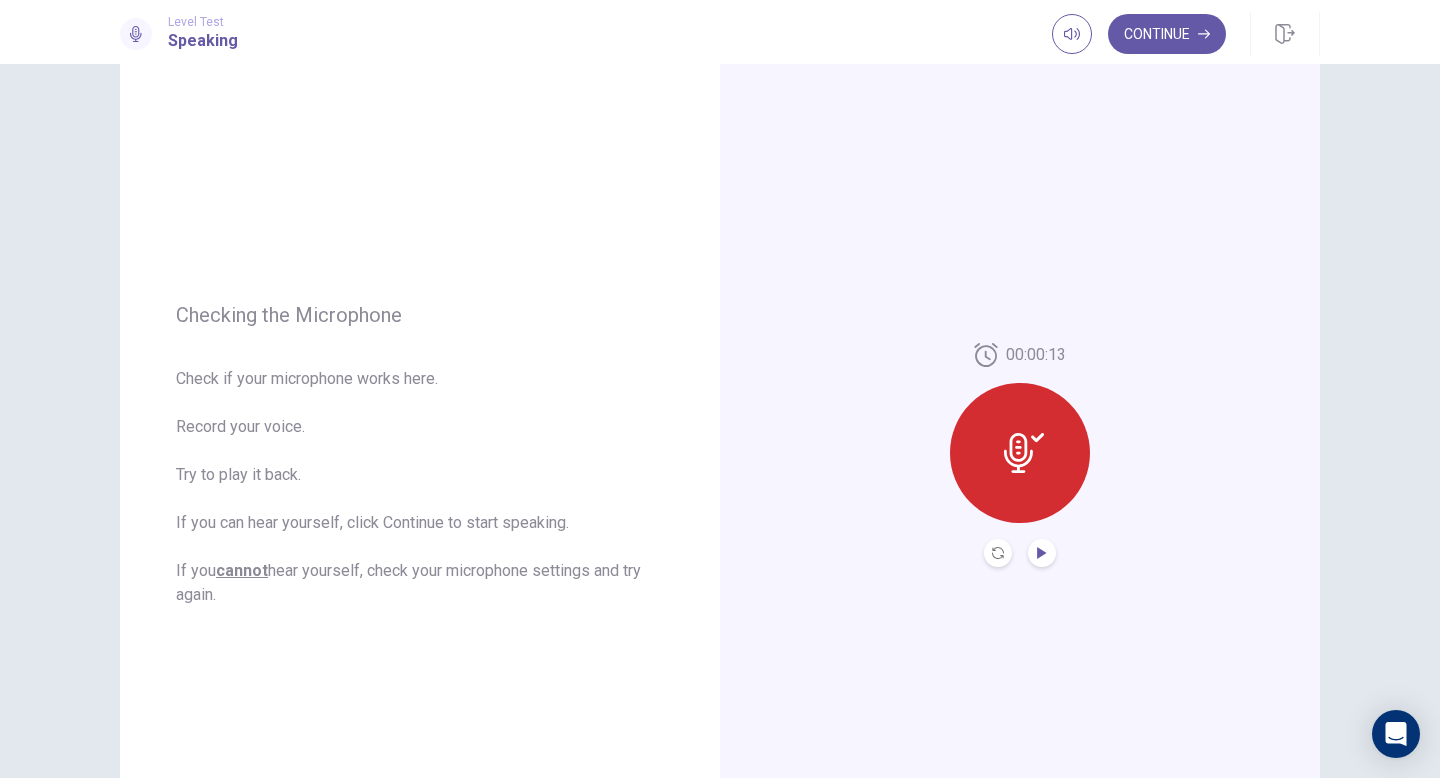click at bounding box center [1041, 553] 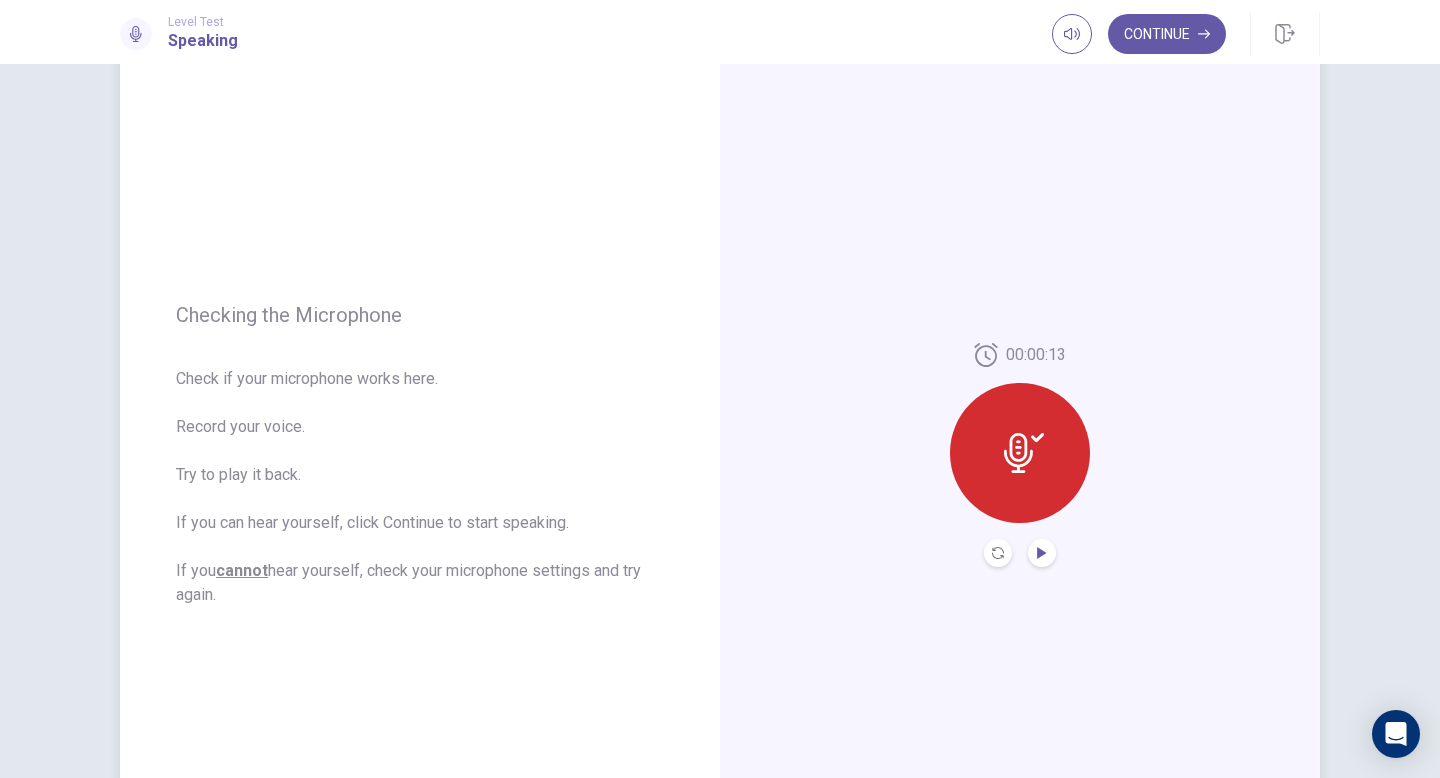 click at bounding box center (1024, 453) 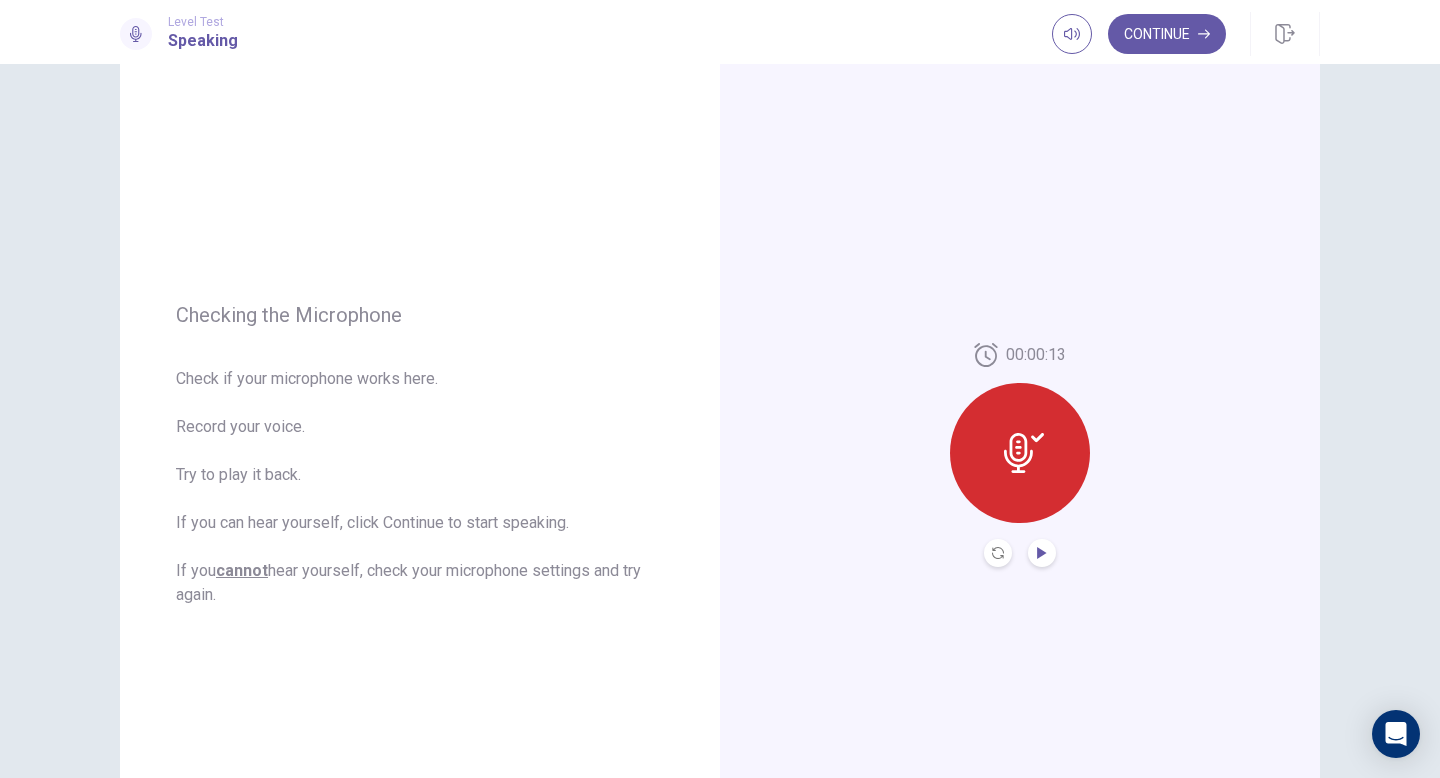 click at bounding box center (1041, 553) 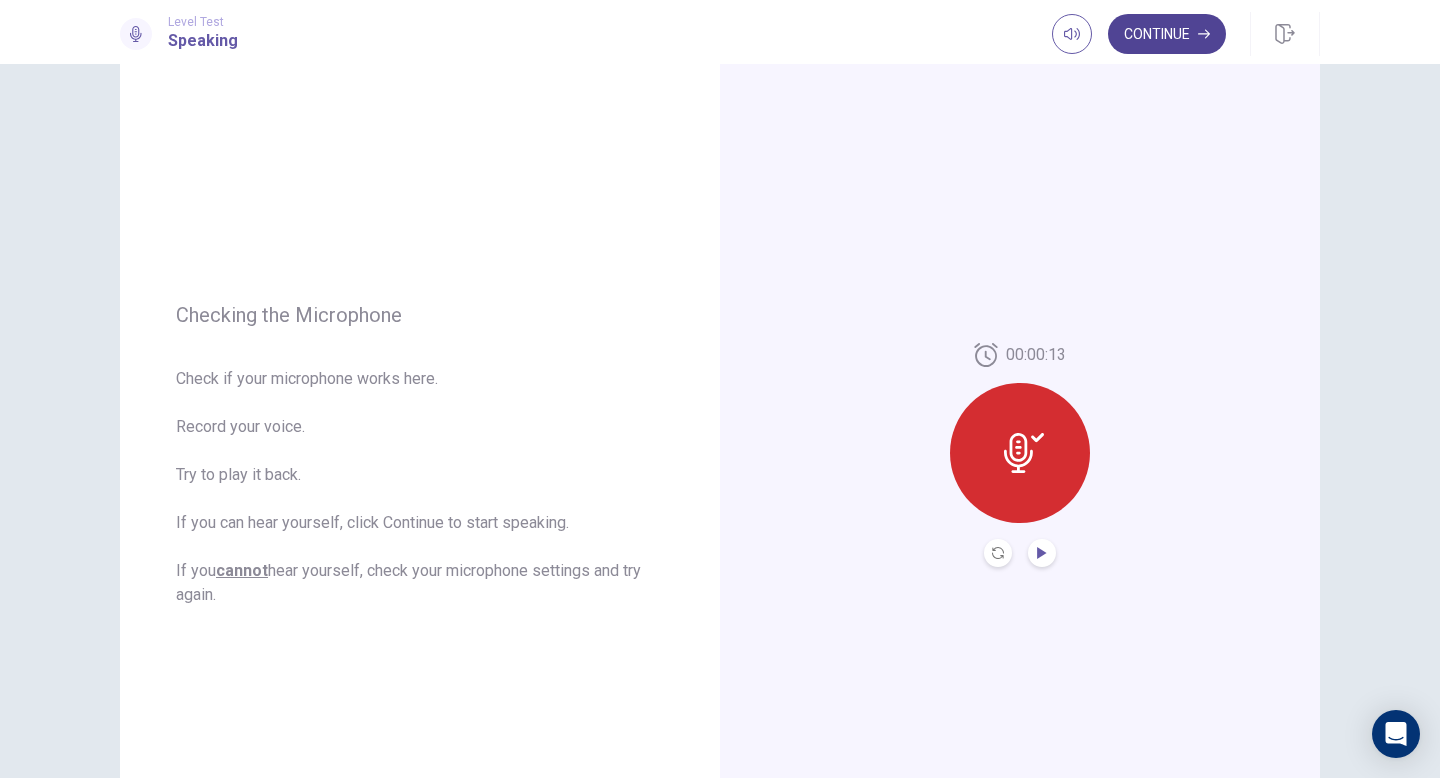 click on "Continue" at bounding box center [1167, 34] 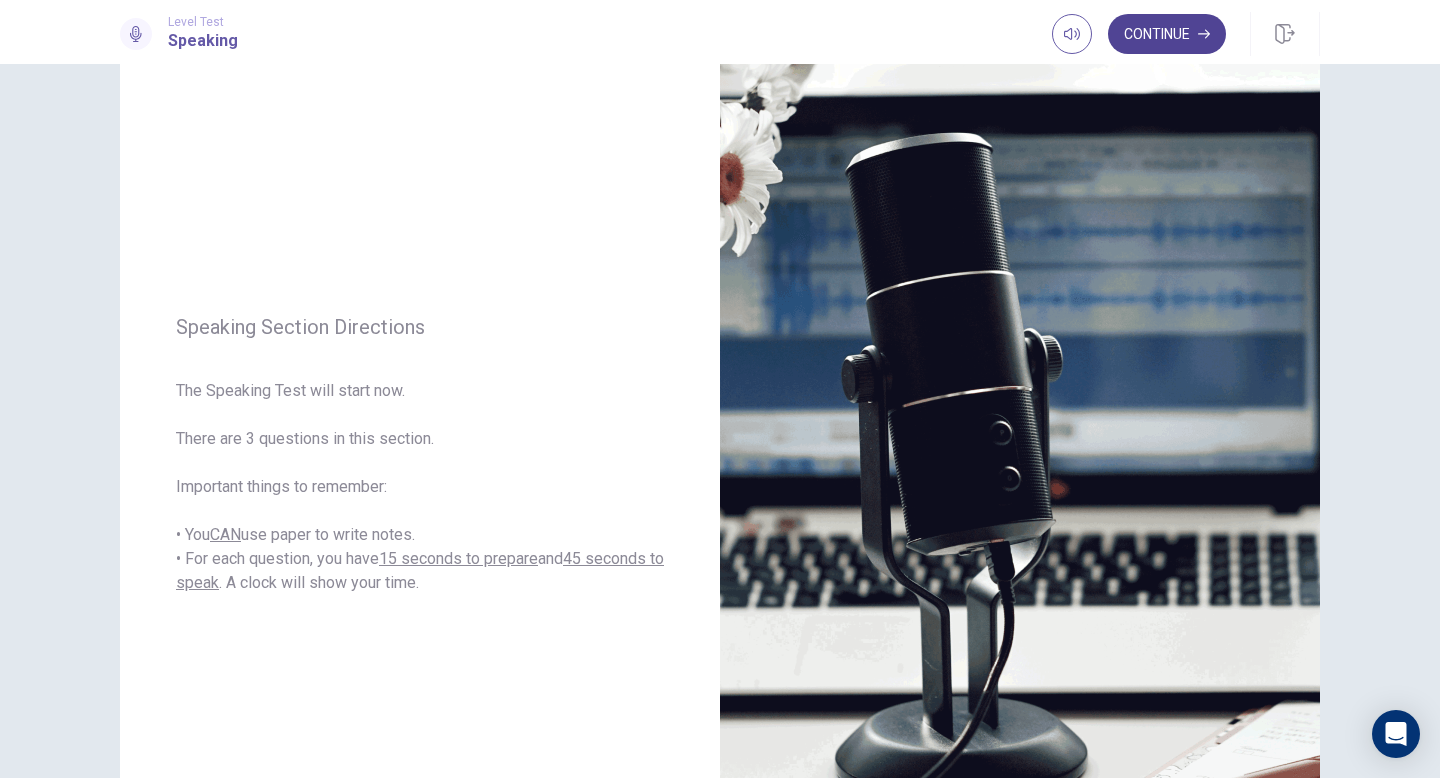 click on "Continue" at bounding box center (1167, 34) 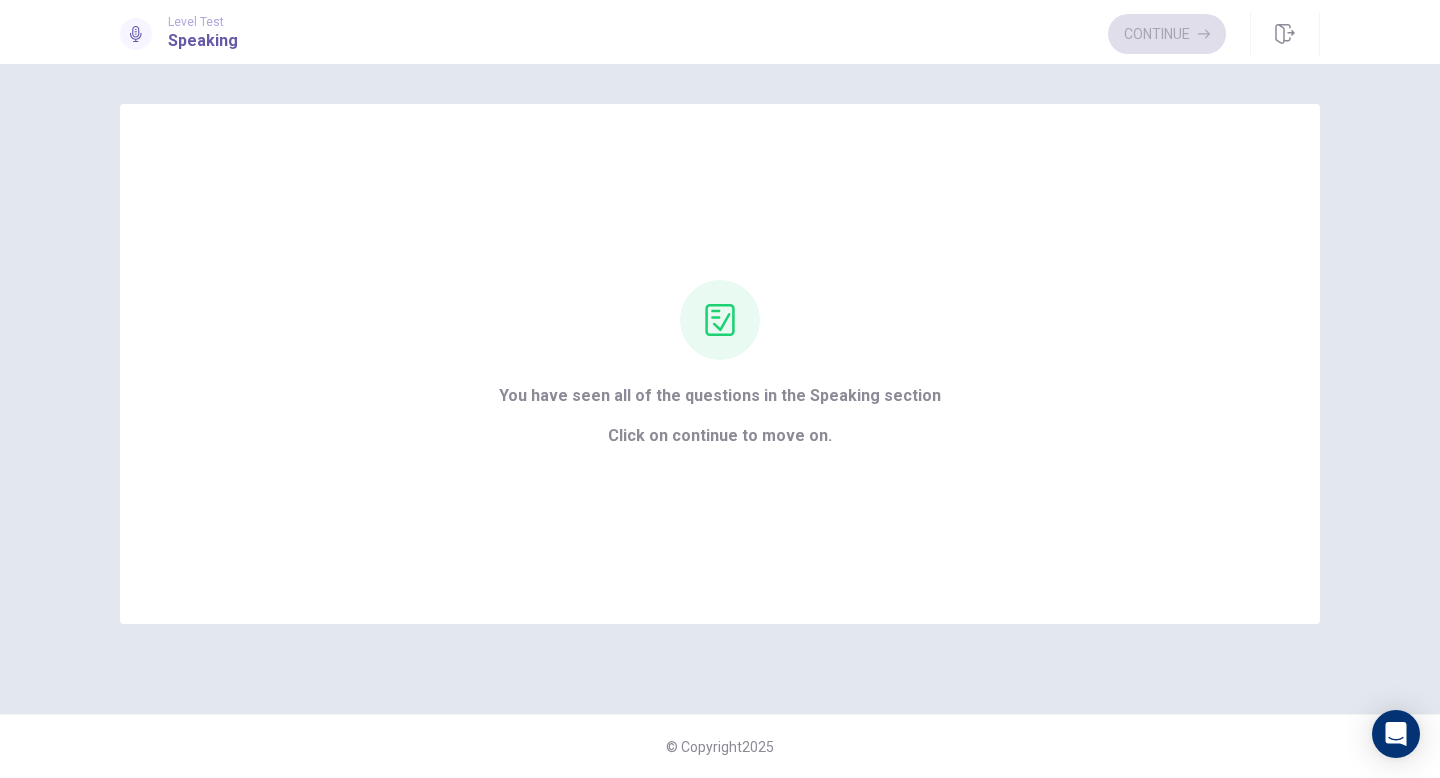 scroll, scrollTop: 0, scrollLeft: 0, axis: both 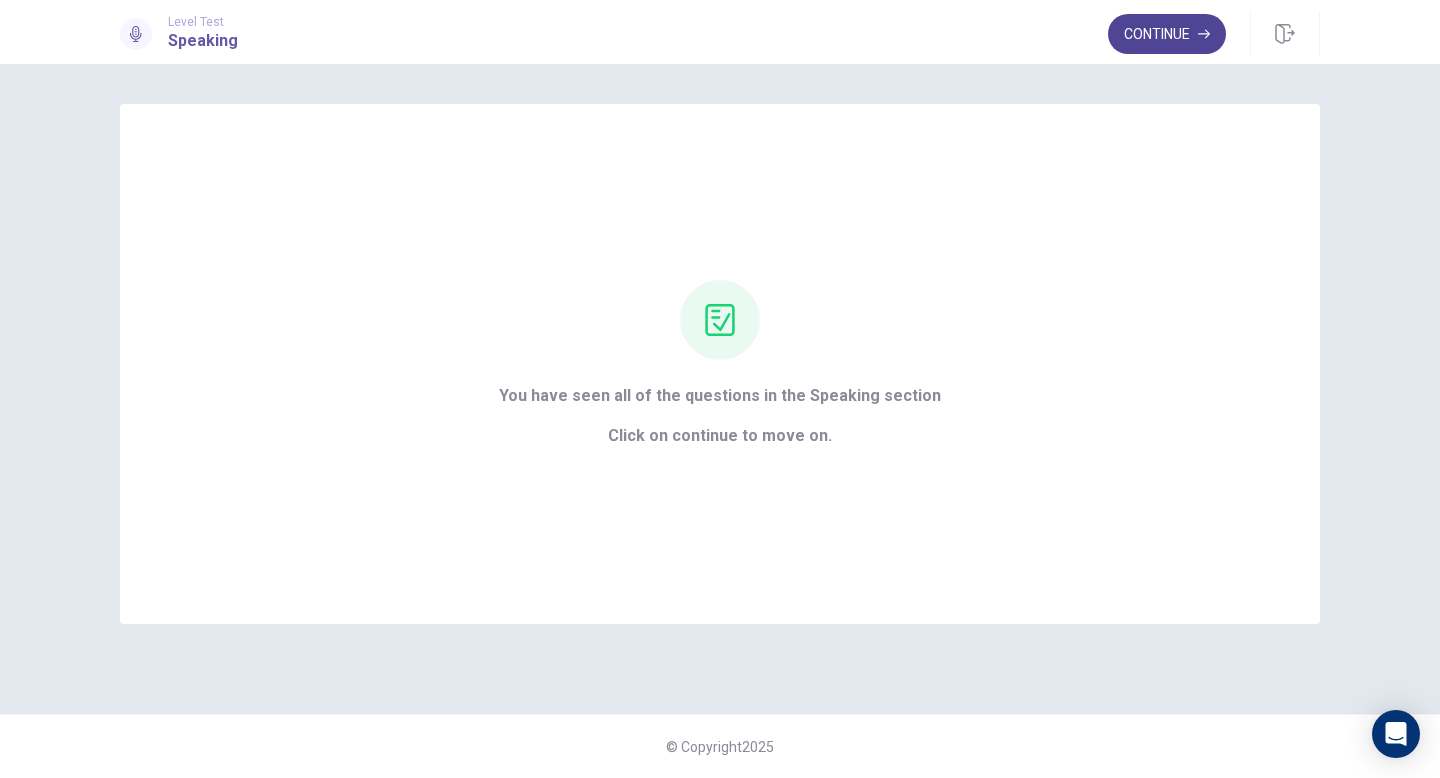click on "Continue" at bounding box center [1167, 34] 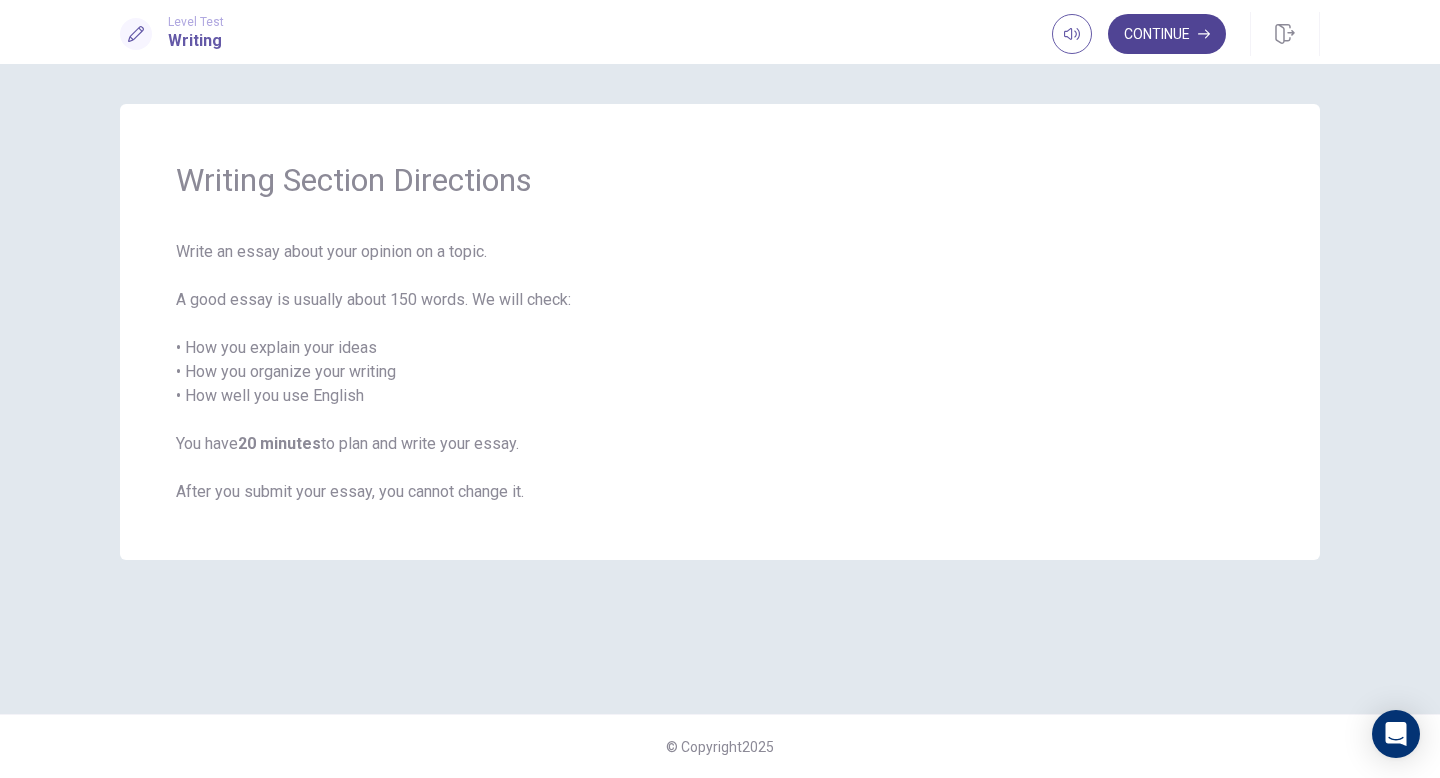 click on "Continue" at bounding box center [1167, 34] 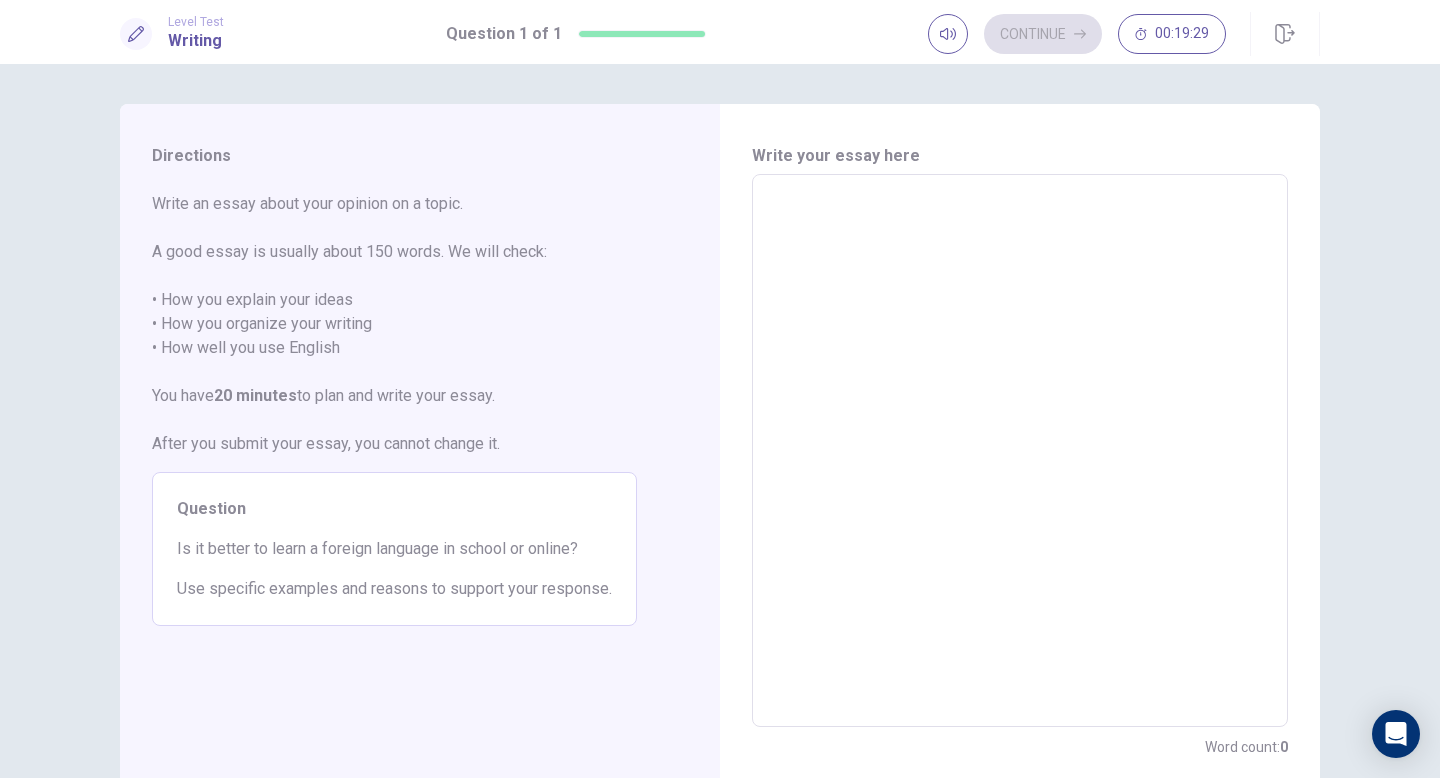 click at bounding box center [1020, 451] 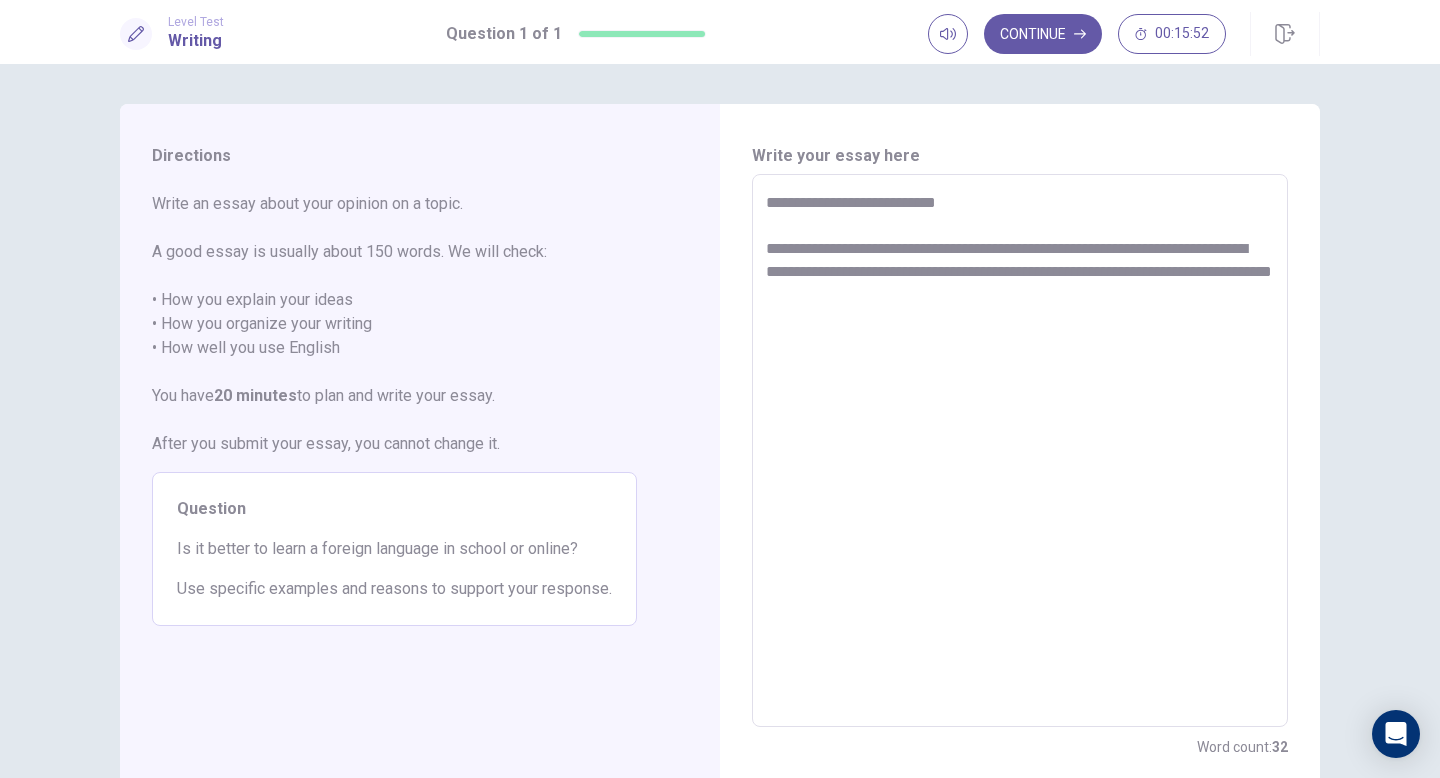 click on "**********" at bounding box center [1020, 451] 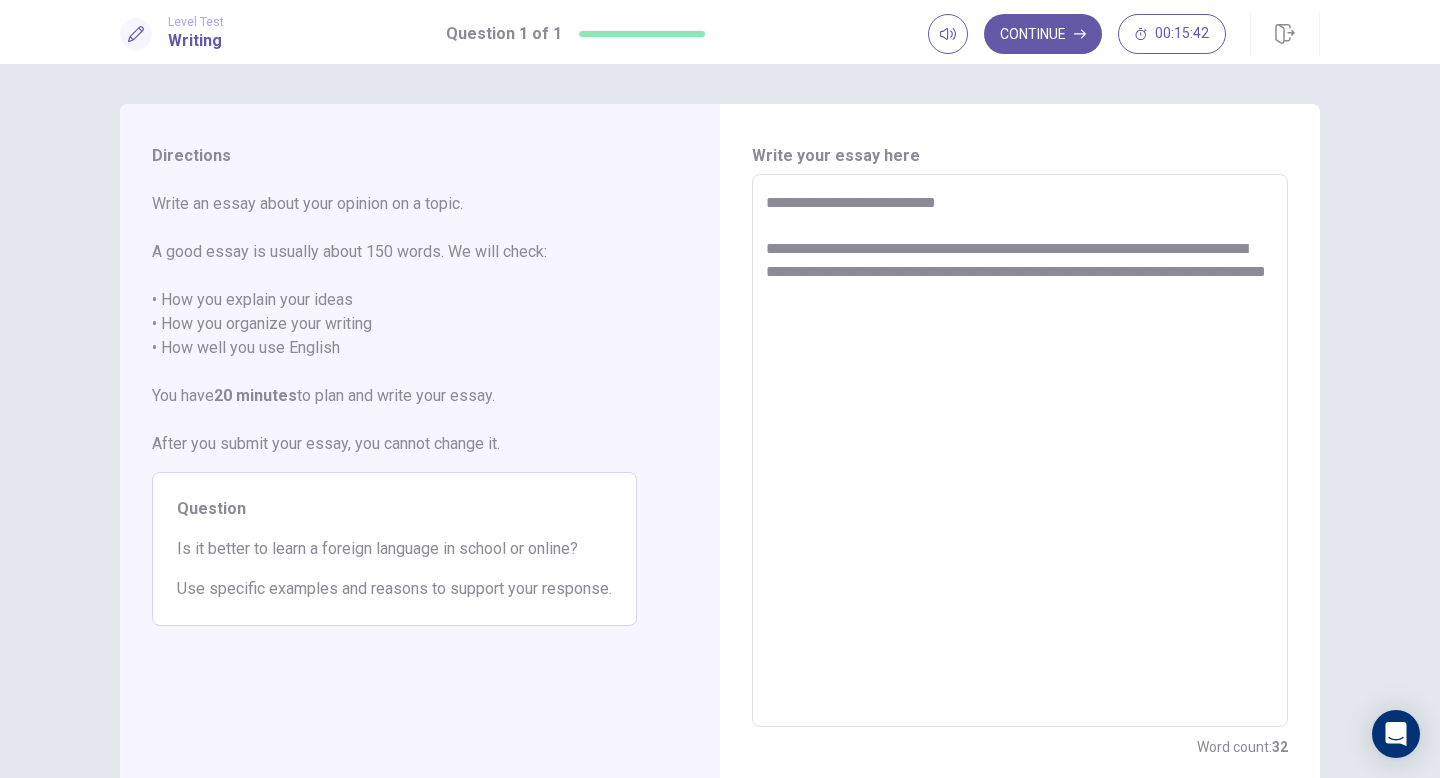 click on "**********" at bounding box center (1020, 451) 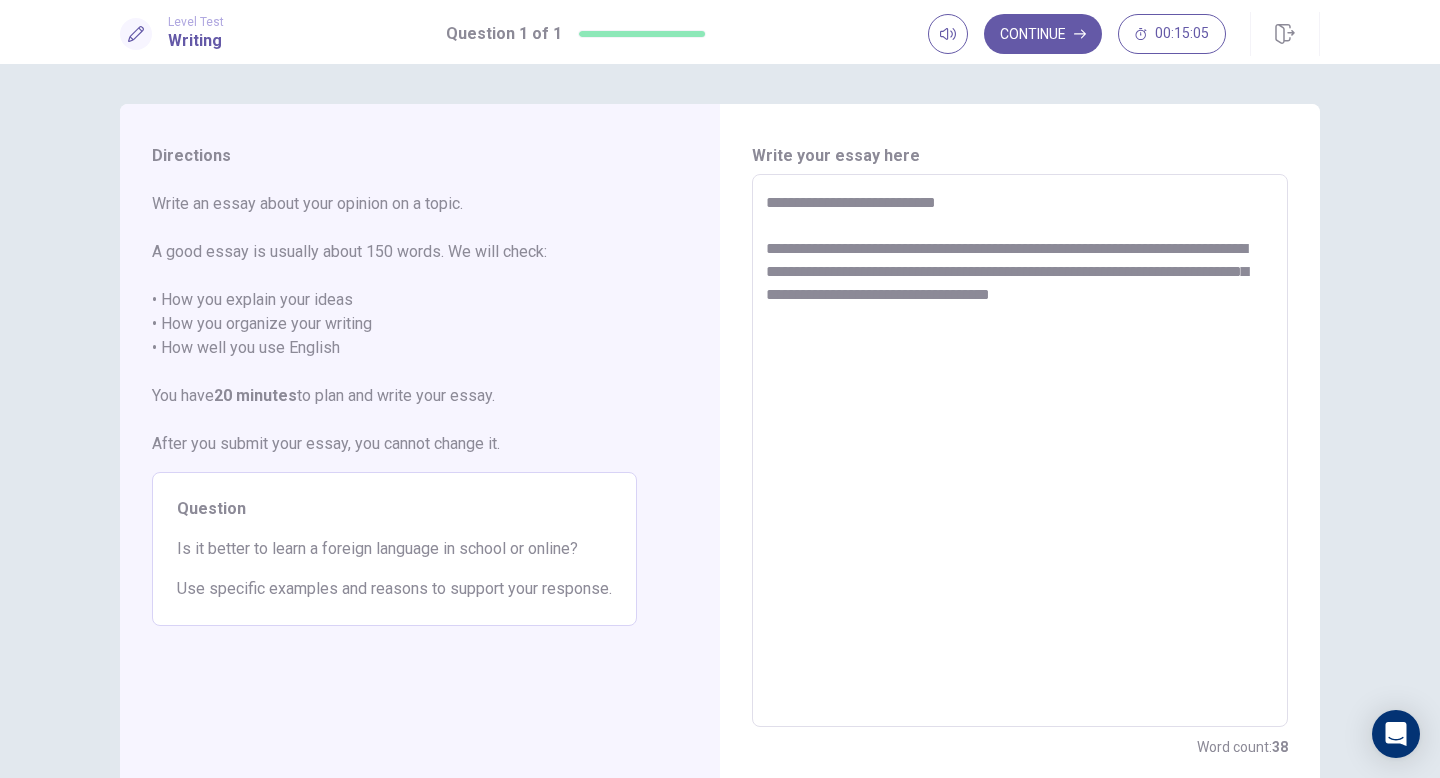 click on "**********" at bounding box center [1020, 451] 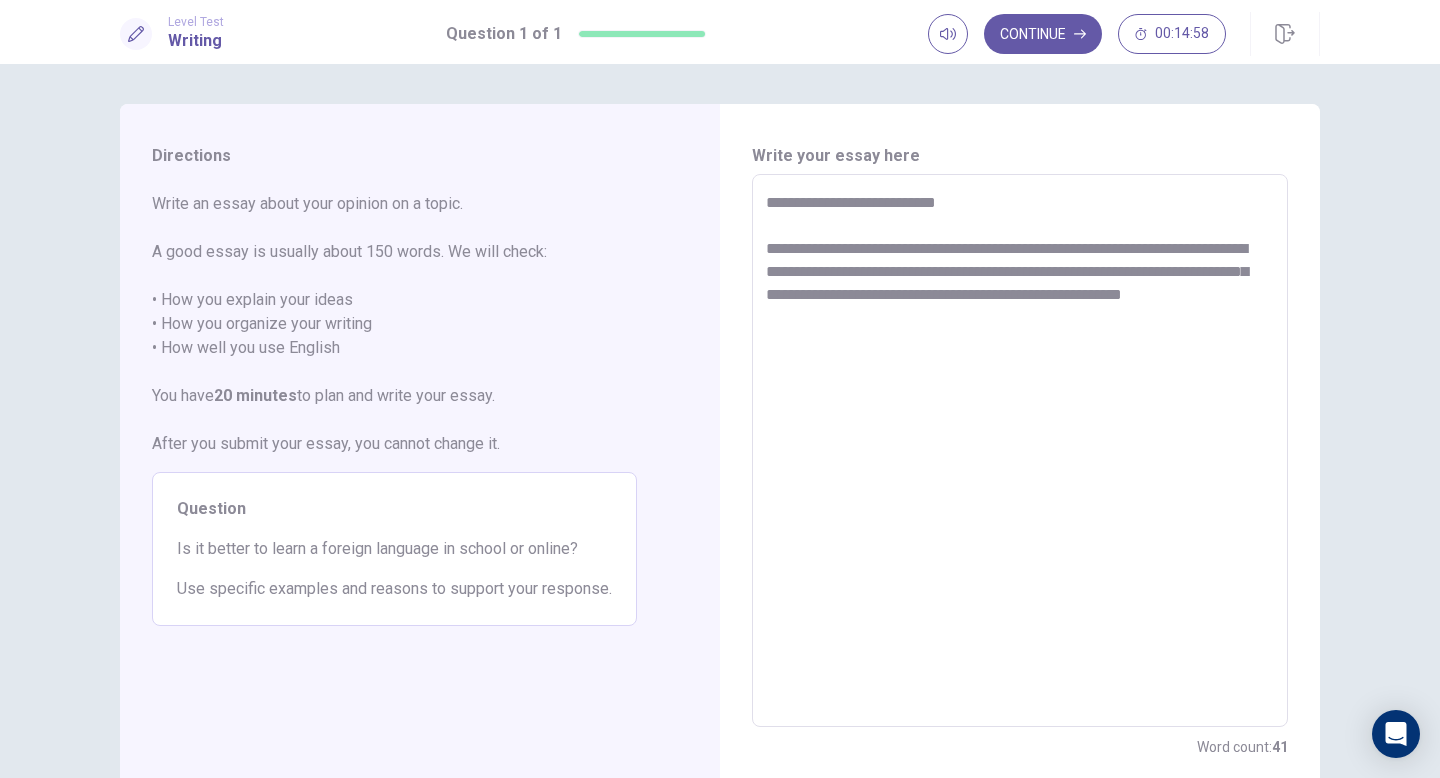click on "**********" at bounding box center [1020, 451] 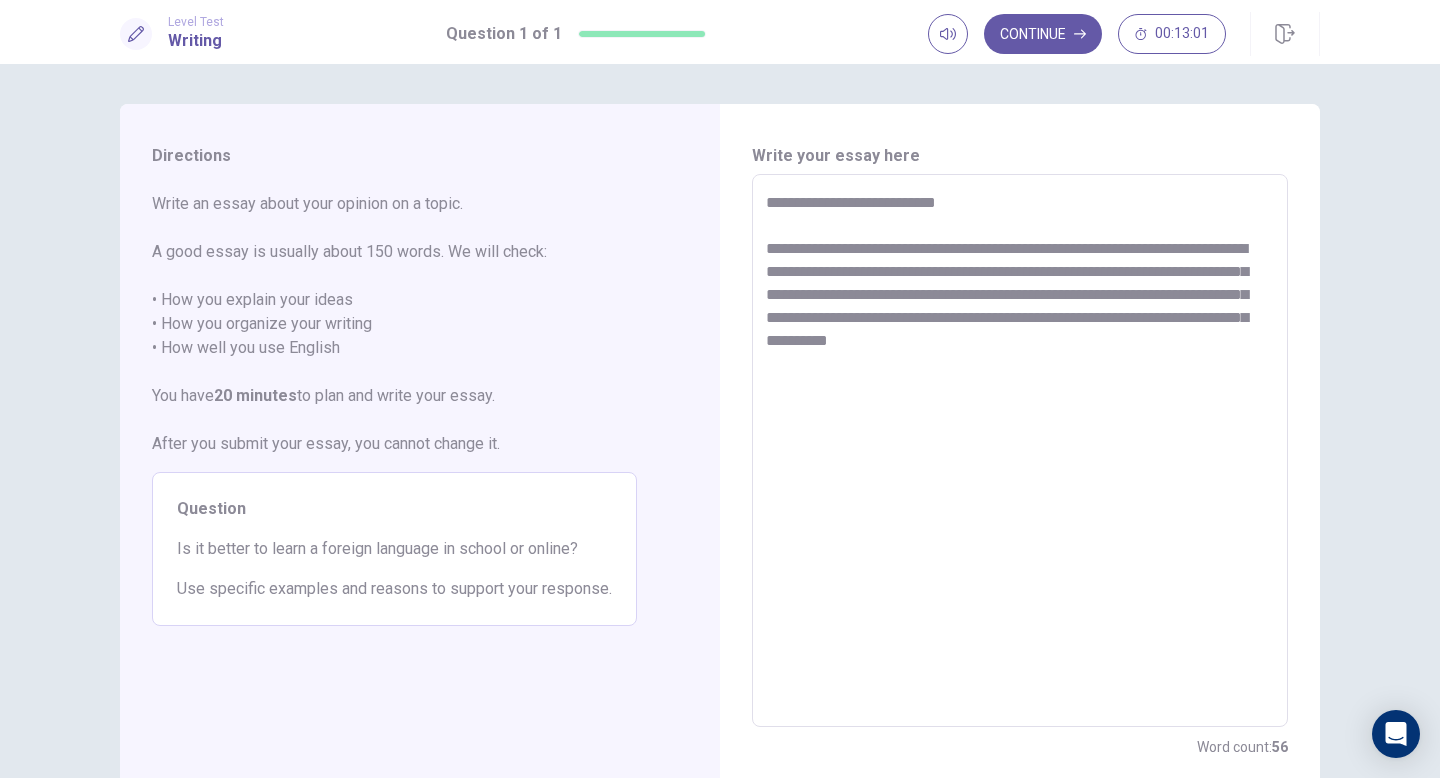 click on "**********" at bounding box center (1020, 451) 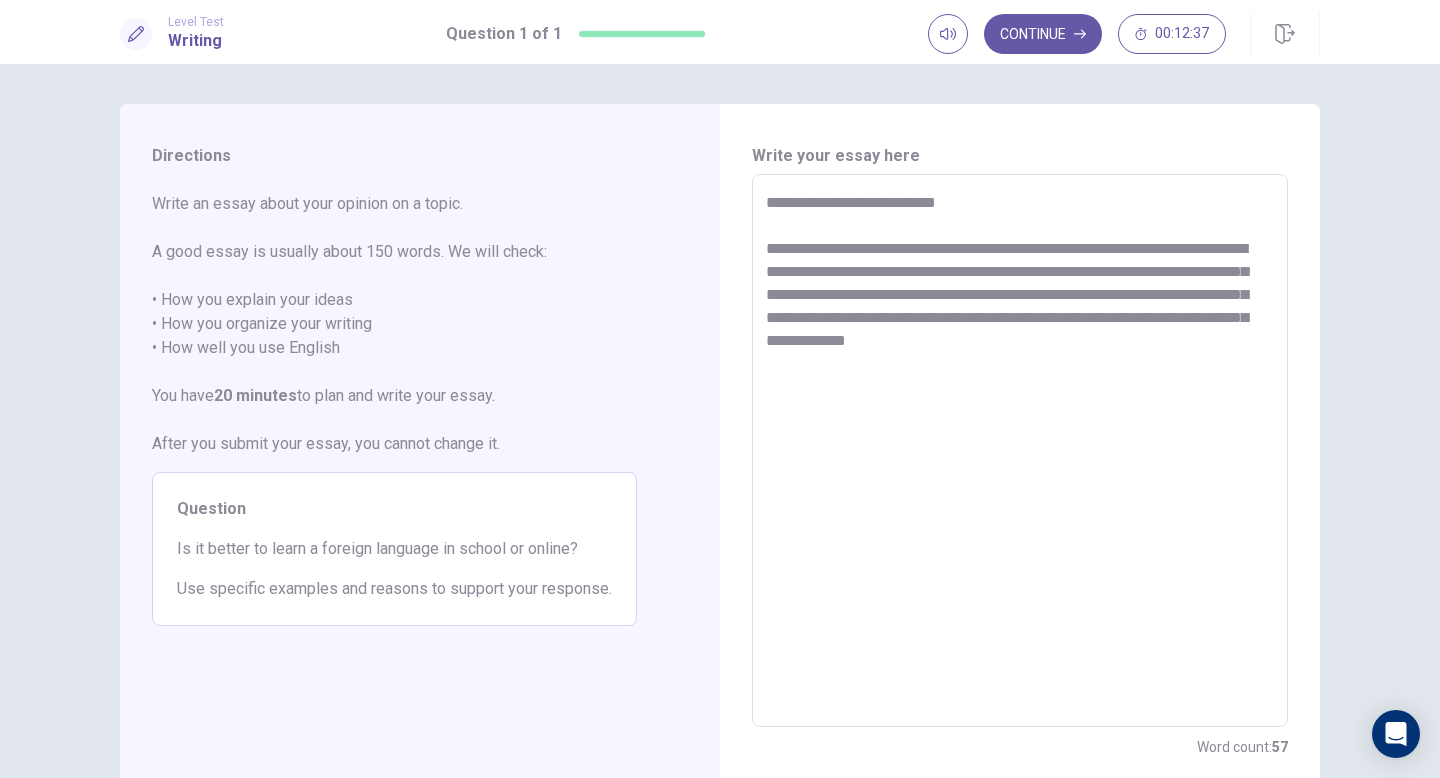 click on "**********" at bounding box center (1020, 451) 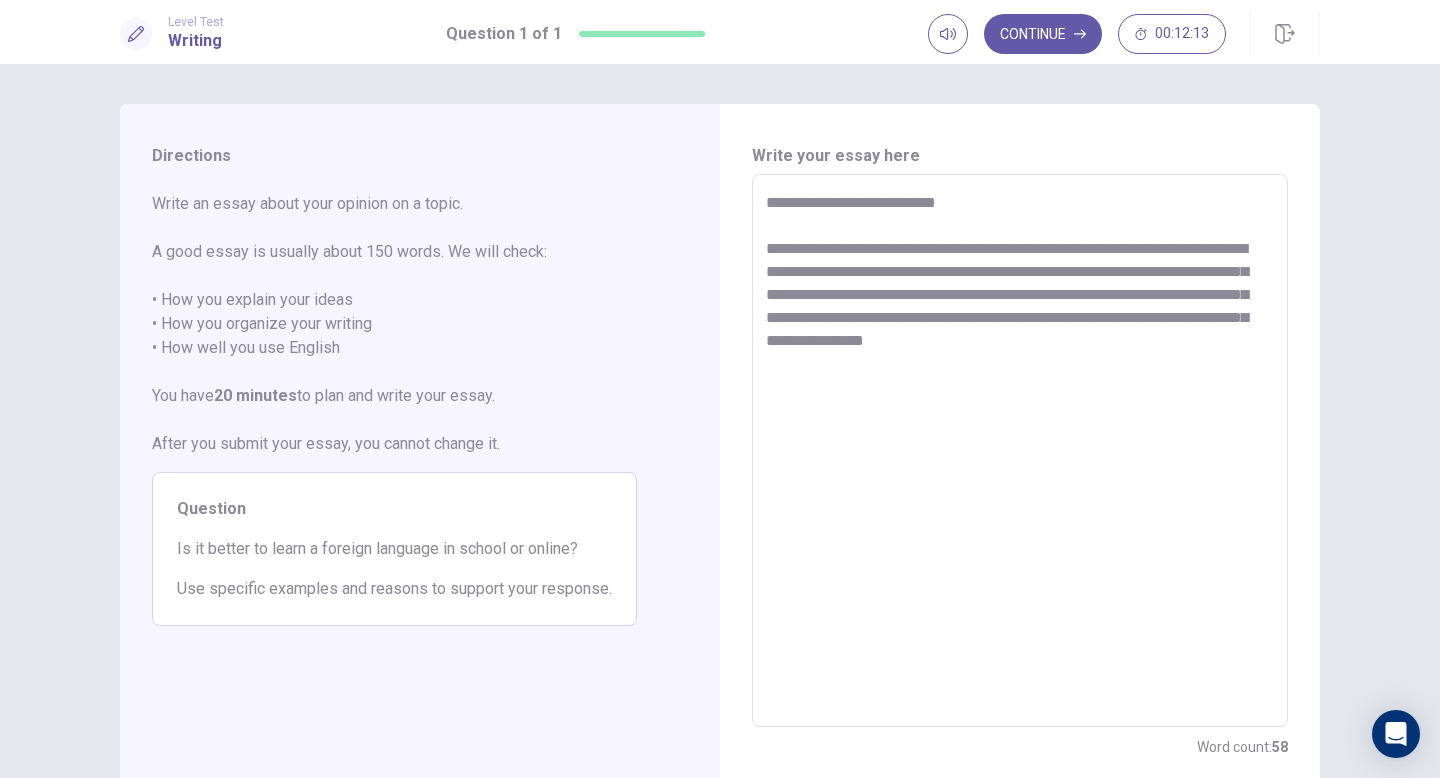 click on "**********" at bounding box center (1020, 451) 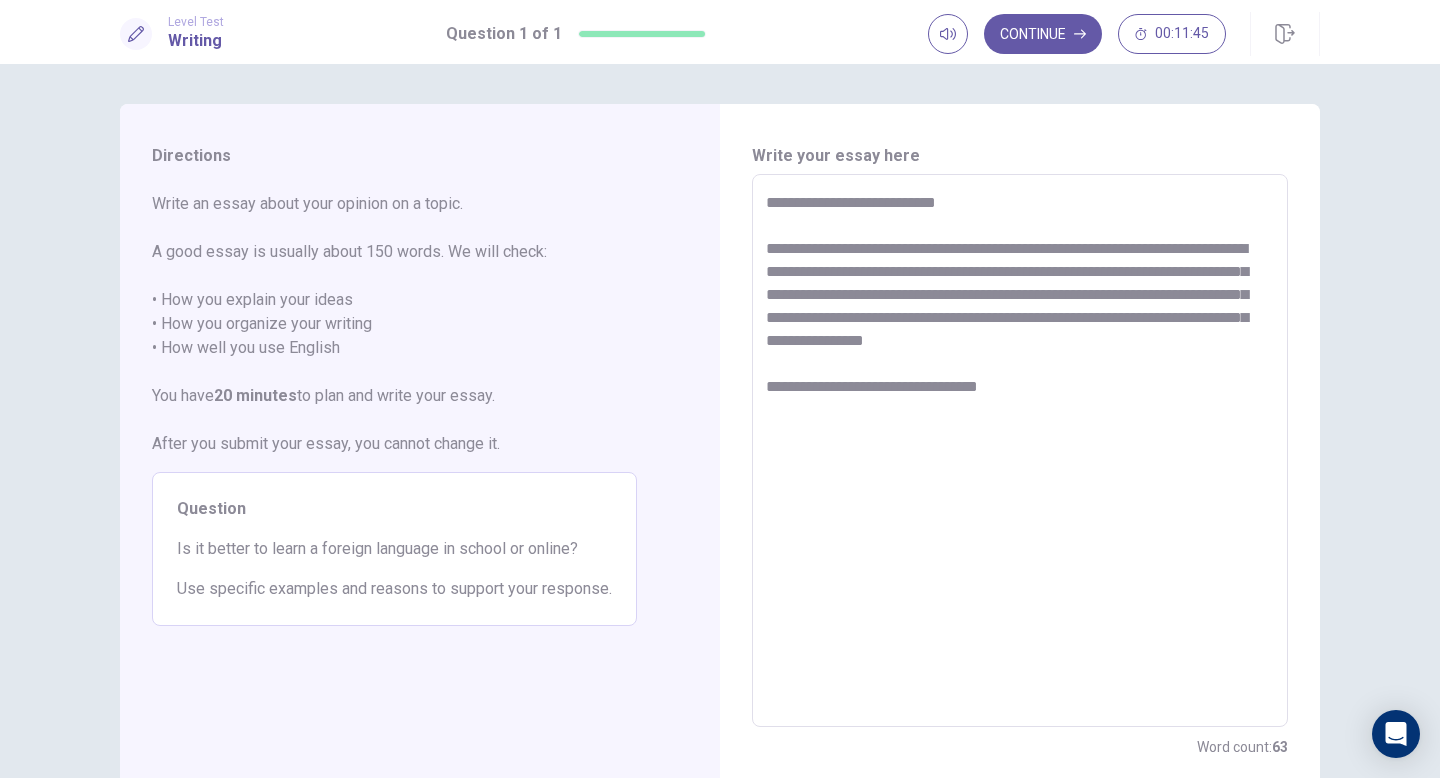 click on "**********" at bounding box center [1020, 451] 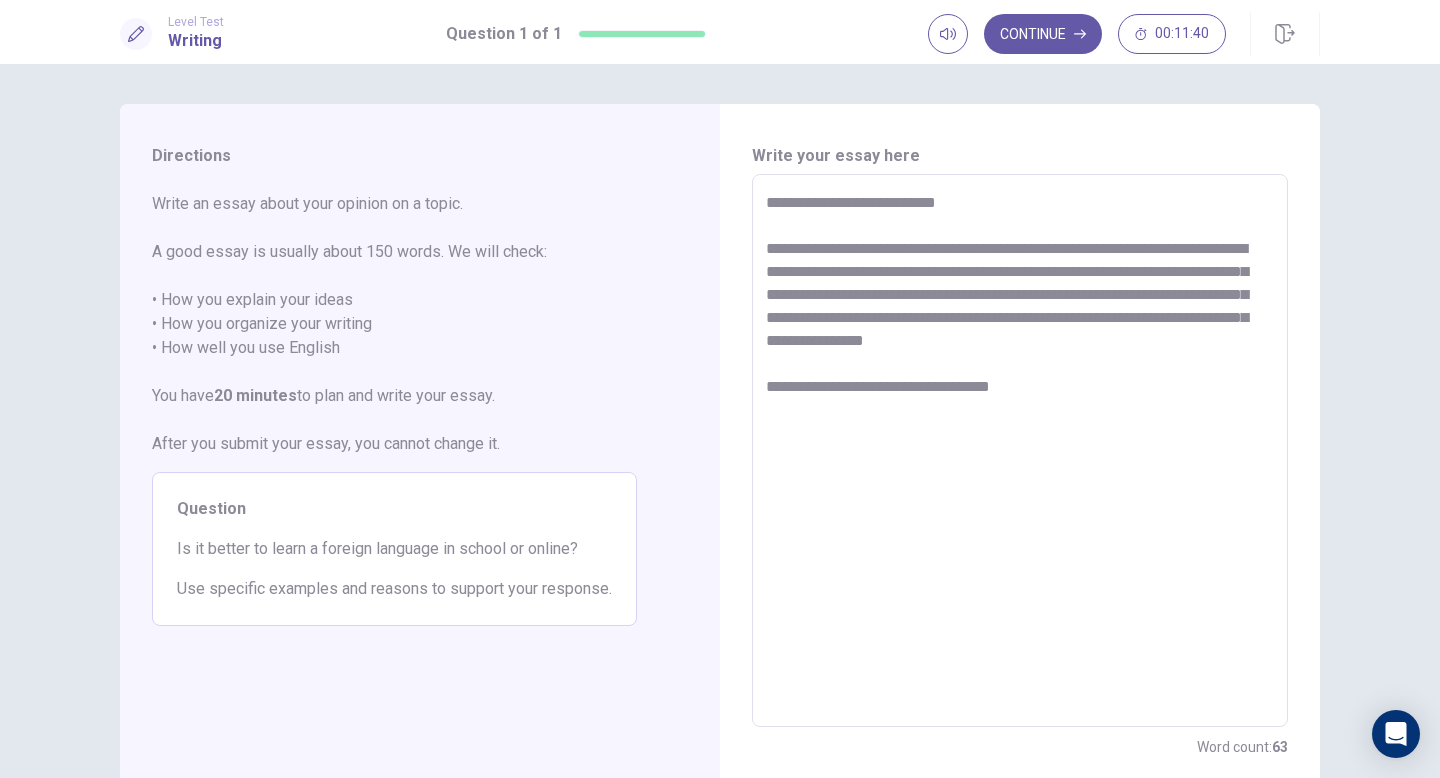 click on "**********" at bounding box center [1020, 451] 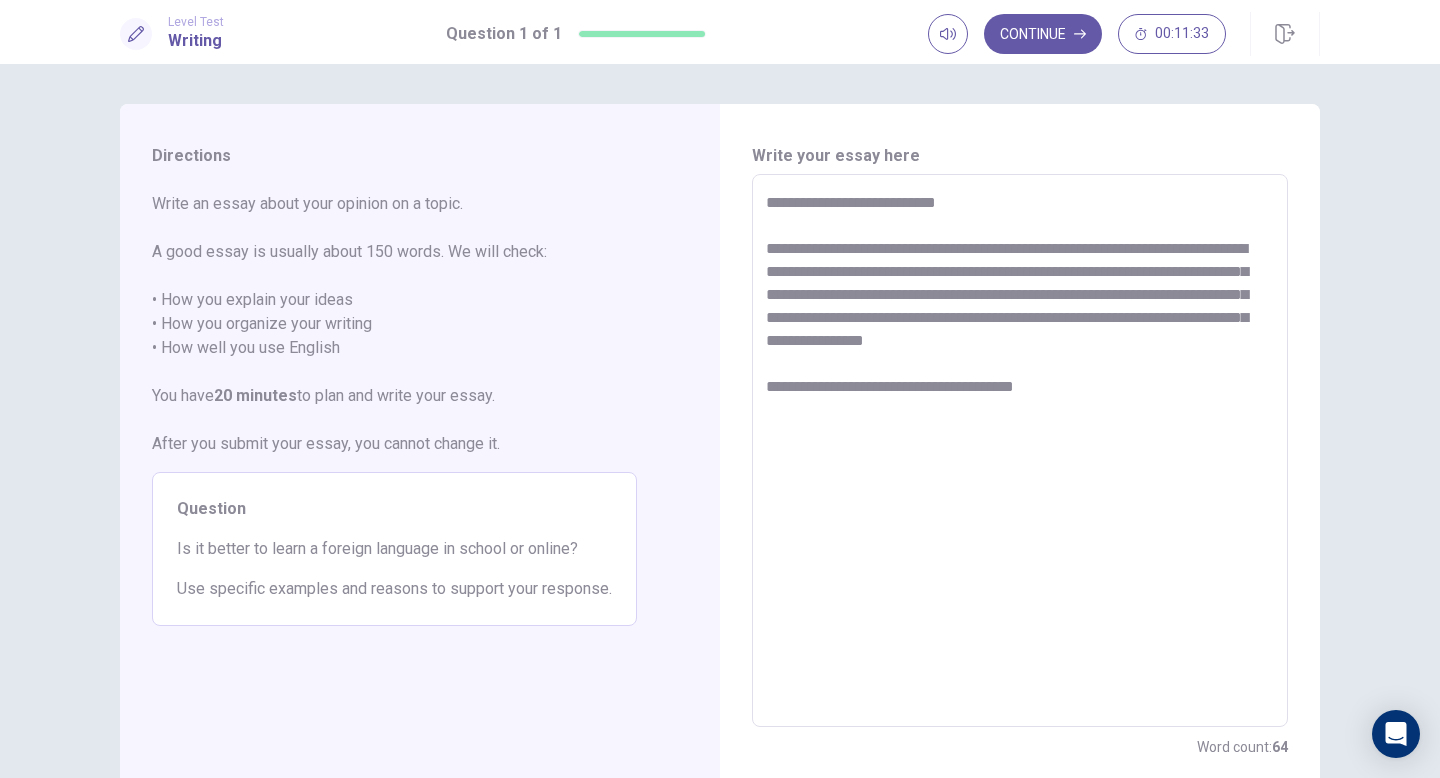 click on "**********" at bounding box center (1020, 451) 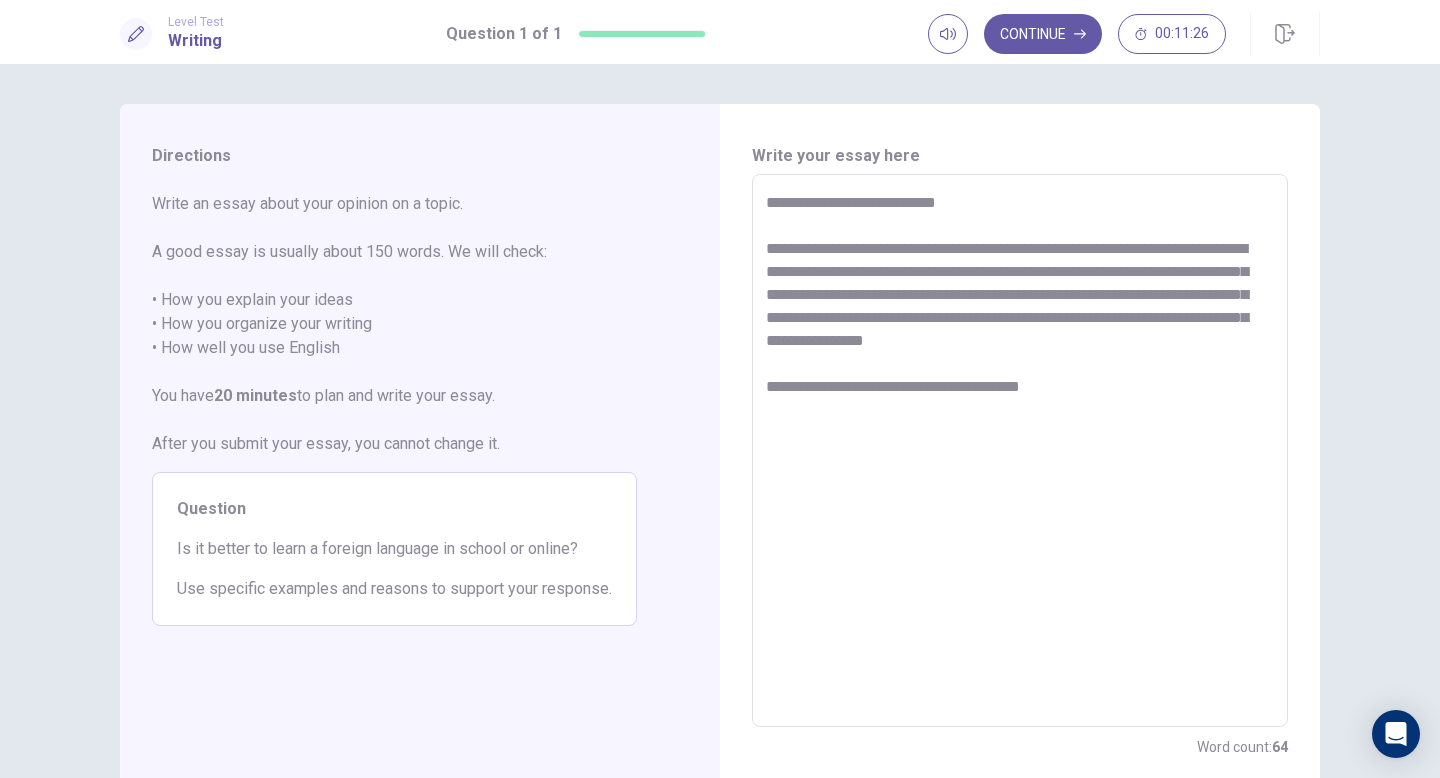 click on "**********" at bounding box center [1020, 451] 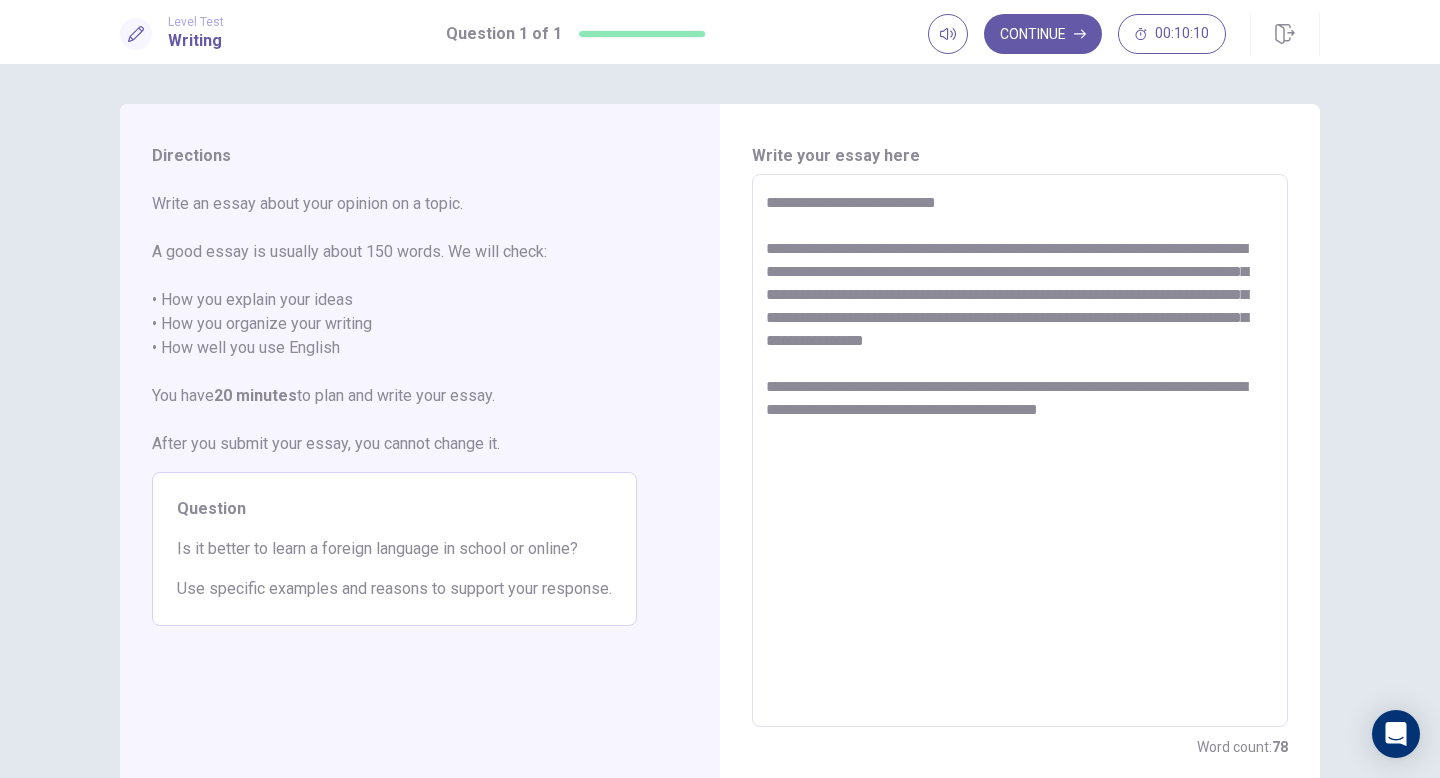 click on "**********" at bounding box center (1020, 451) 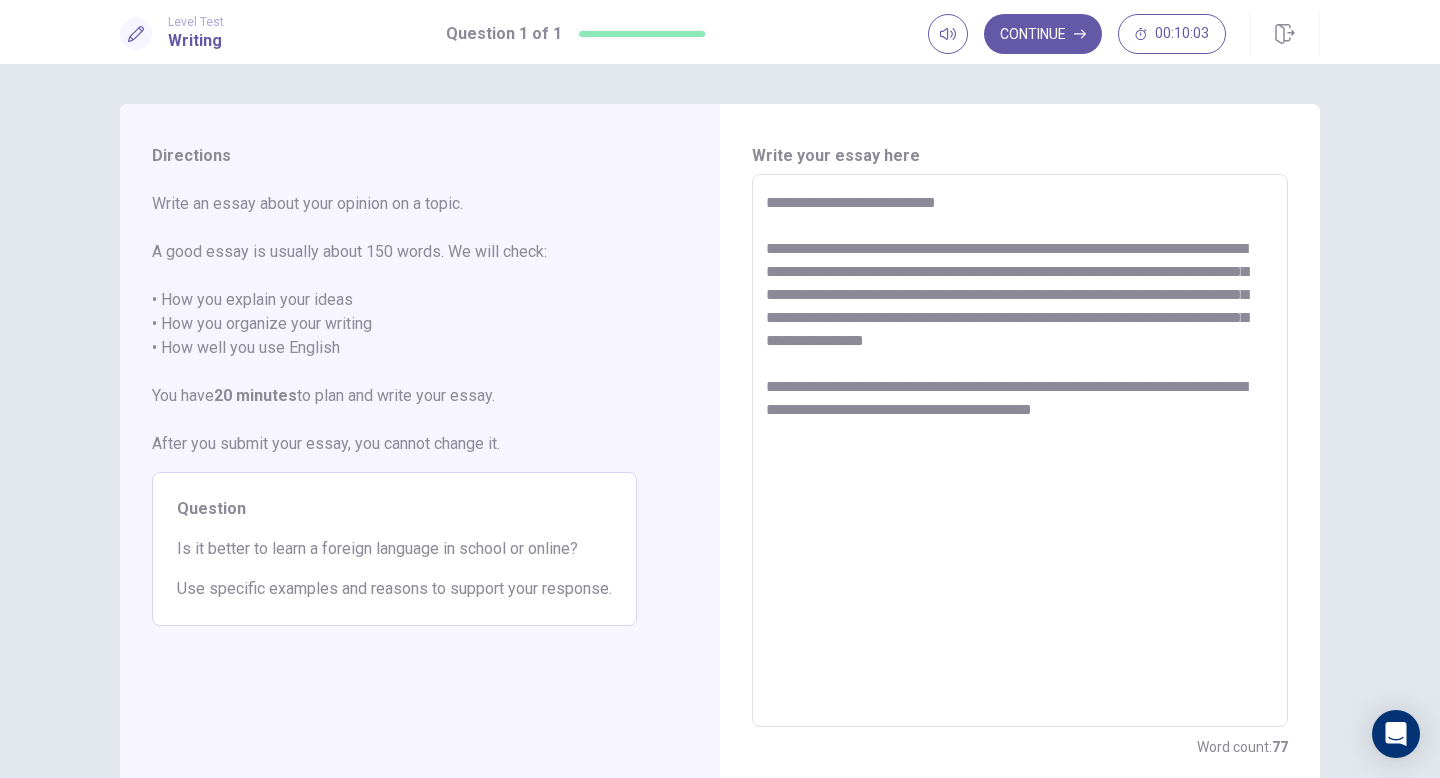 click on "**********" at bounding box center [1020, 451] 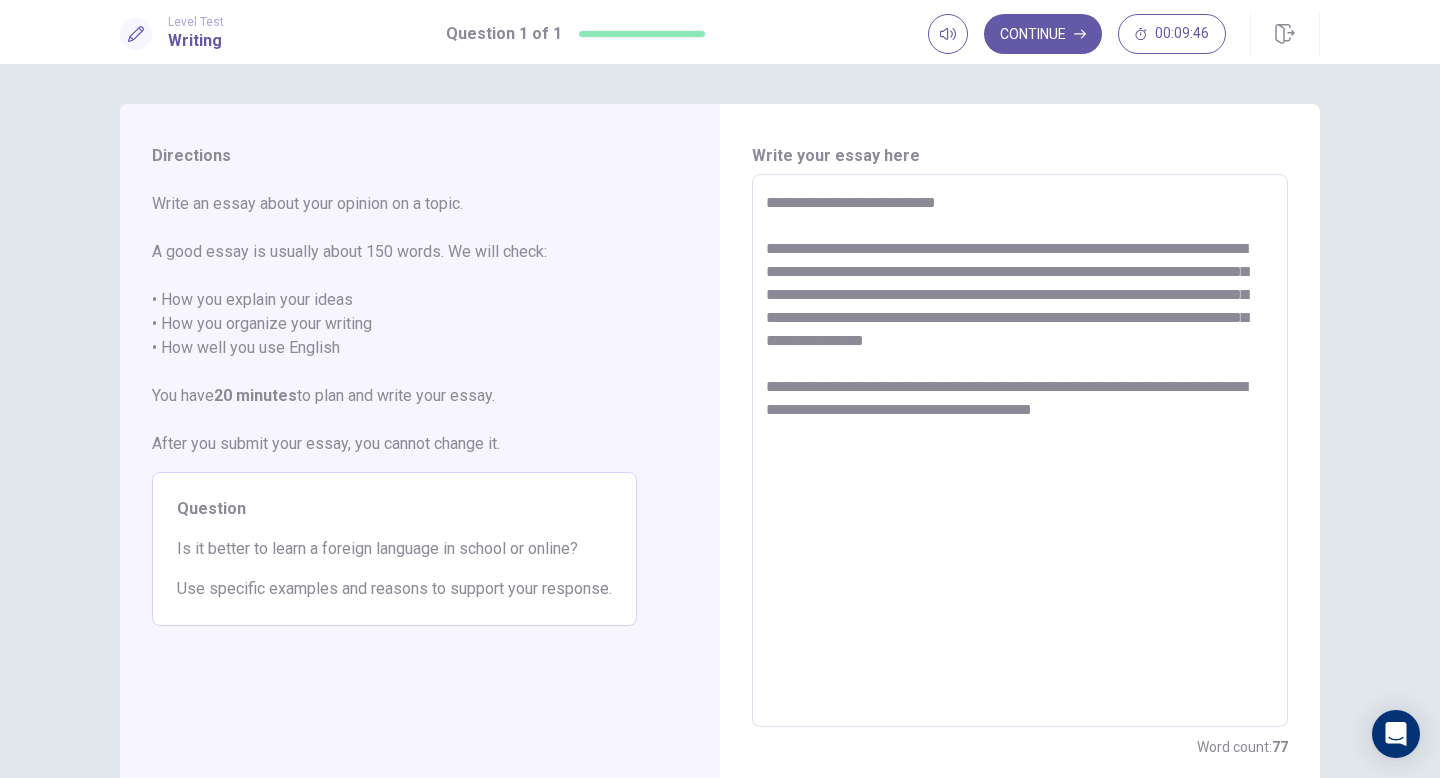 click on "**********" at bounding box center (1020, 451) 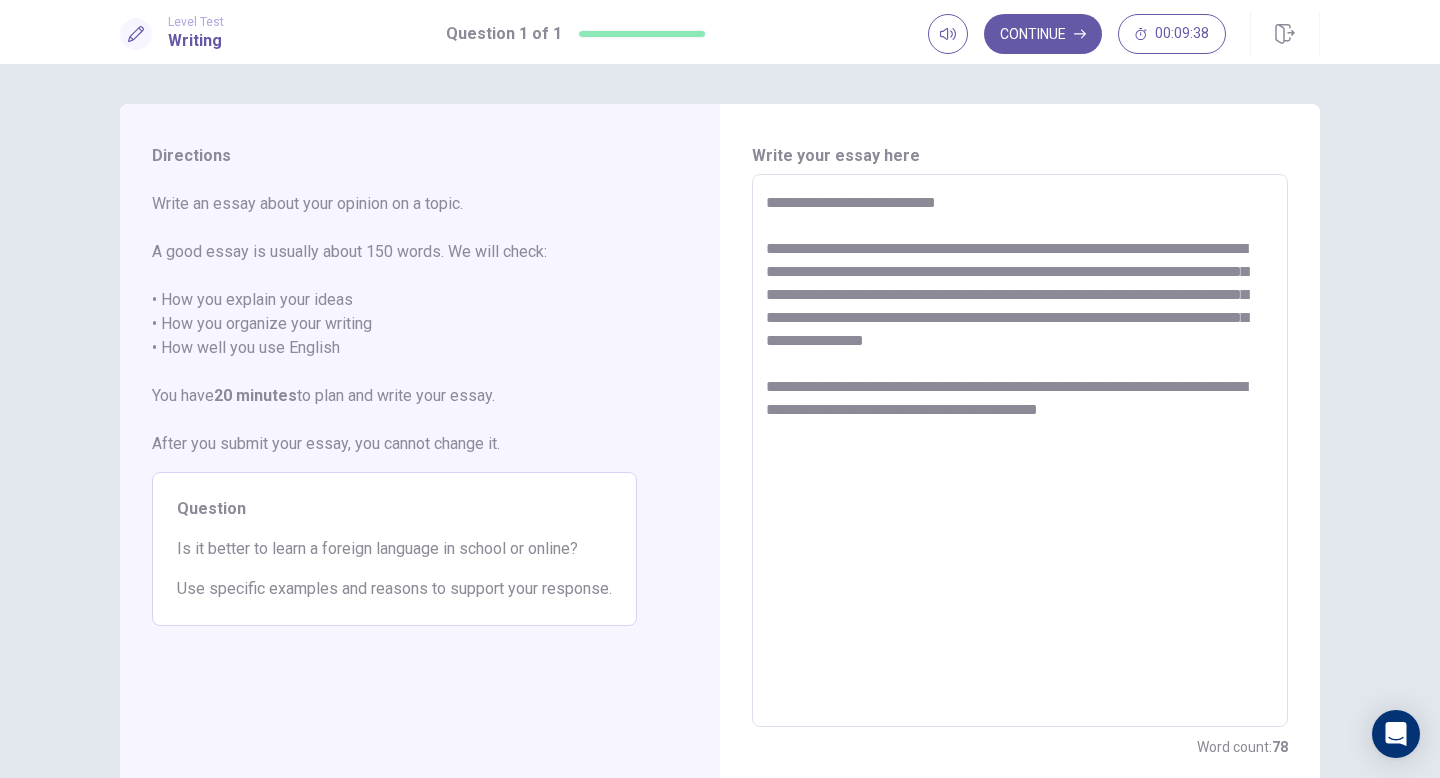 click on "**********" at bounding box center [1020, 451] 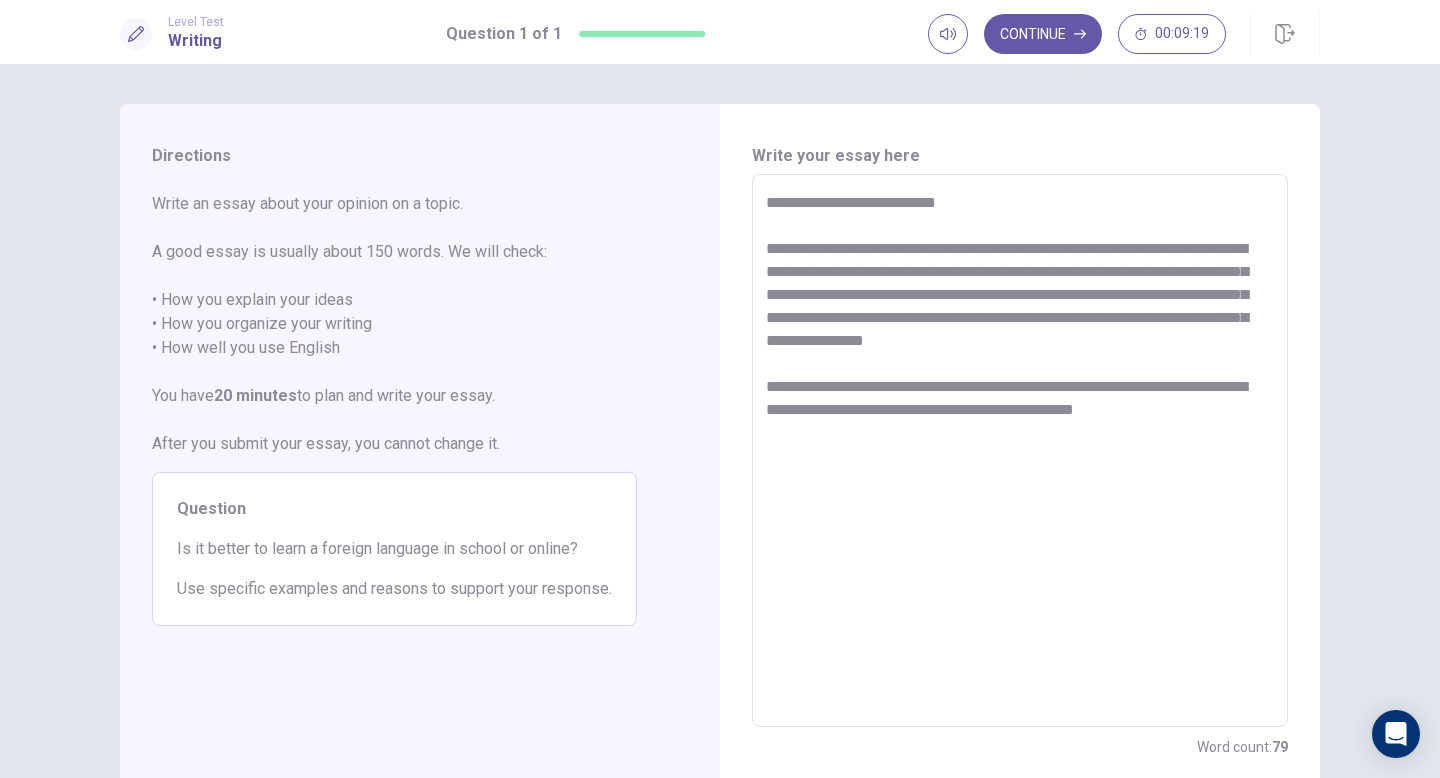 click on "**********" at bounding box center (1020, 451) 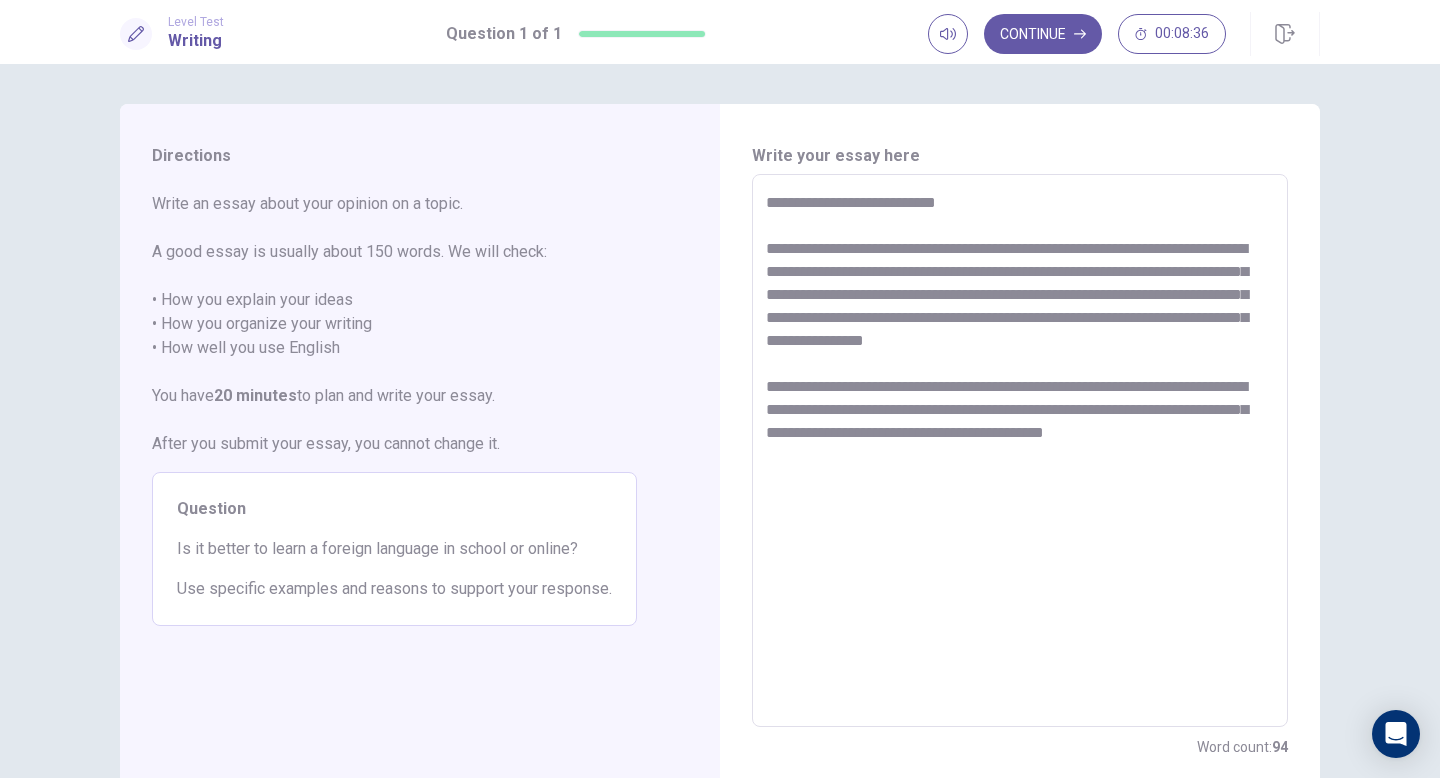 click on "**********" at bounding box center (1020, 451) 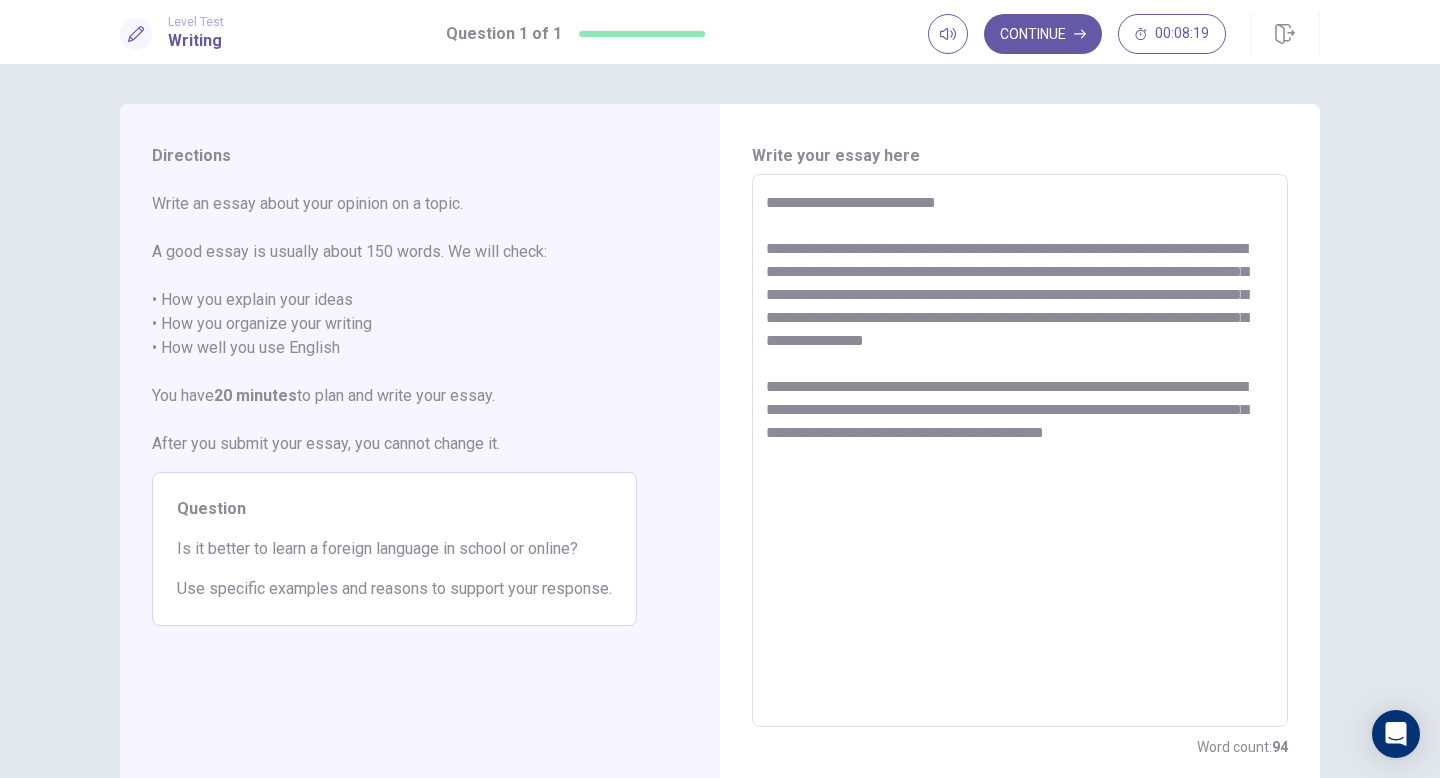 click on "**********" at bounding box center [1020, 451] 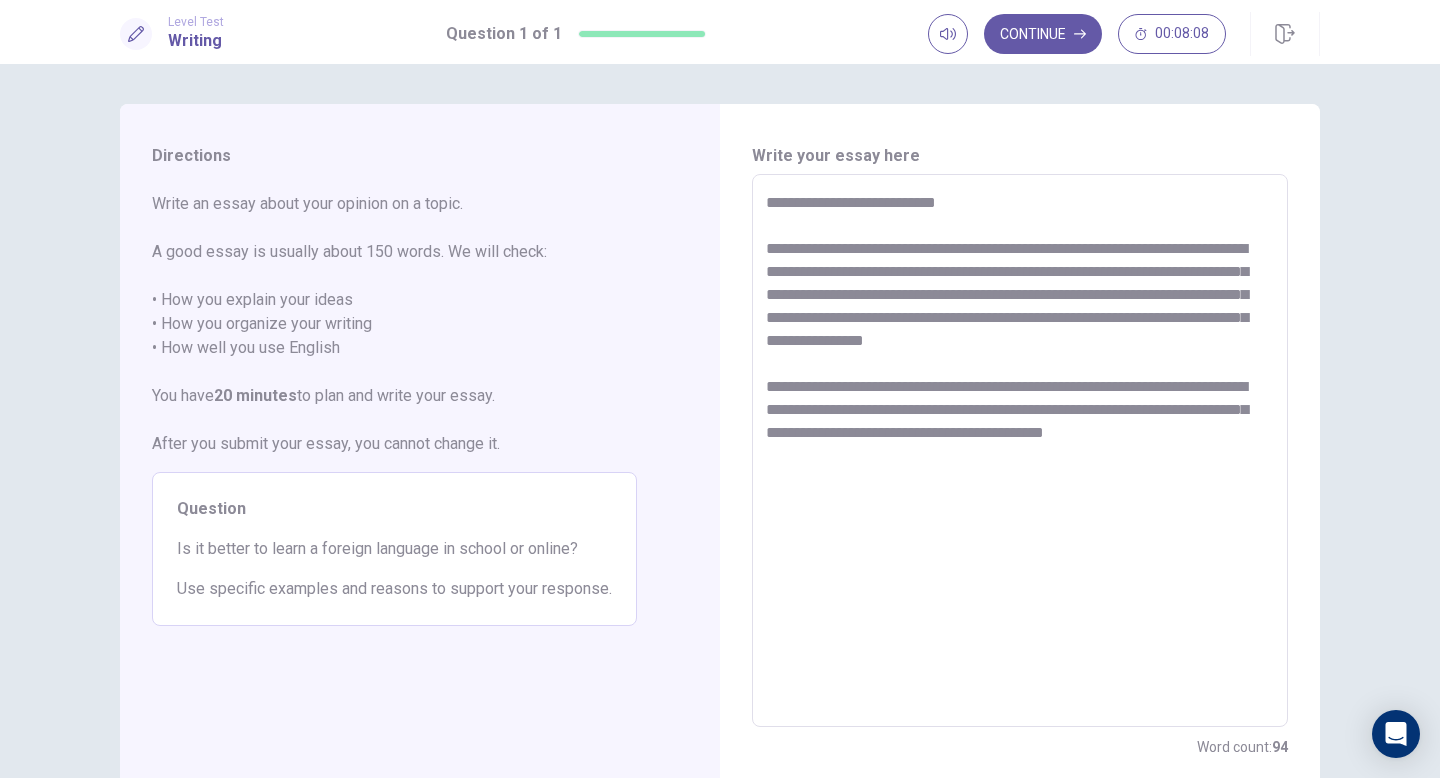 click on "**********" at bounding box center (1020, 451) 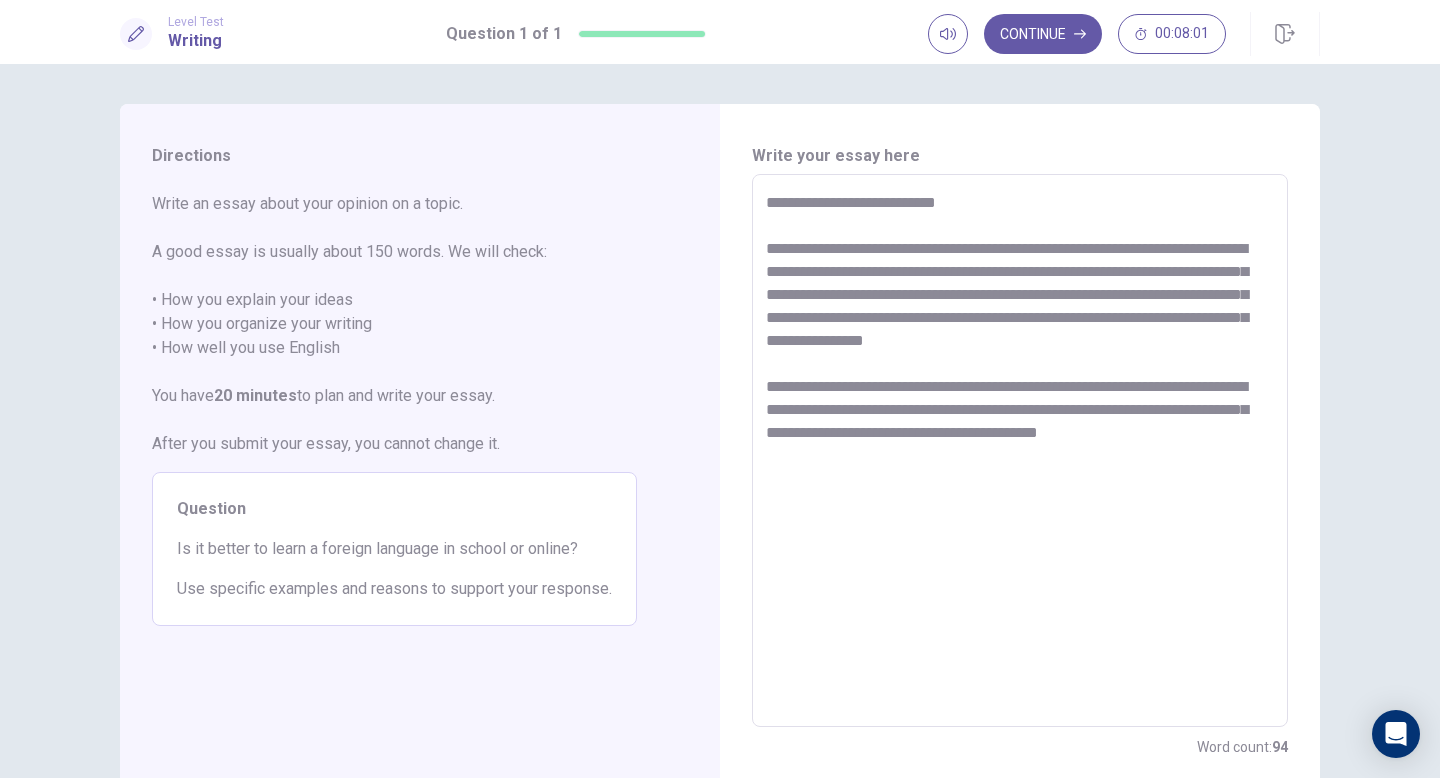 click on "**********" at bounding box center (1020, 451) 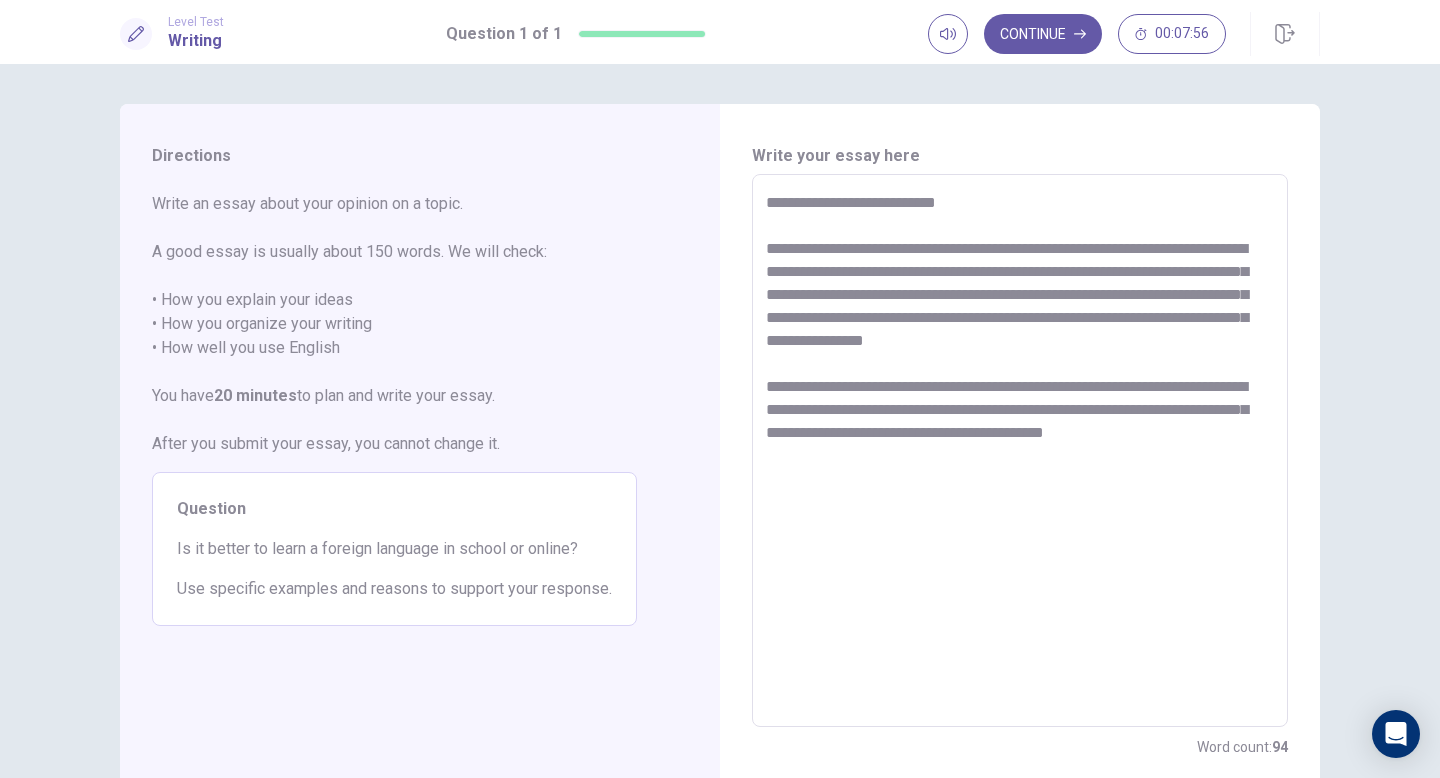 click on "**********" at bounding box center (1020, 451) 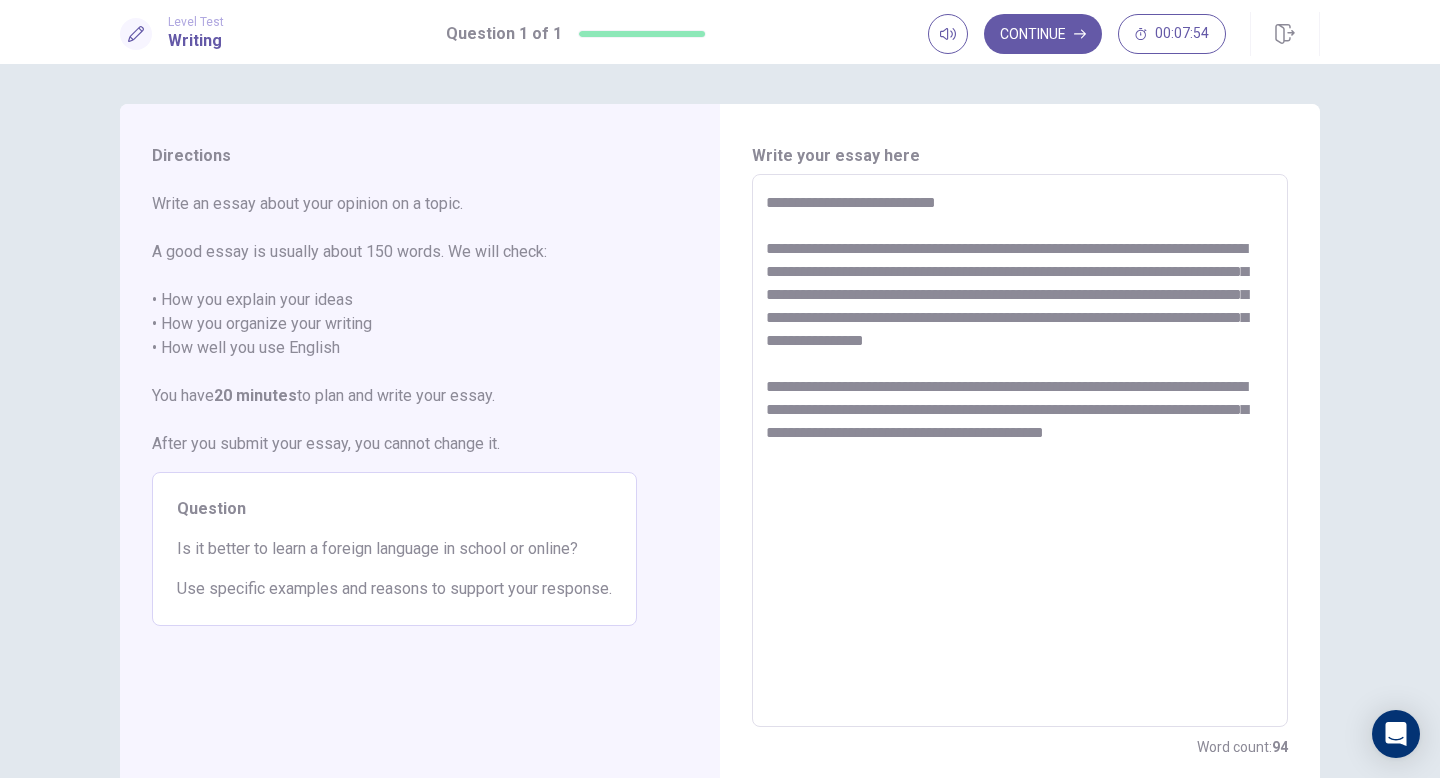 click on "**********" at bounding box center [1020, 451] 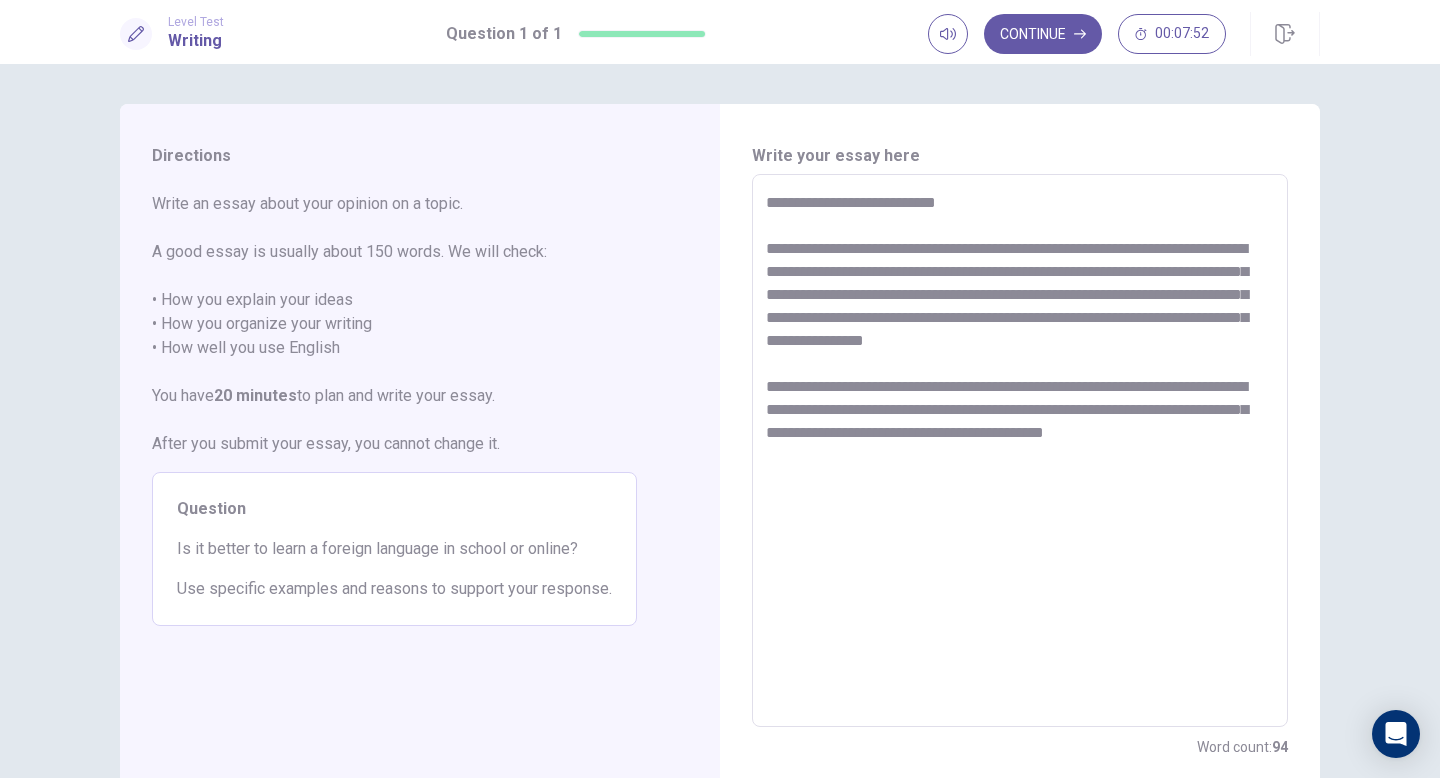 click on "**********" at bounding box center [1020, 451] 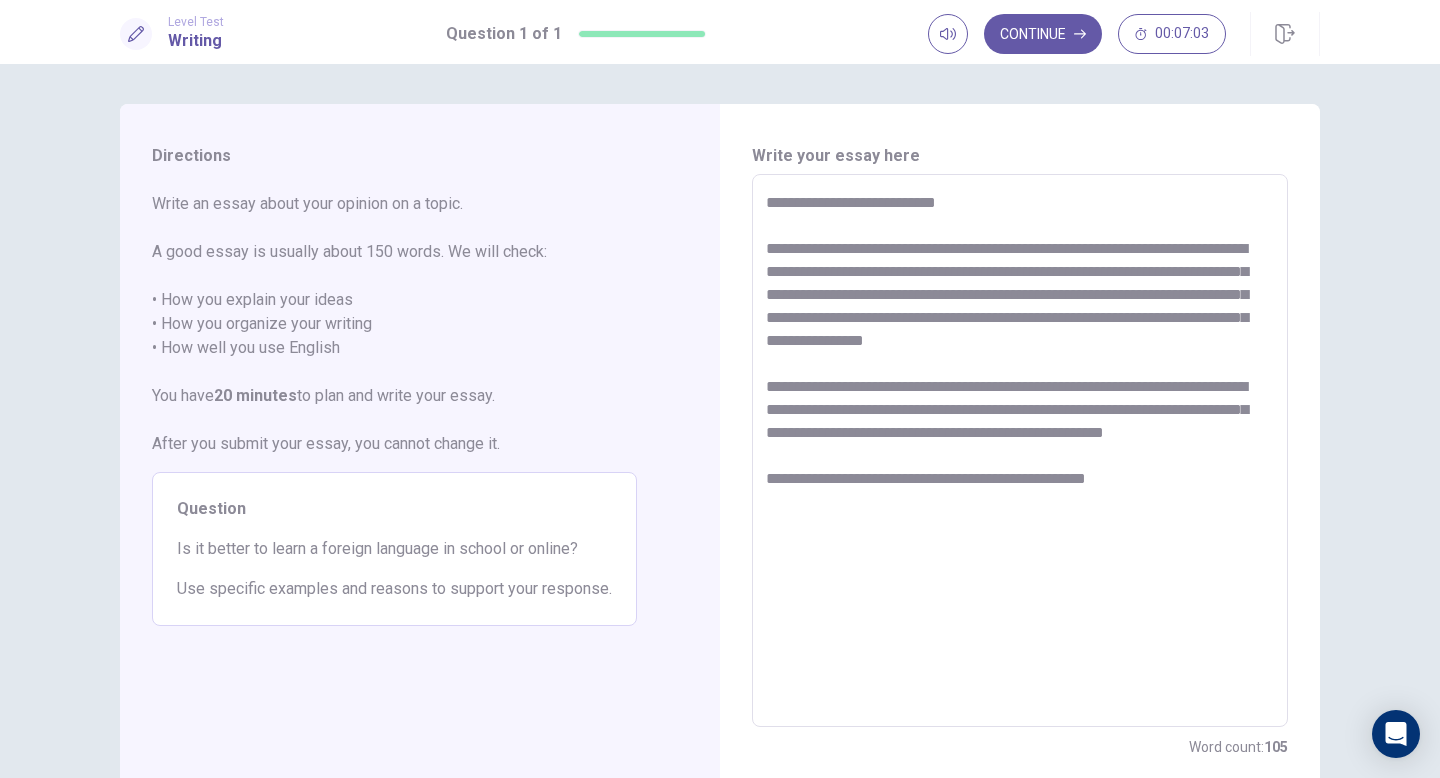 click on "**********" at bounding box center [1020, 451] 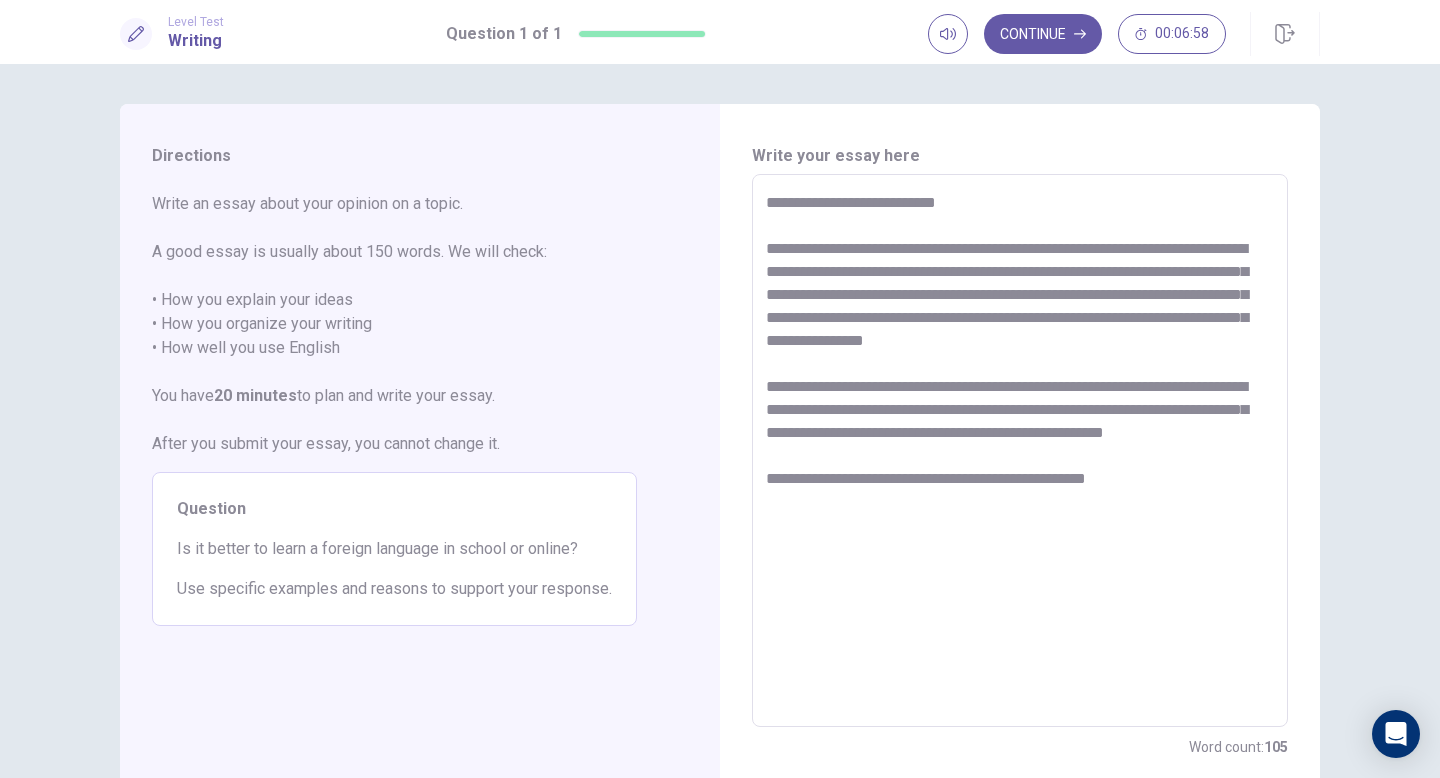 click on "**********" at bounding box center (1020, 451) 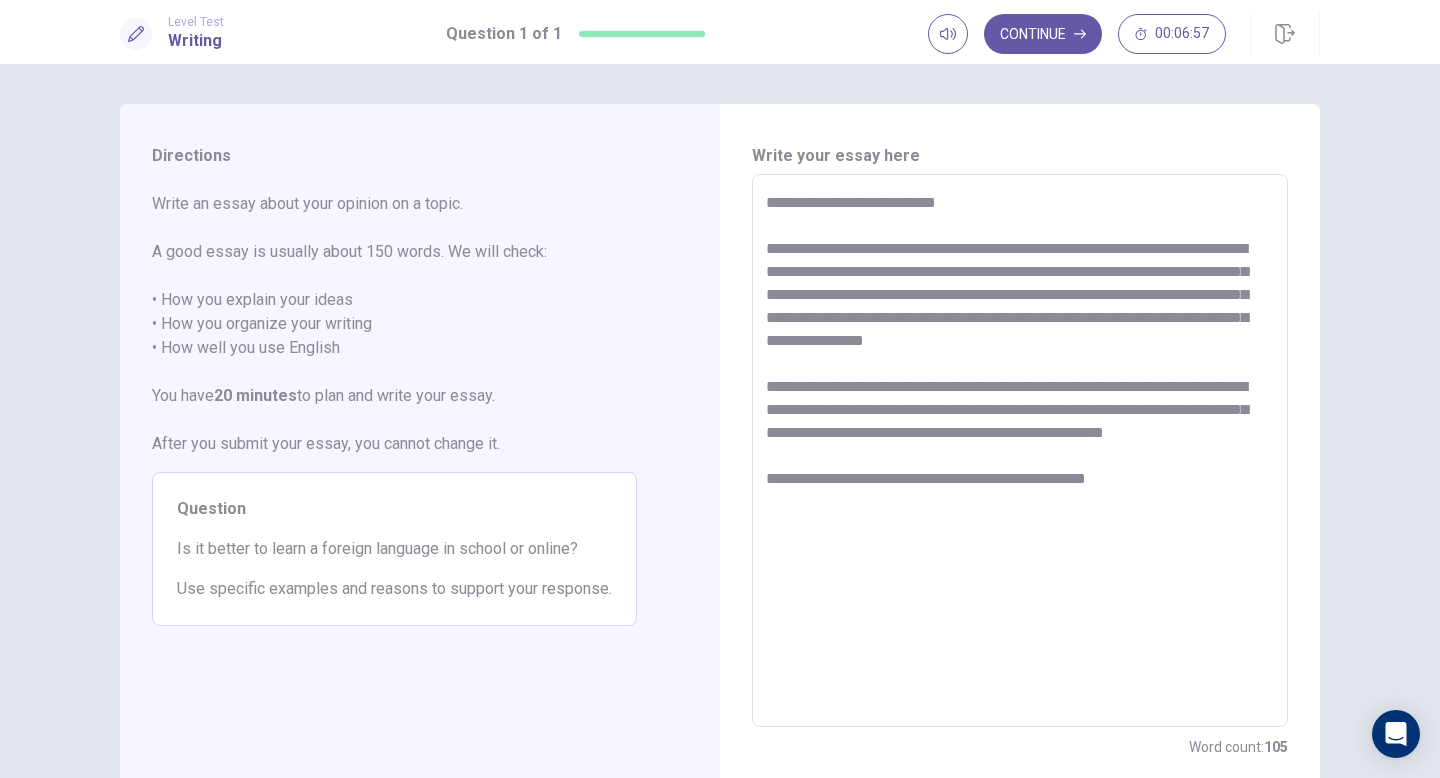 click on "**********" at bounding box center (1020, 451) 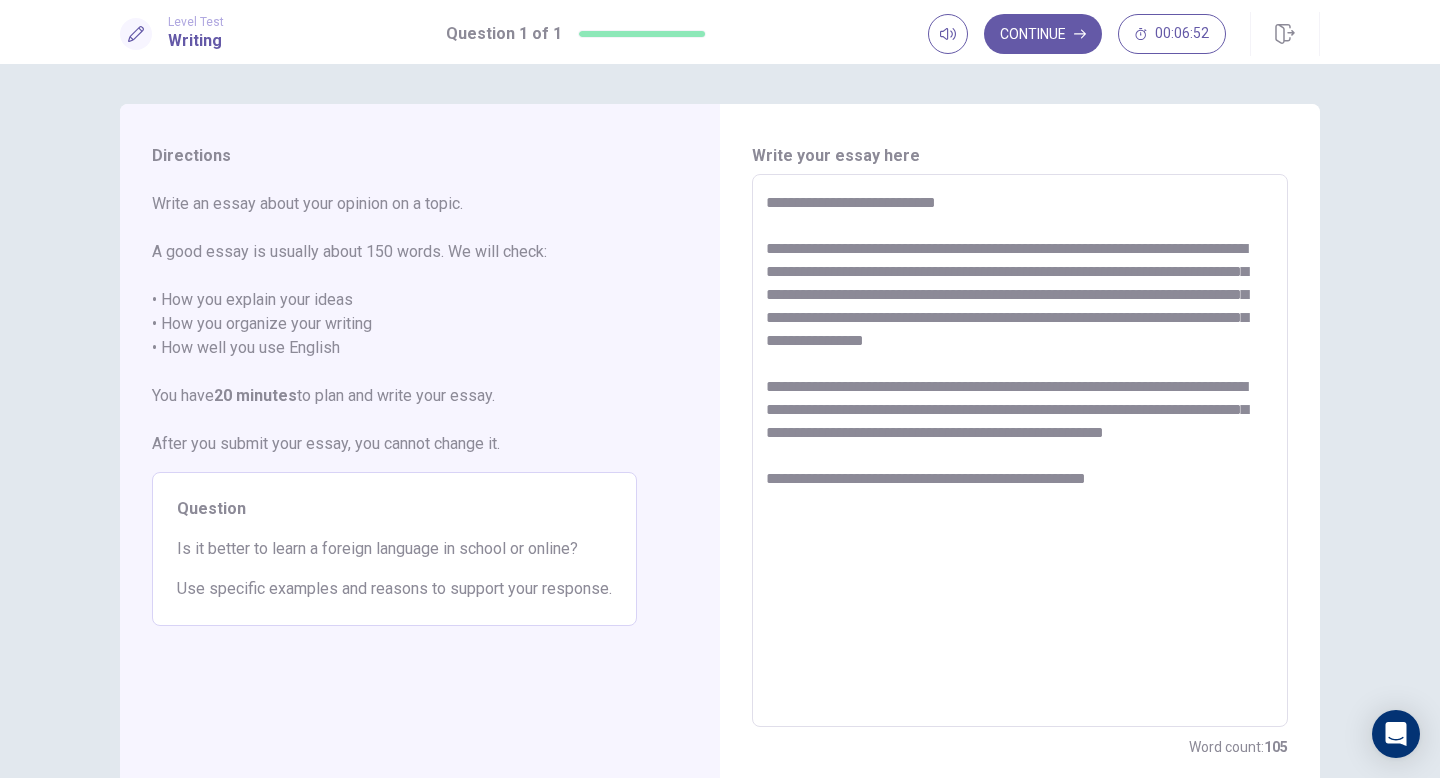 click on "**********" at bounding box center [1020, 451] 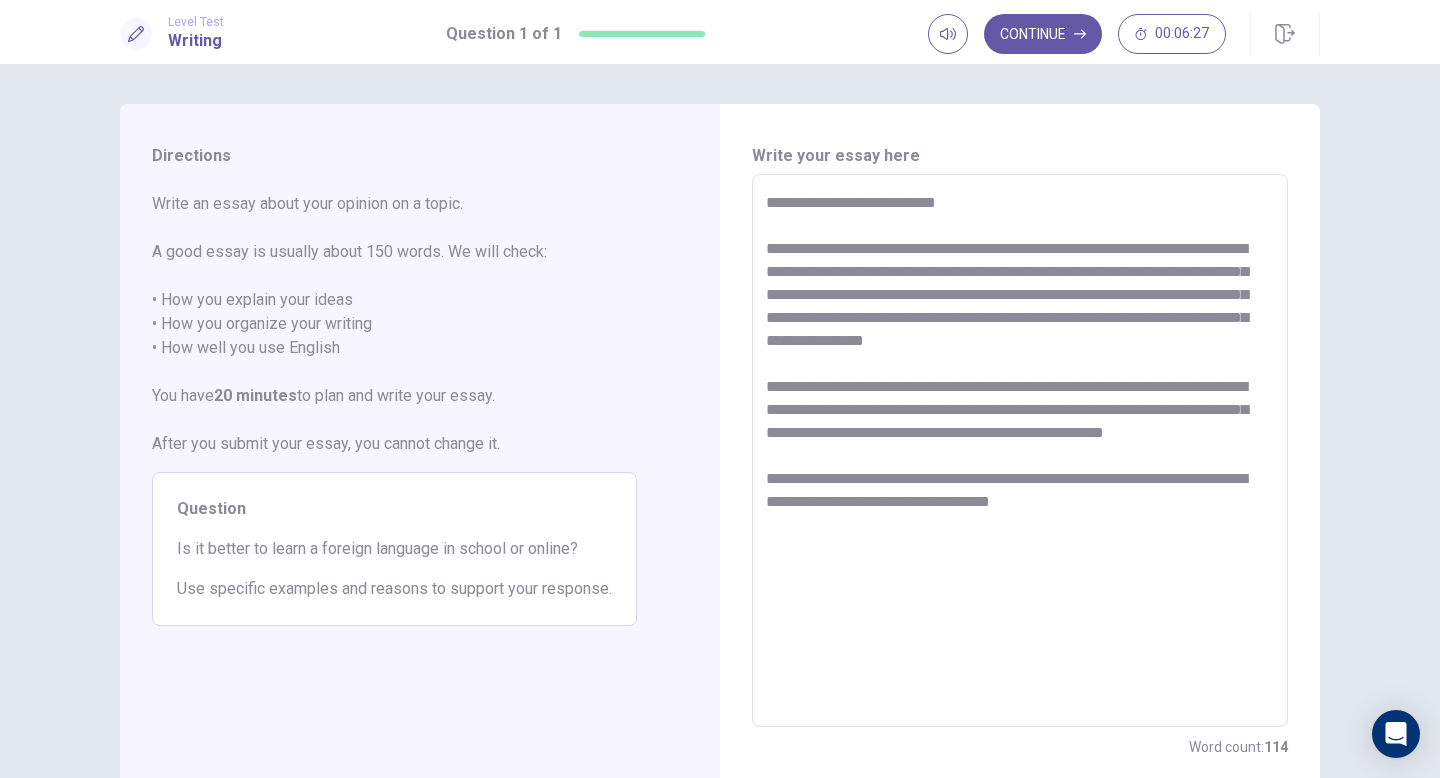 click on "**********" at bounding box center (1020, 451) 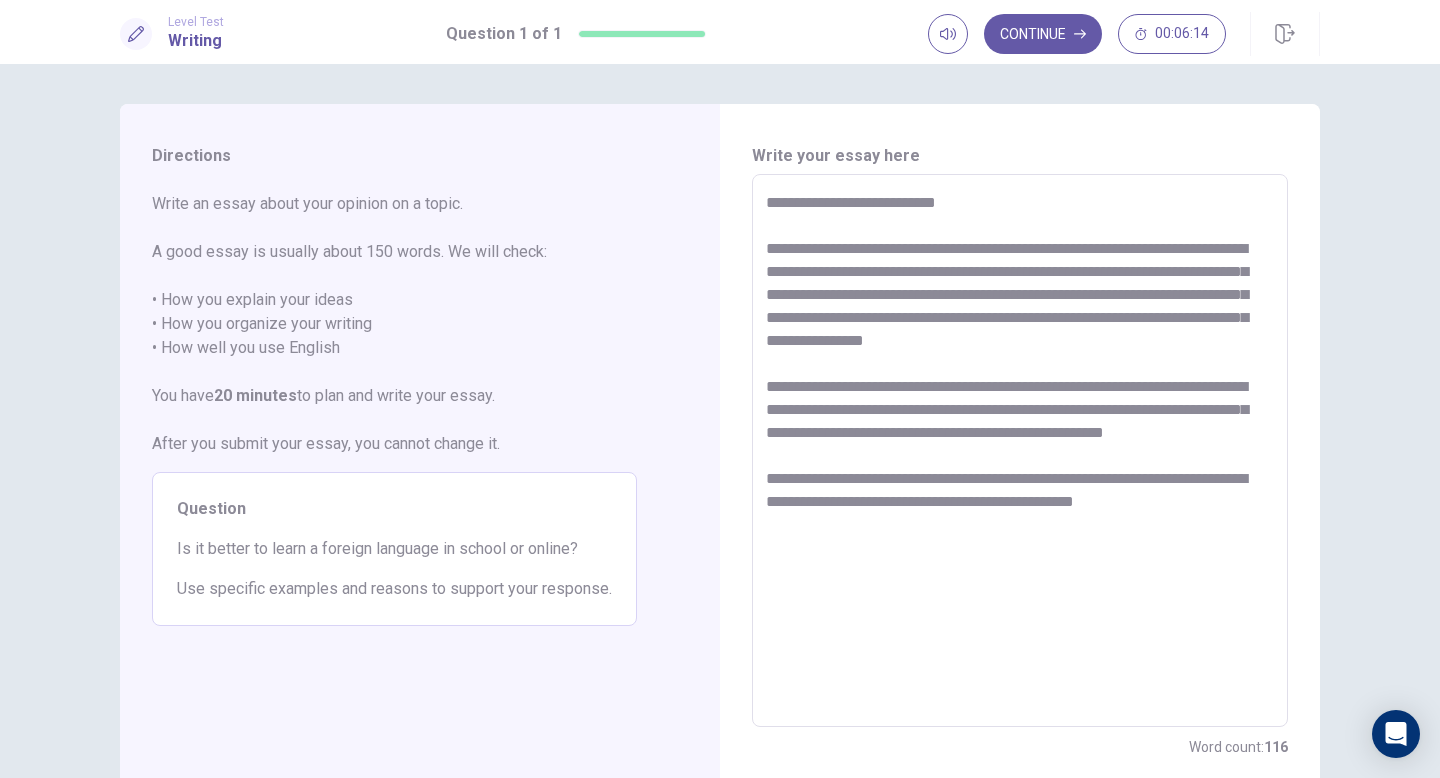 click on "**********" at bounding box center [1020, 451] 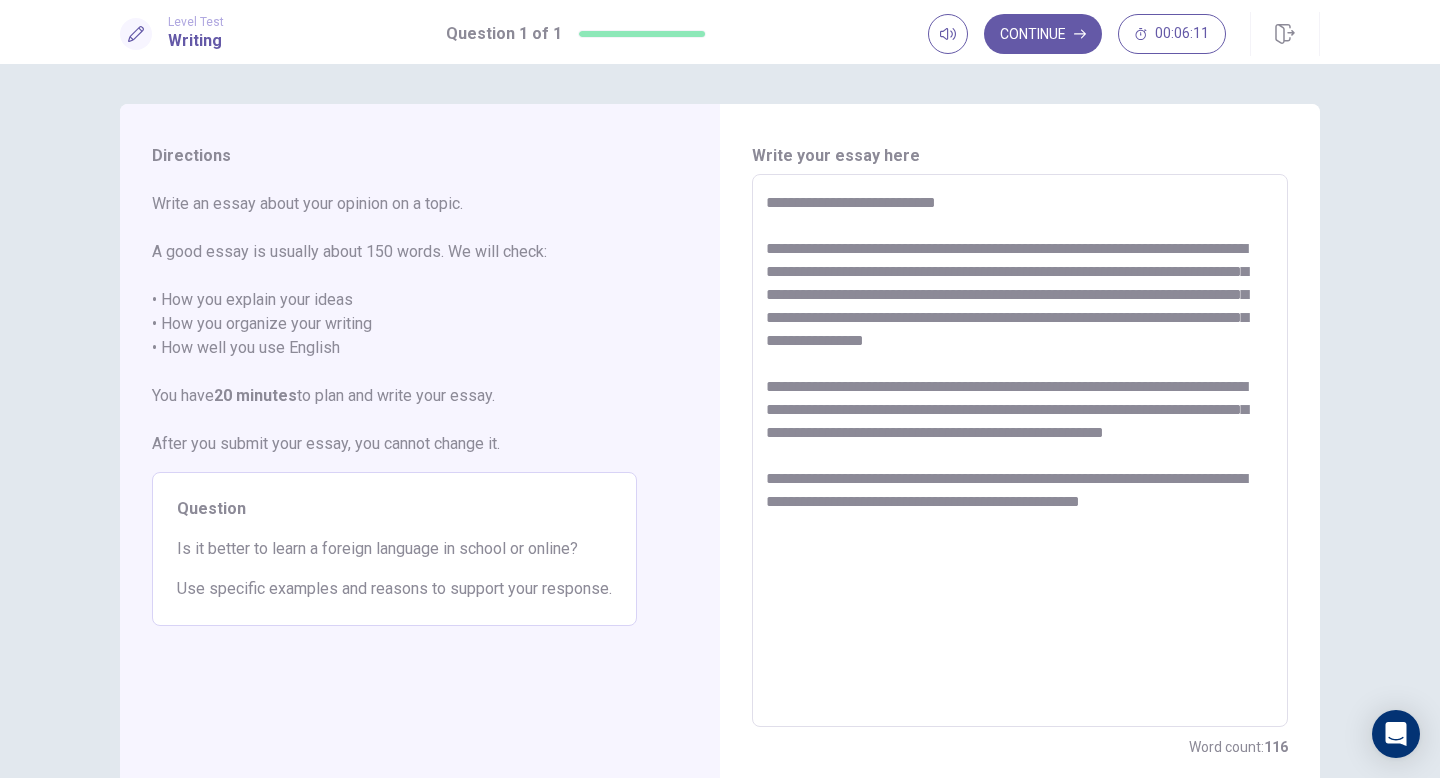 click on "**********" at bounding box center (1020, 451) 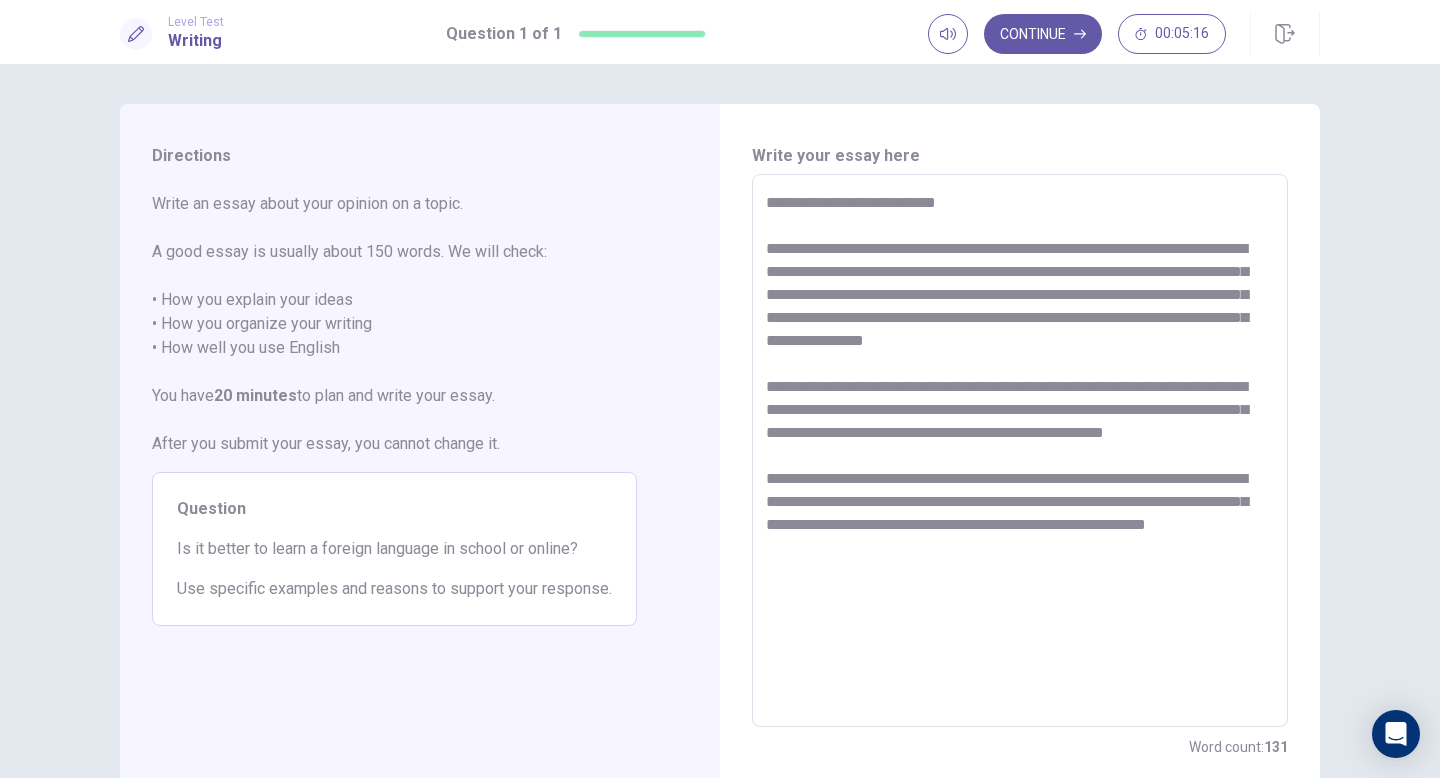 click on "**********" at bounding box center [1020, 451] 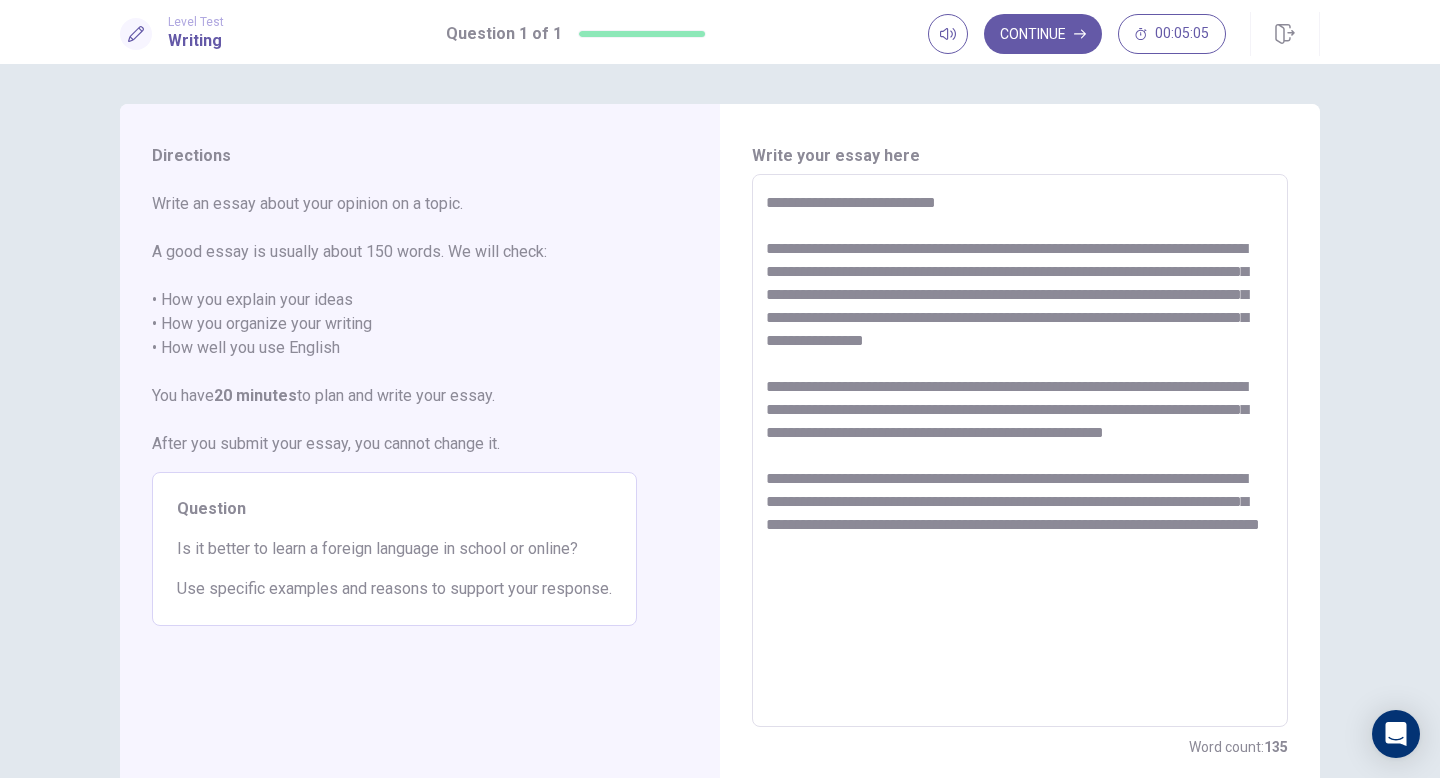 click on "**********" at bounding box center [1020, 451] 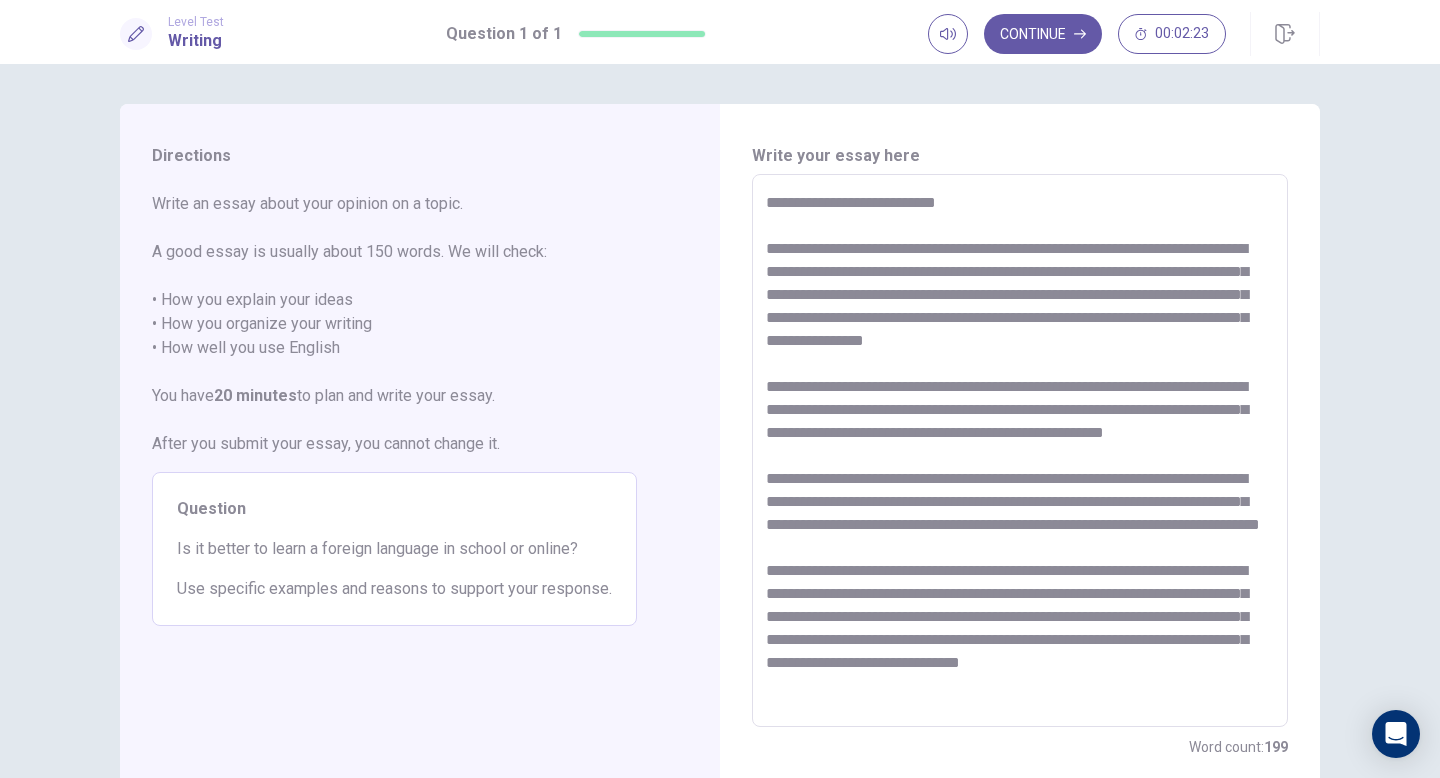 scroll, scrollTop: 31, scrollLeft: 0, axis: vertical 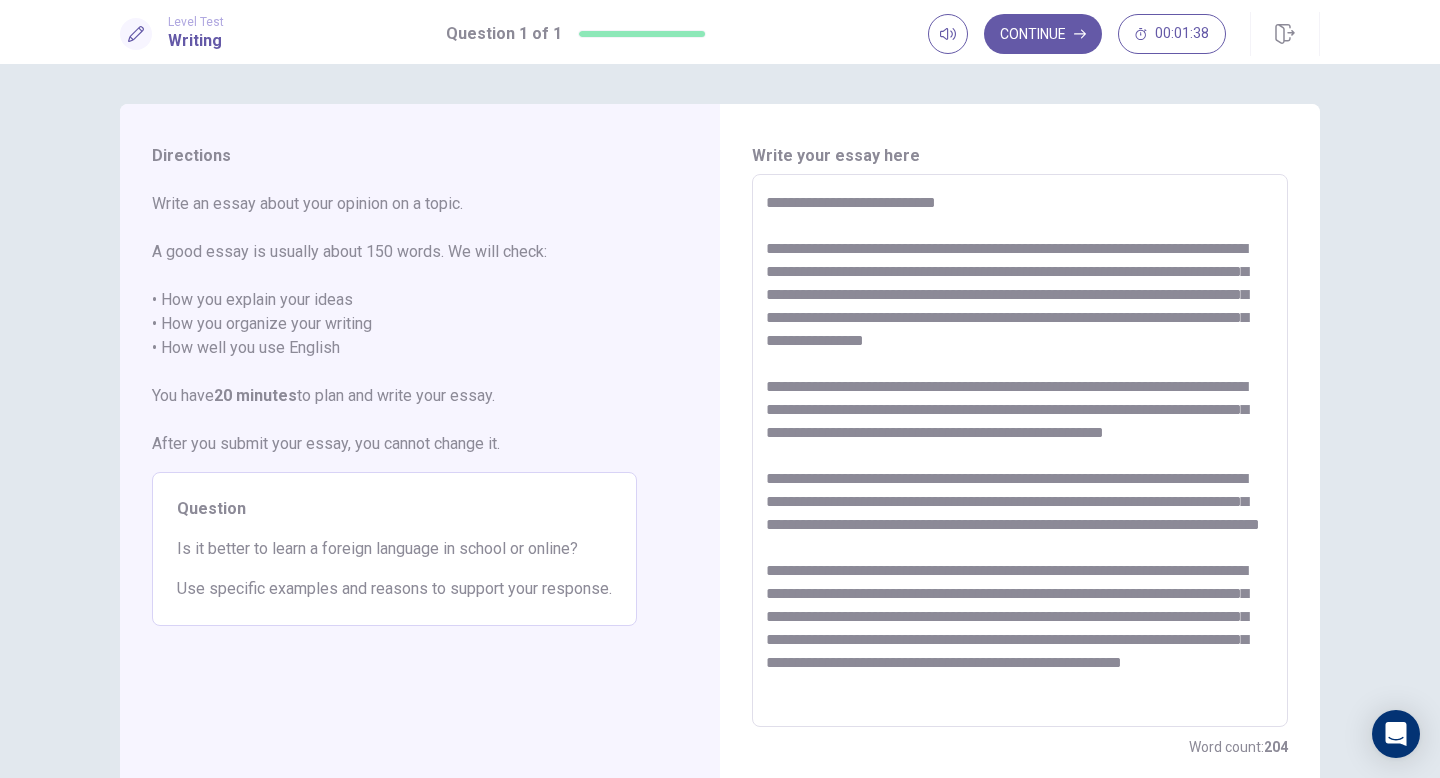 click at bounding box center [1020, 451] 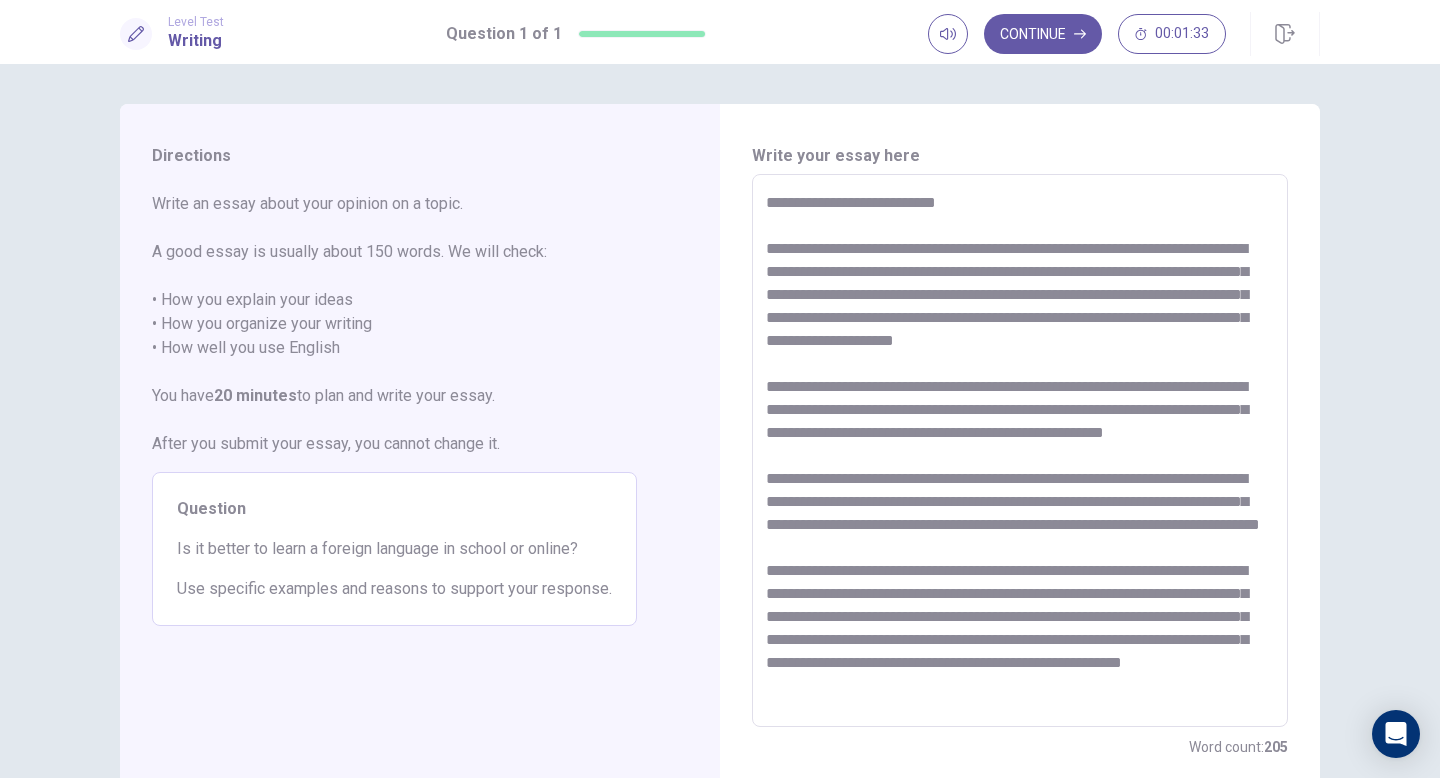 click at bounding box center (1020, 451) 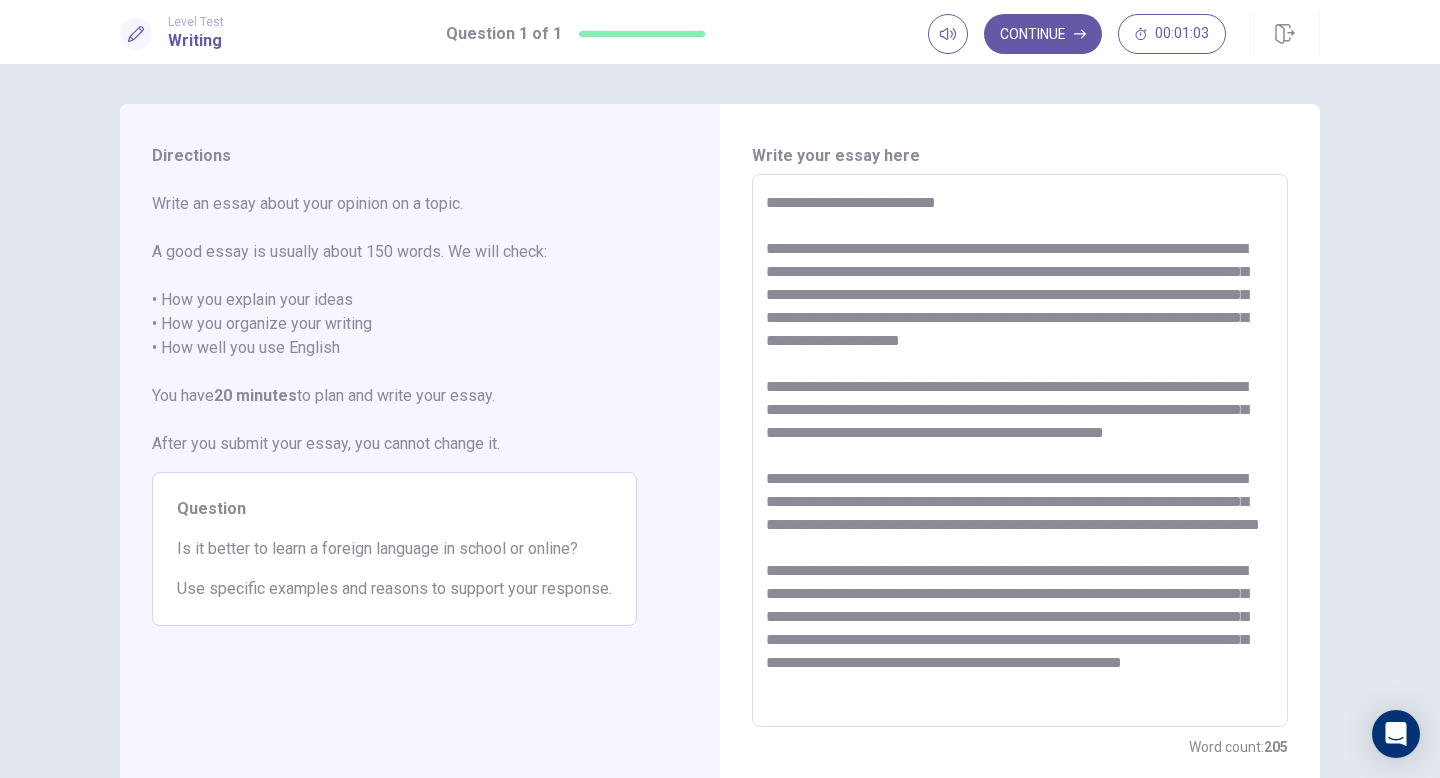 click at bounding box center (1020, 451) 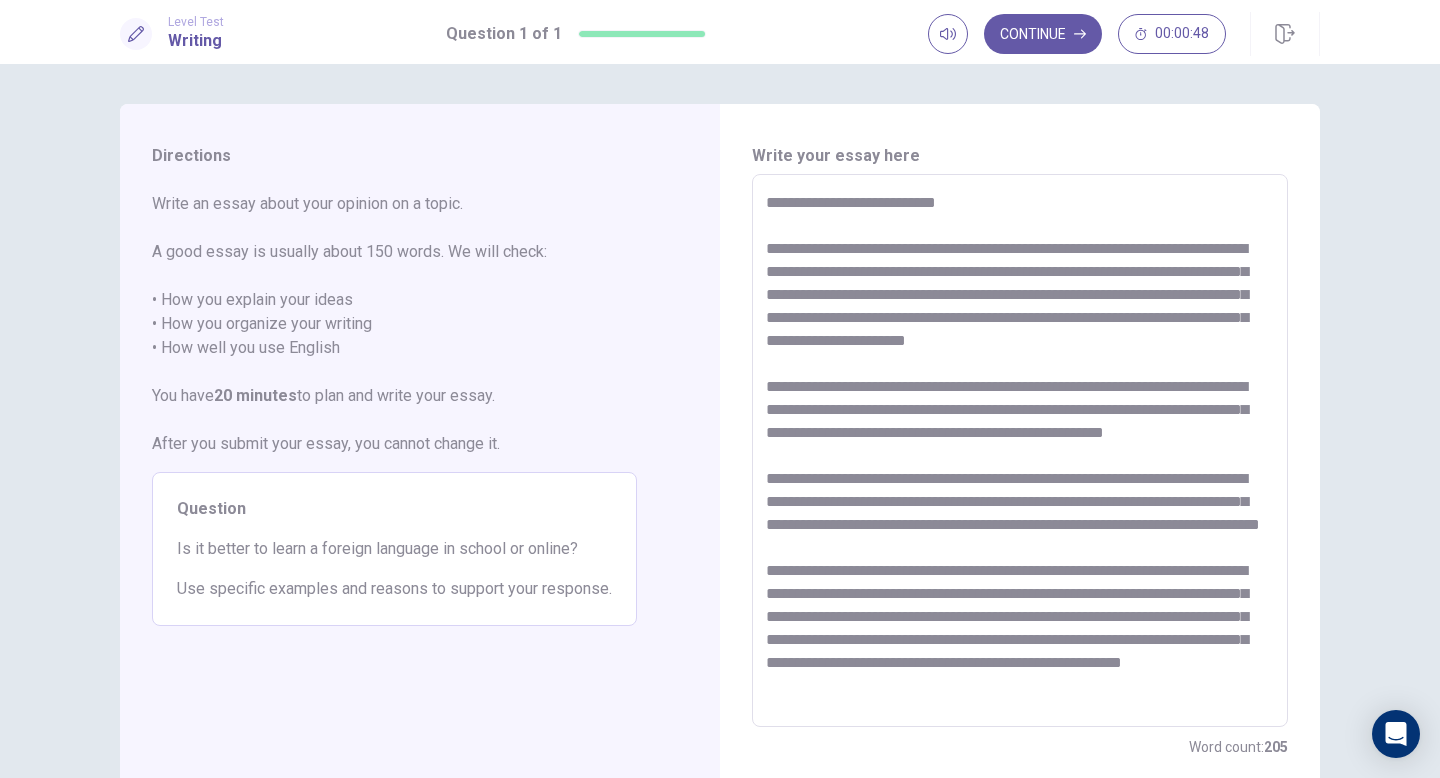 scroll, scrollTop: 32, scrollLeft: 0, axis: vertical 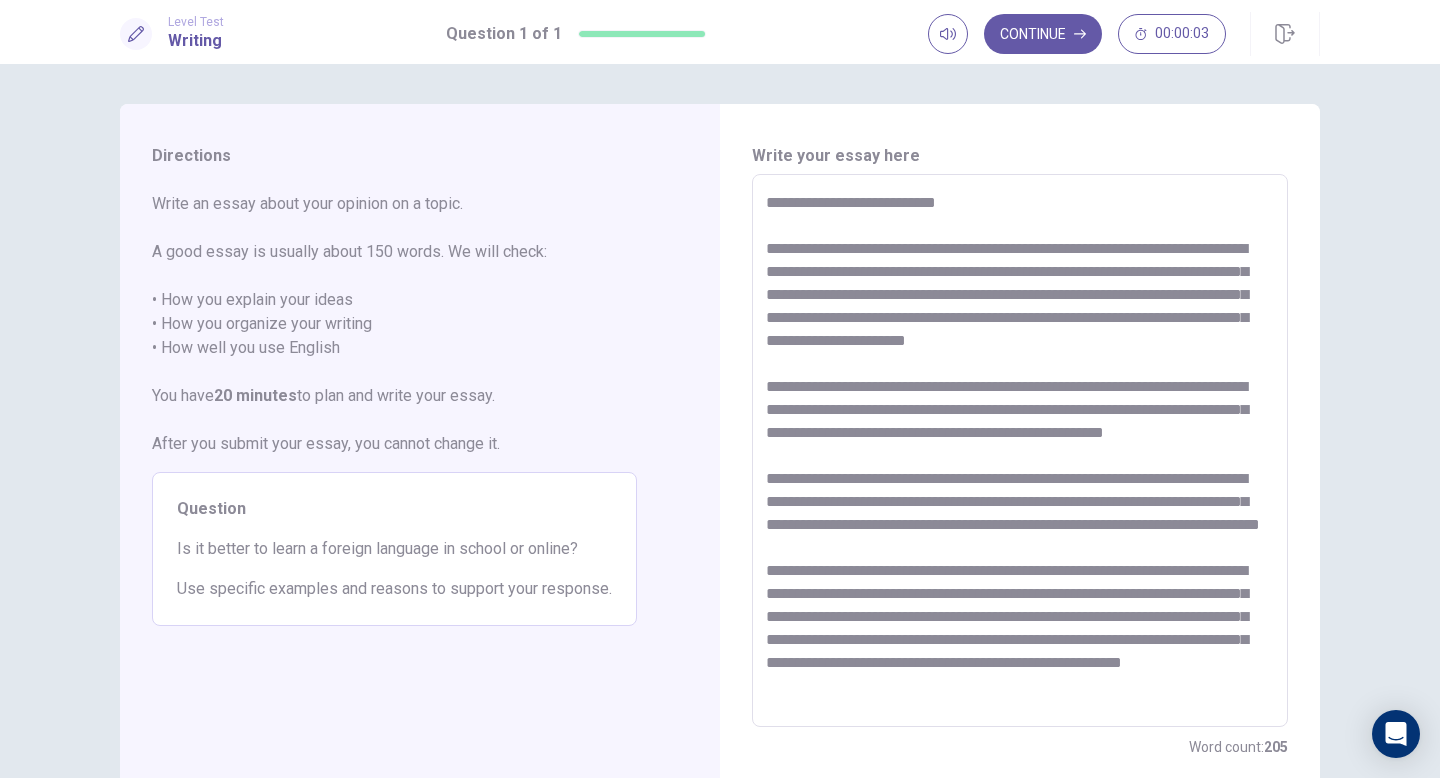 click at bounding box center [1020, 451] 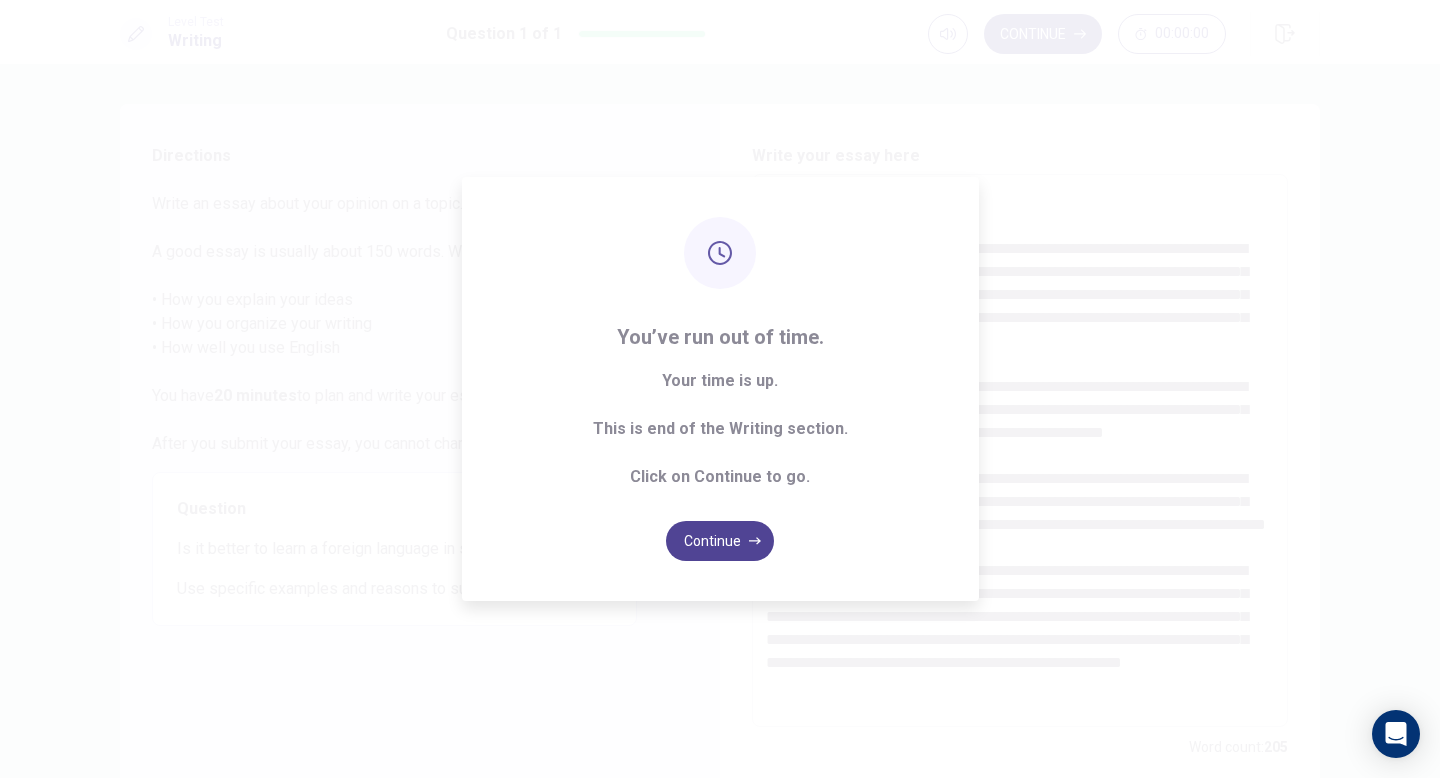 type on "**********" 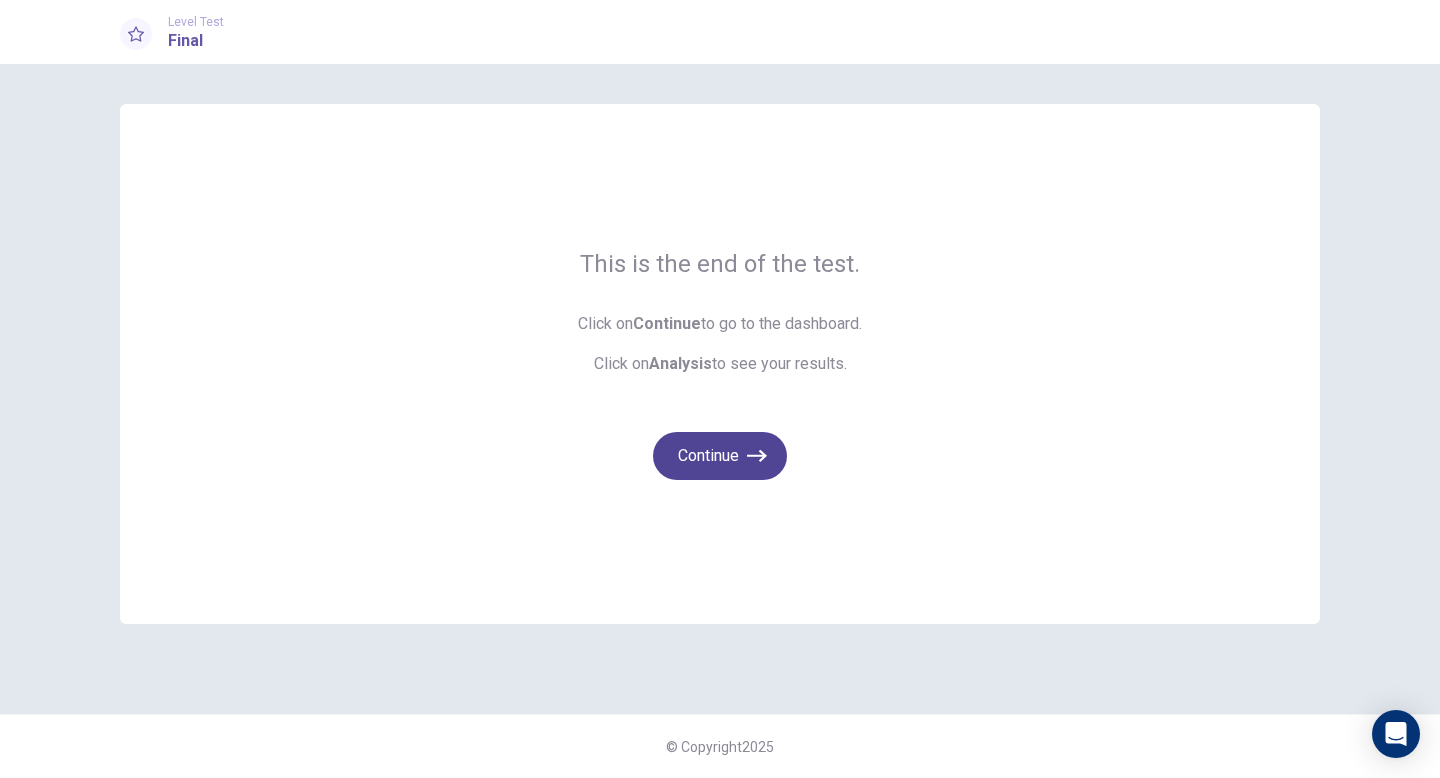 click on "Continue" at bounding box center (720, 456) 